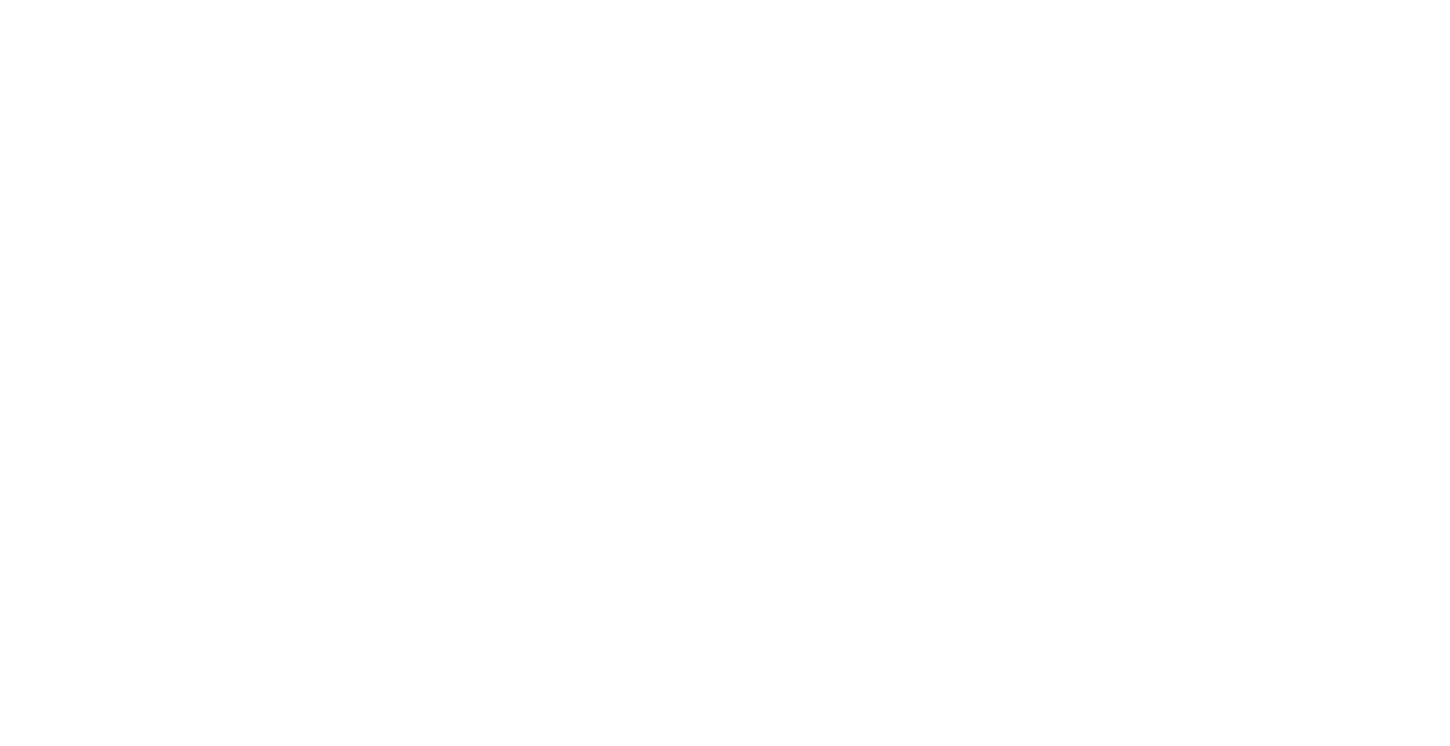 scroll, scrollTop: 0, scrollLeft: 0, axis: both 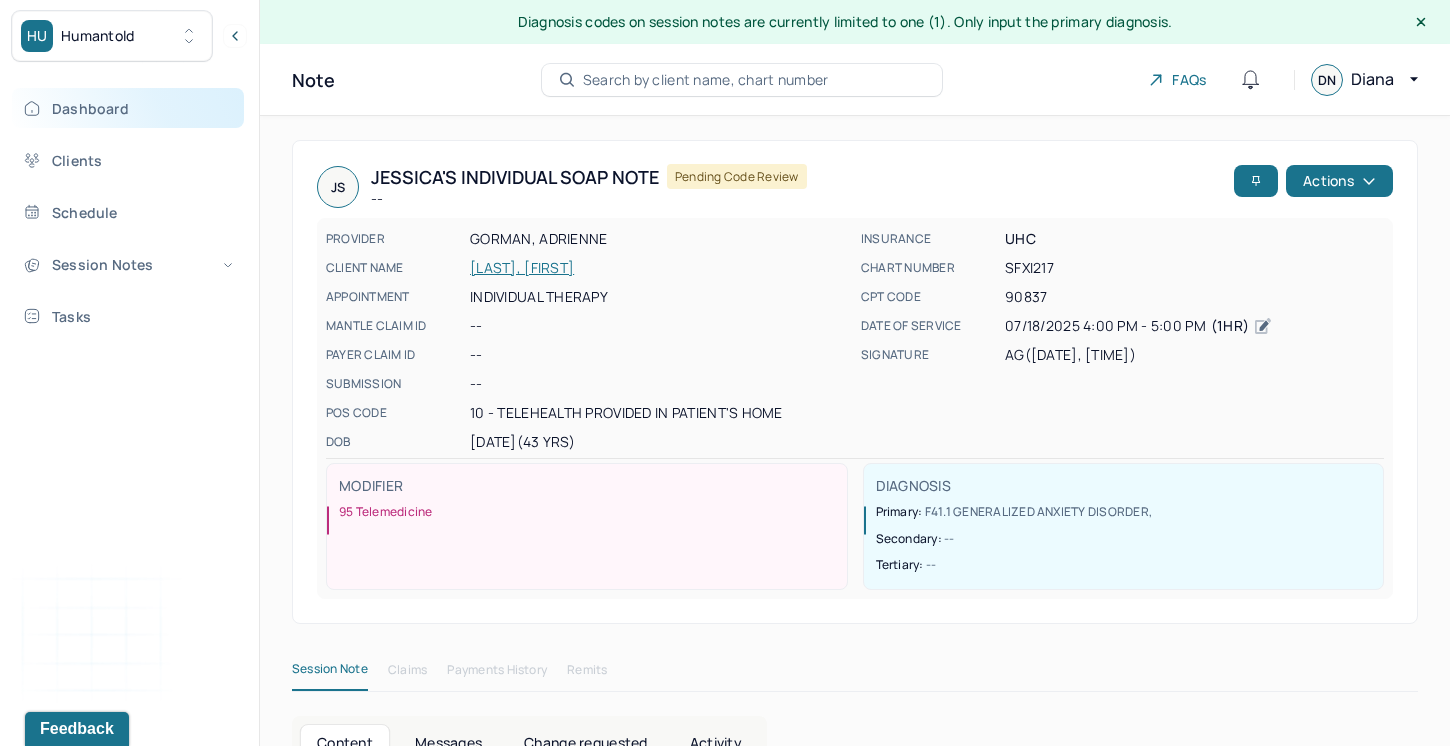 click on "Dashboard" at bounding box center [128, 108] 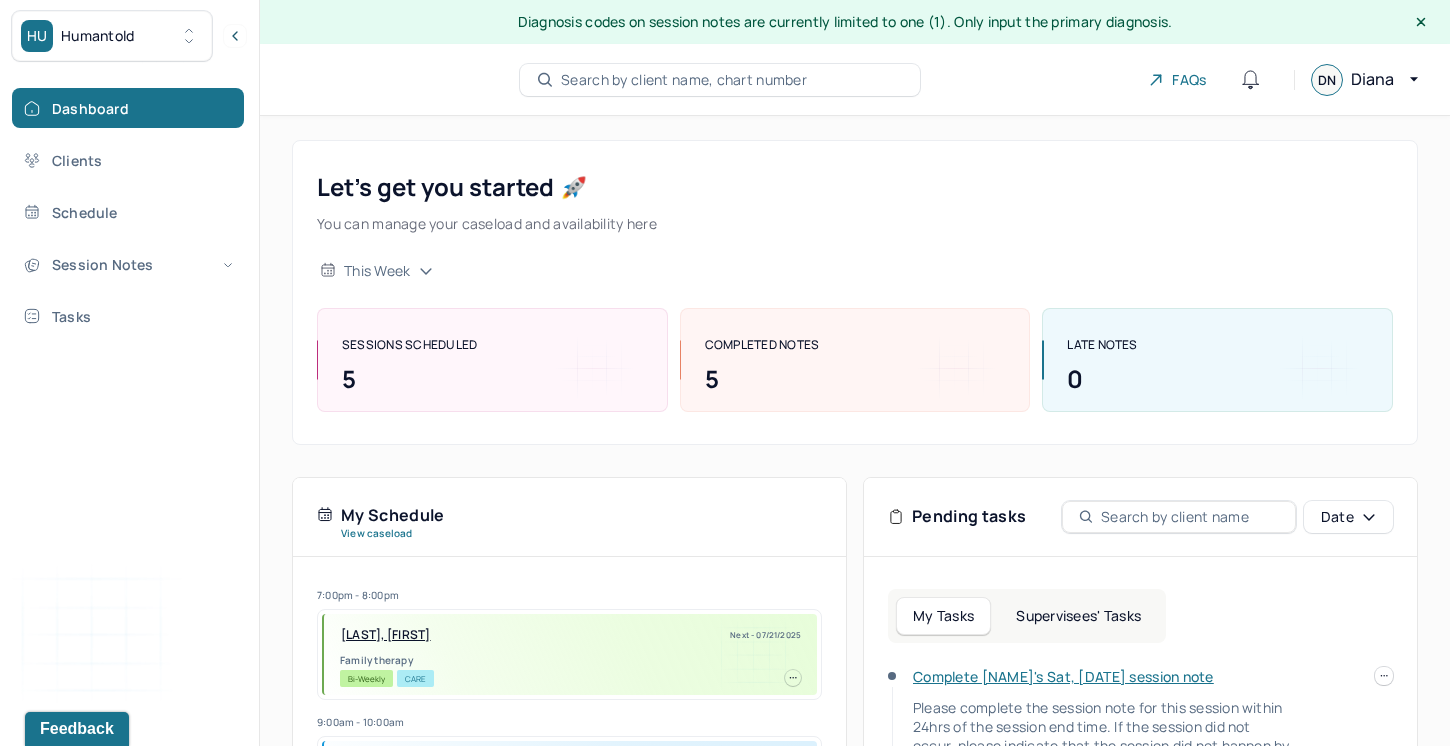 click on "Complete [PERSON]'s Sat, [DATE] session note Please complete the session note for this session within 24hrs of the session end time. If the session did not occur, please indicate that the session did not happen by using the "Report Session as Cancelled" option on the right. If the client cancelled with less than 24hrs notice, please complete the cancellation note. Due date: [DATE]" at bounding box center [1090, 761] 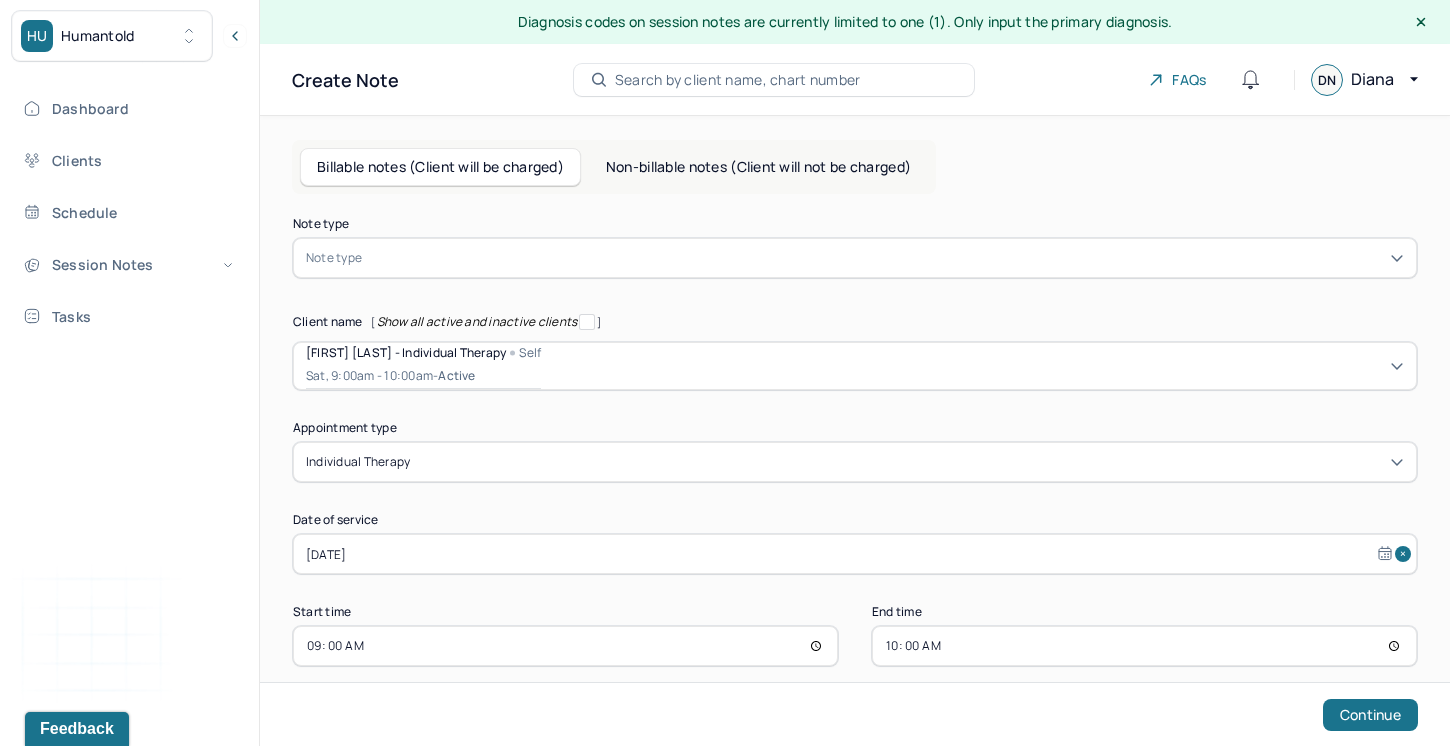 click at bounding box center (885, 258) 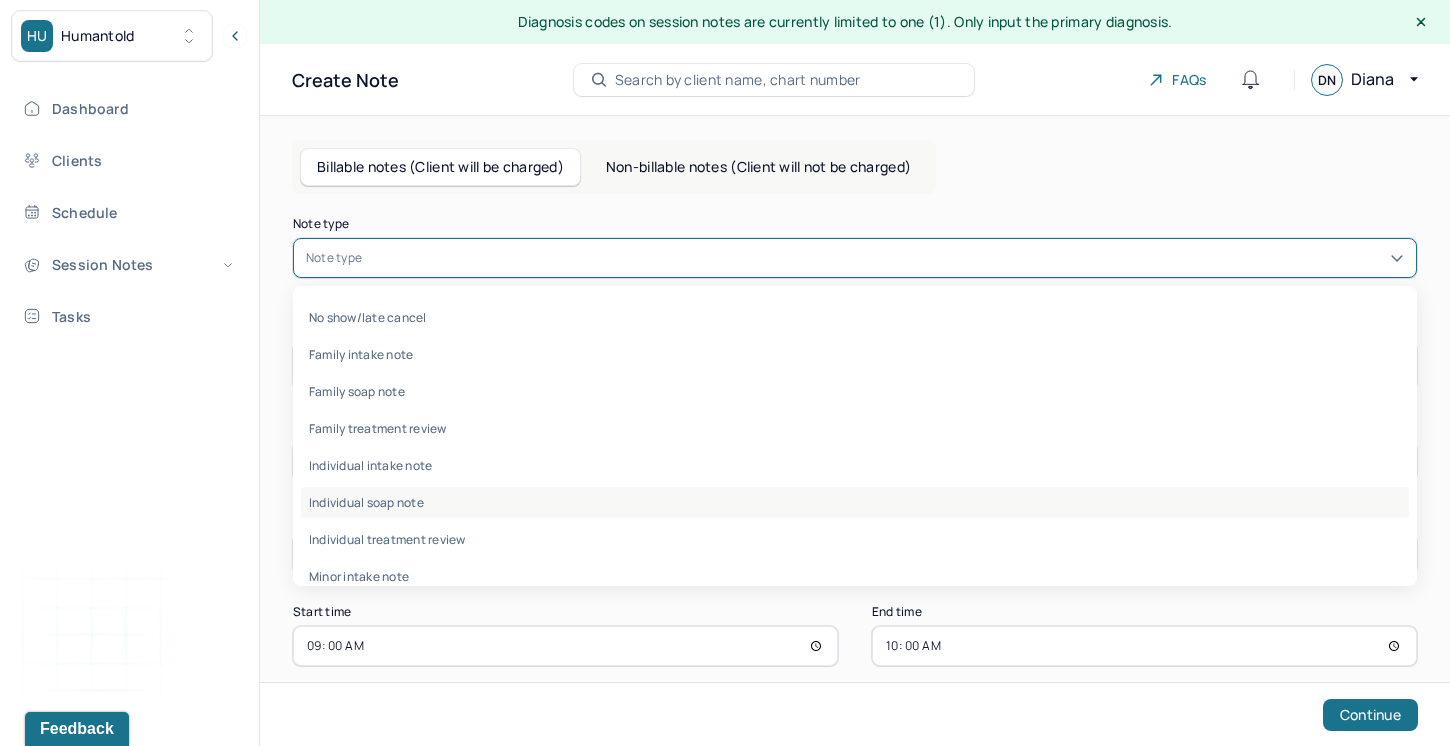 click on "Individual soap note" at bounding box center [855, 502] 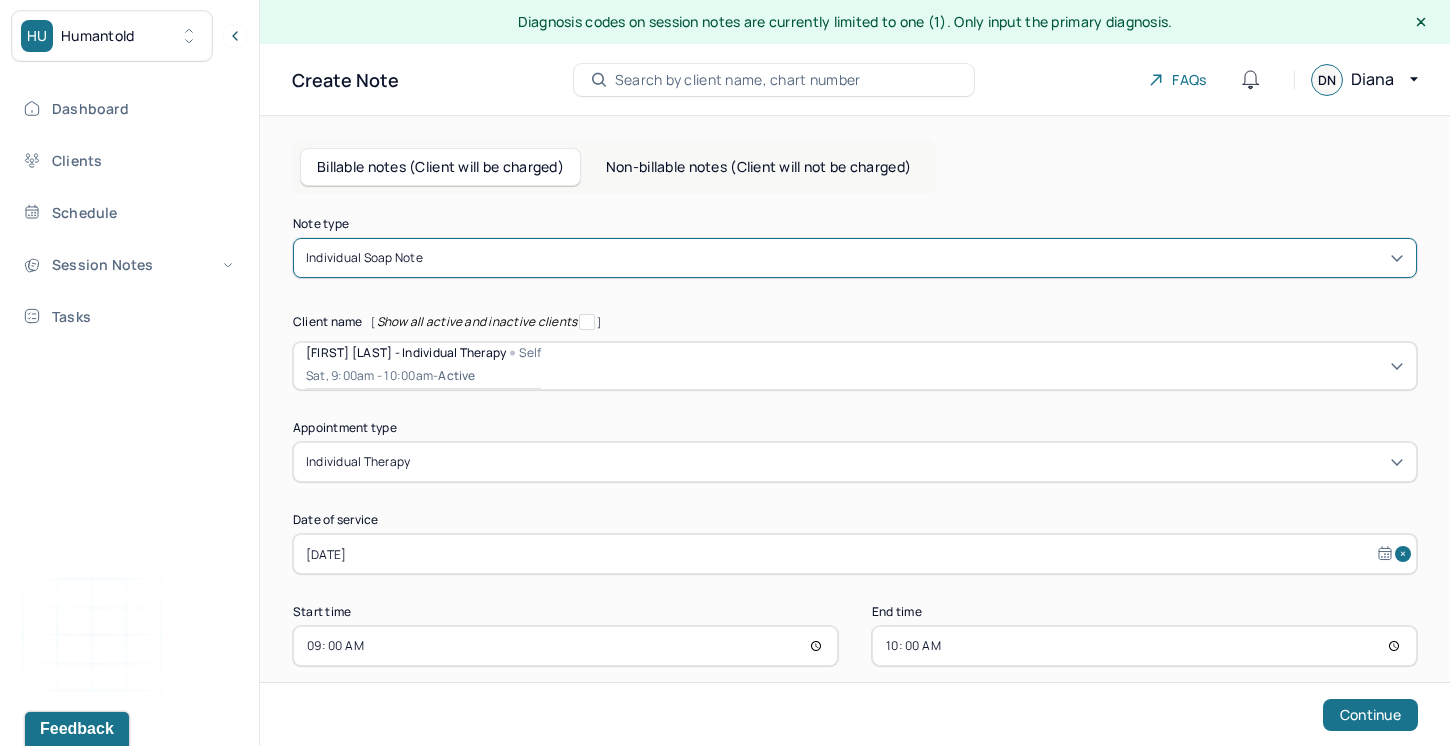 scroll, scrollTop: 25, scrollLeft: 0, axis: vertical 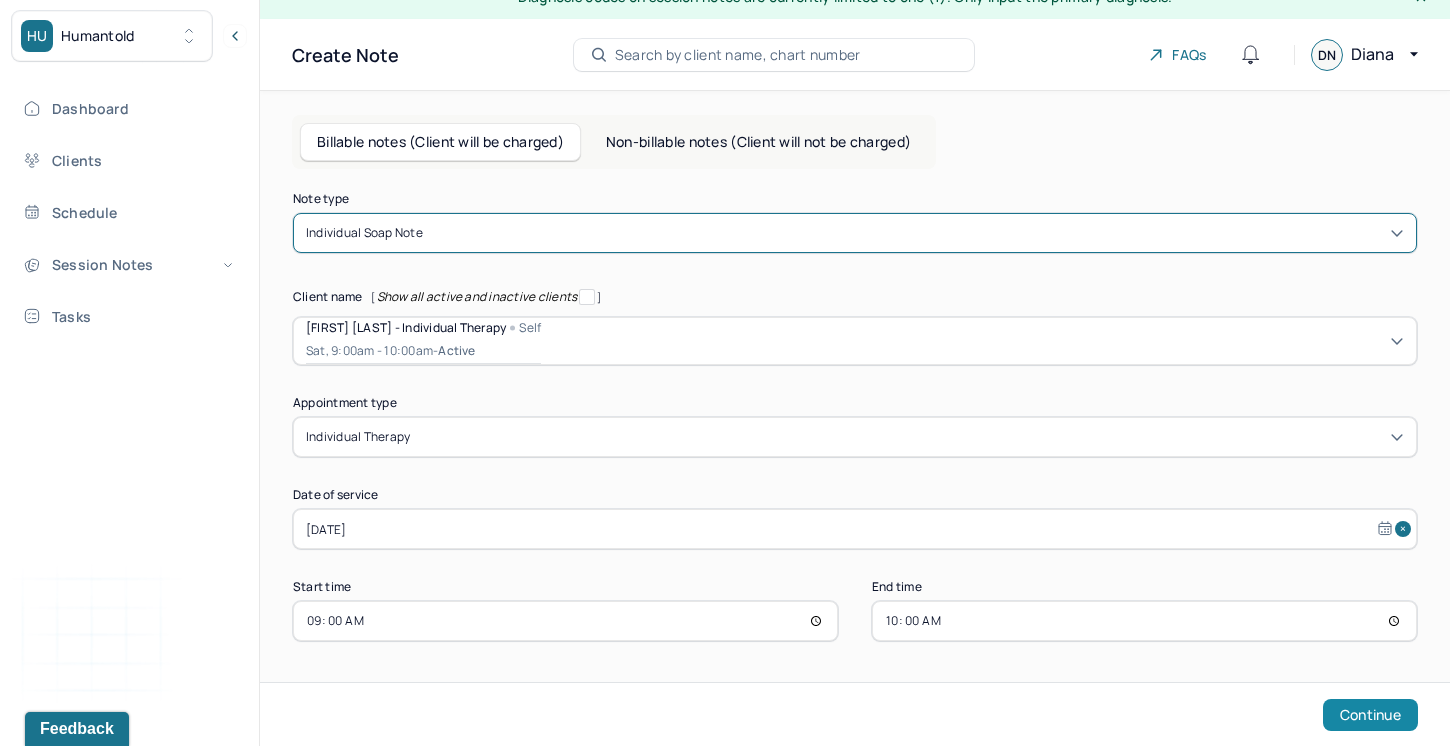 click on "Continue" at bounding box center (1370, 715) 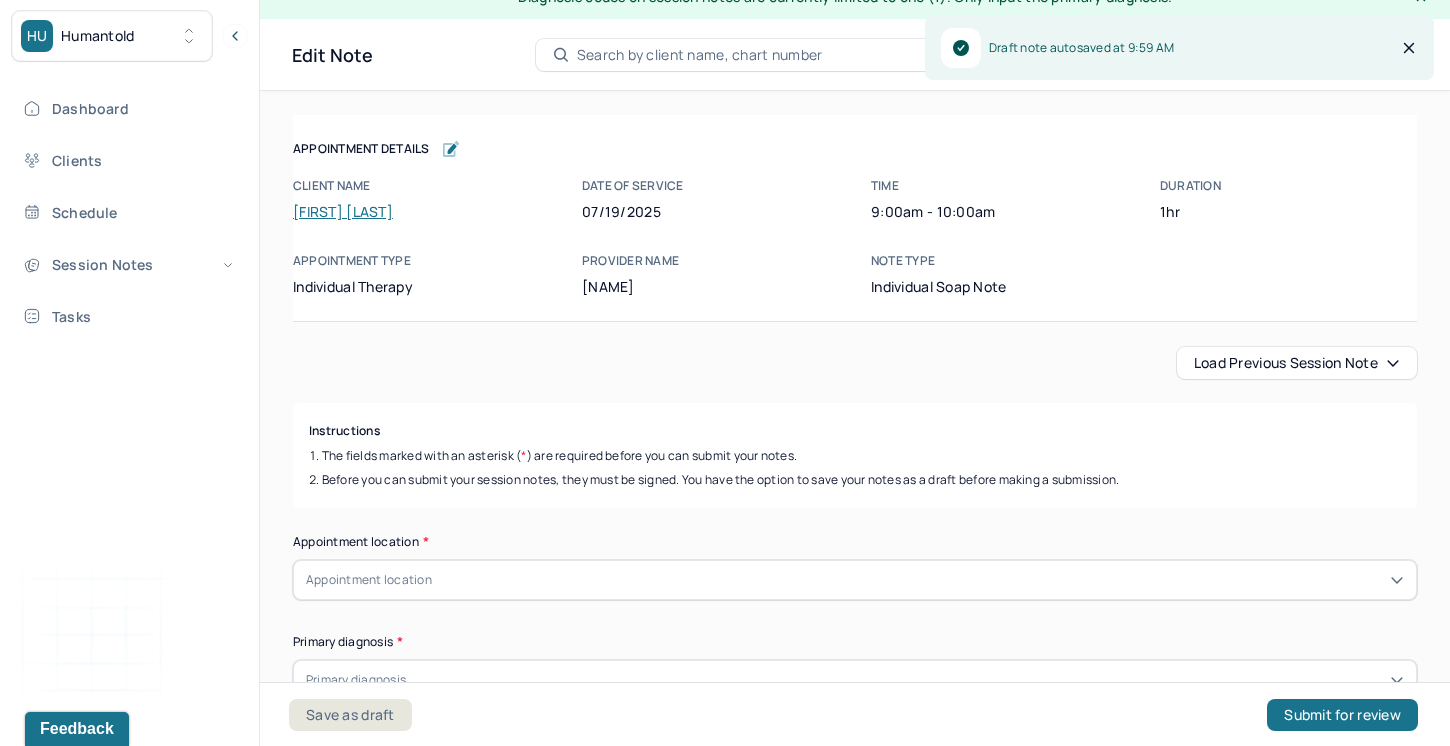 click on "Load previous session note" at bounding box center [1297, 363] 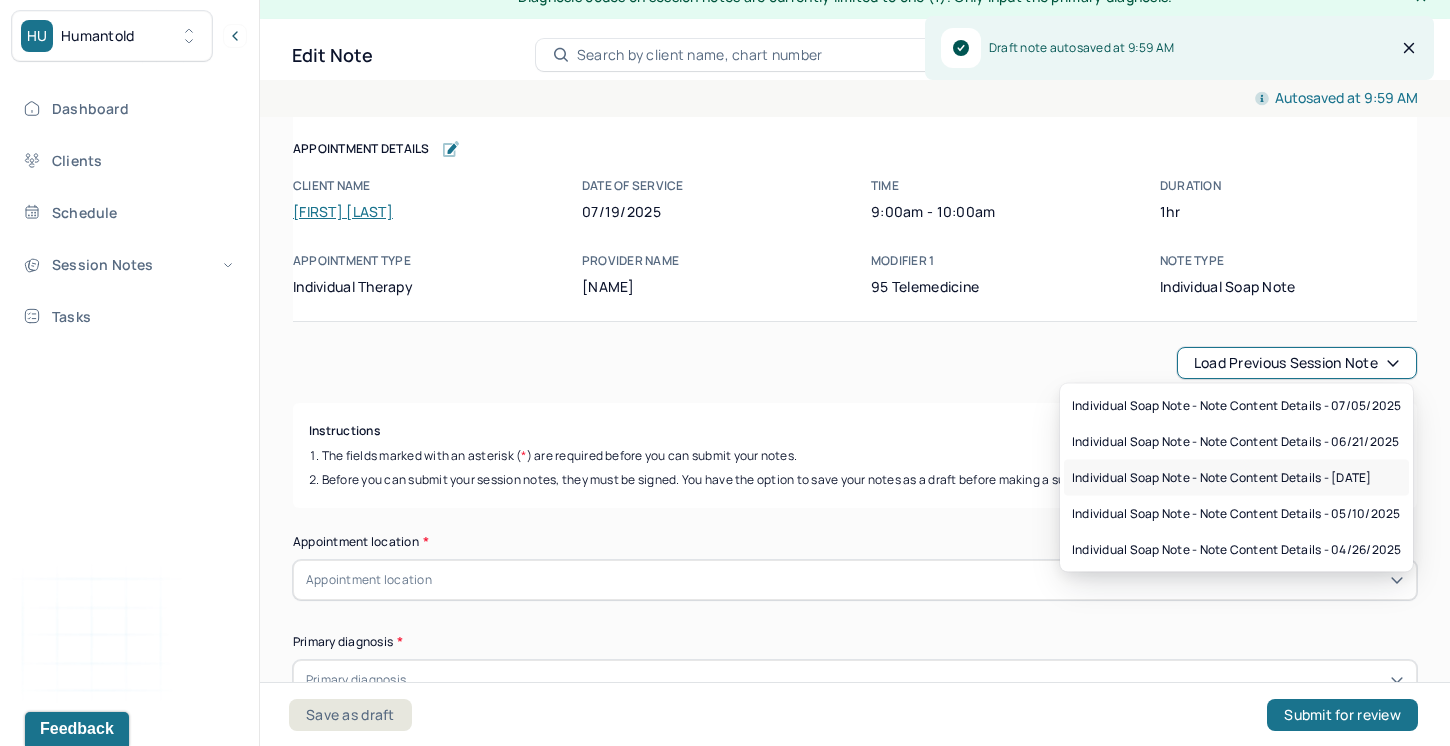 click on "Individual soap note   - Note content Details -   05/24/2025" at bounding box center [1222, 478] 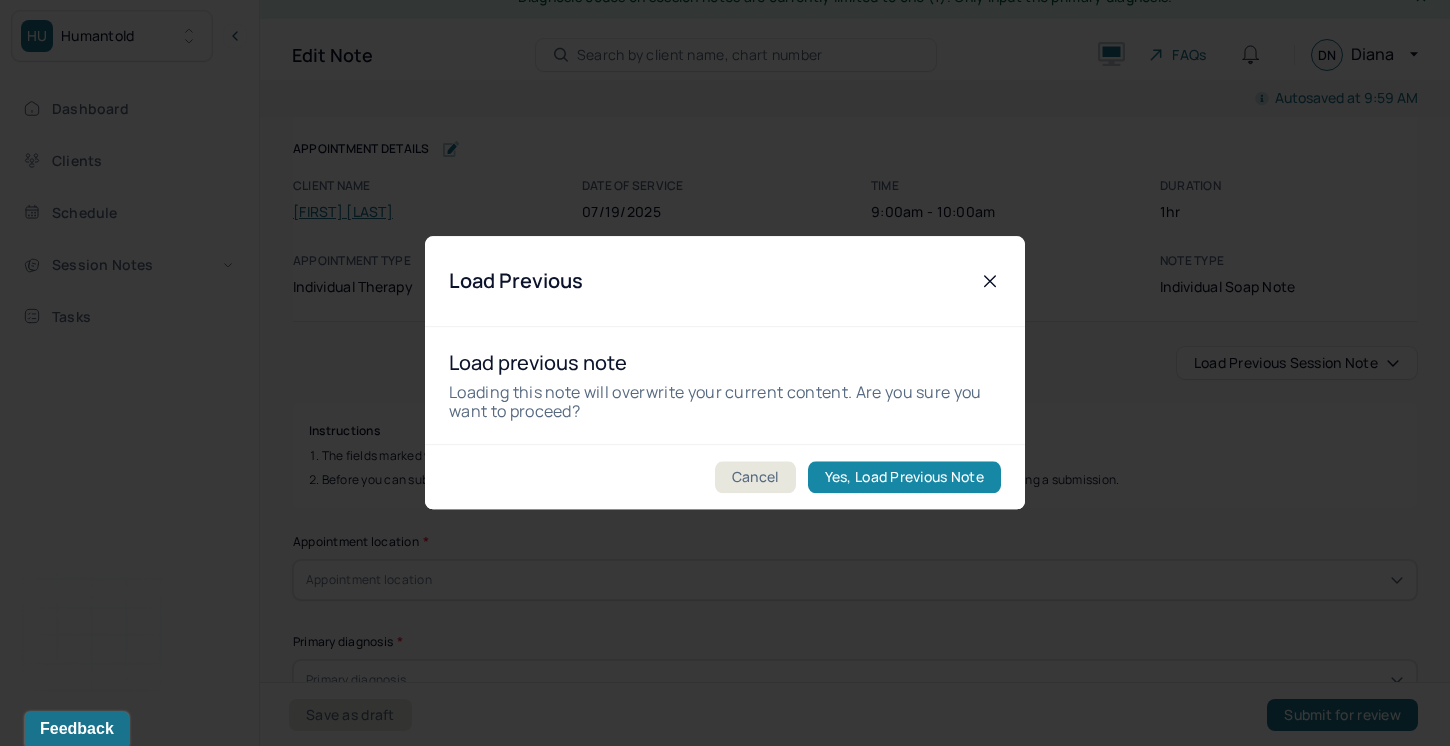 click on "Yes, Load Previous Note" at bounding box center (904, 478) 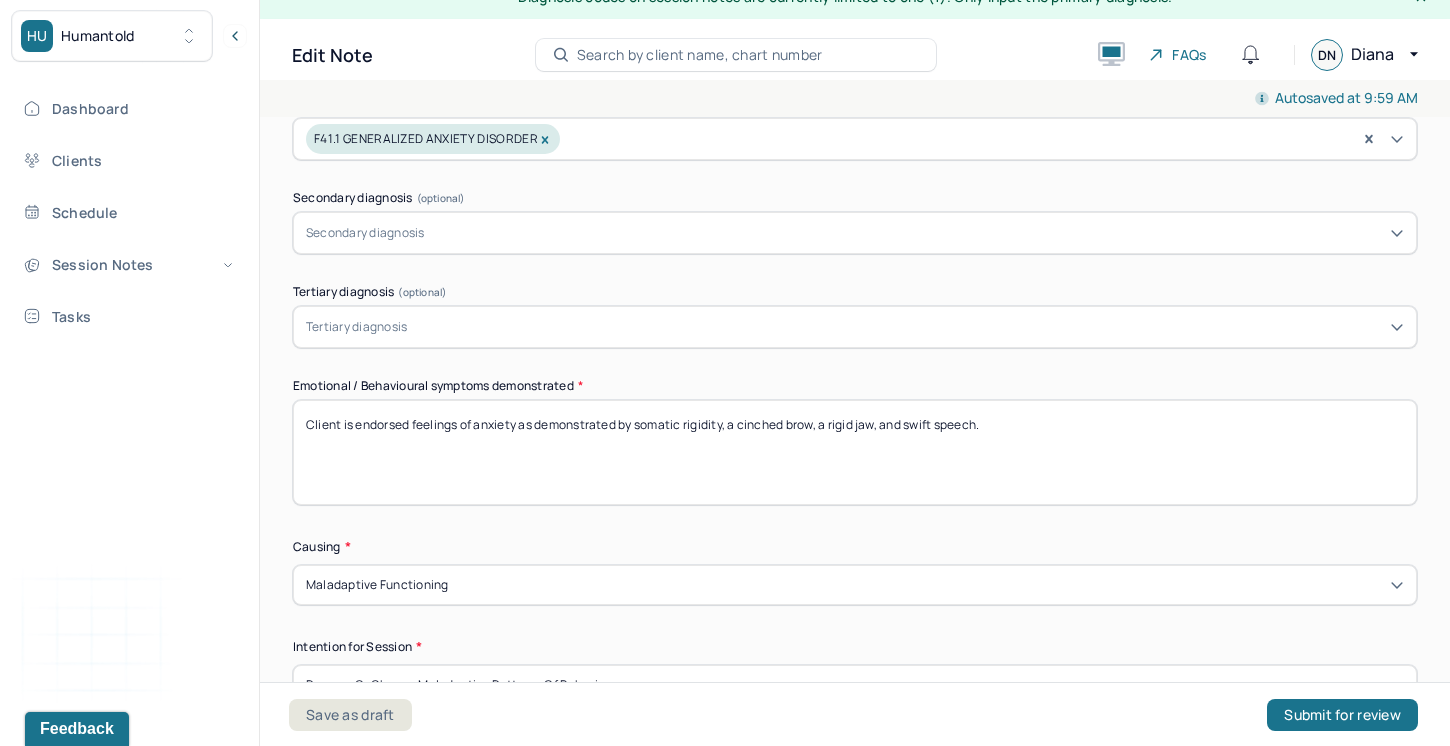 scroll, scrollTop: 803, scrollLeft: 0, axis: vertical 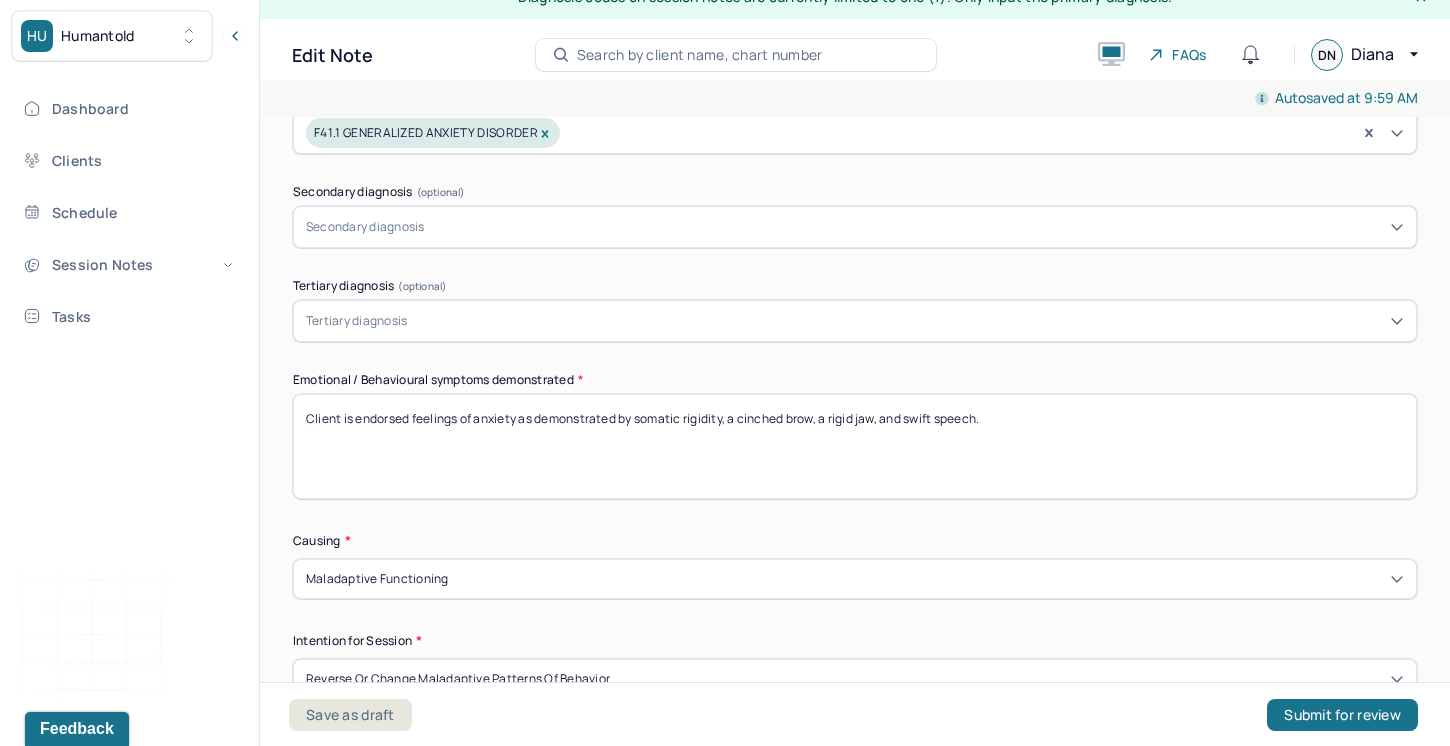 drag, startPoint x: 1016, startPoint y: 422, endPoint x: 637, endPoint y: 417, distance: 379.033 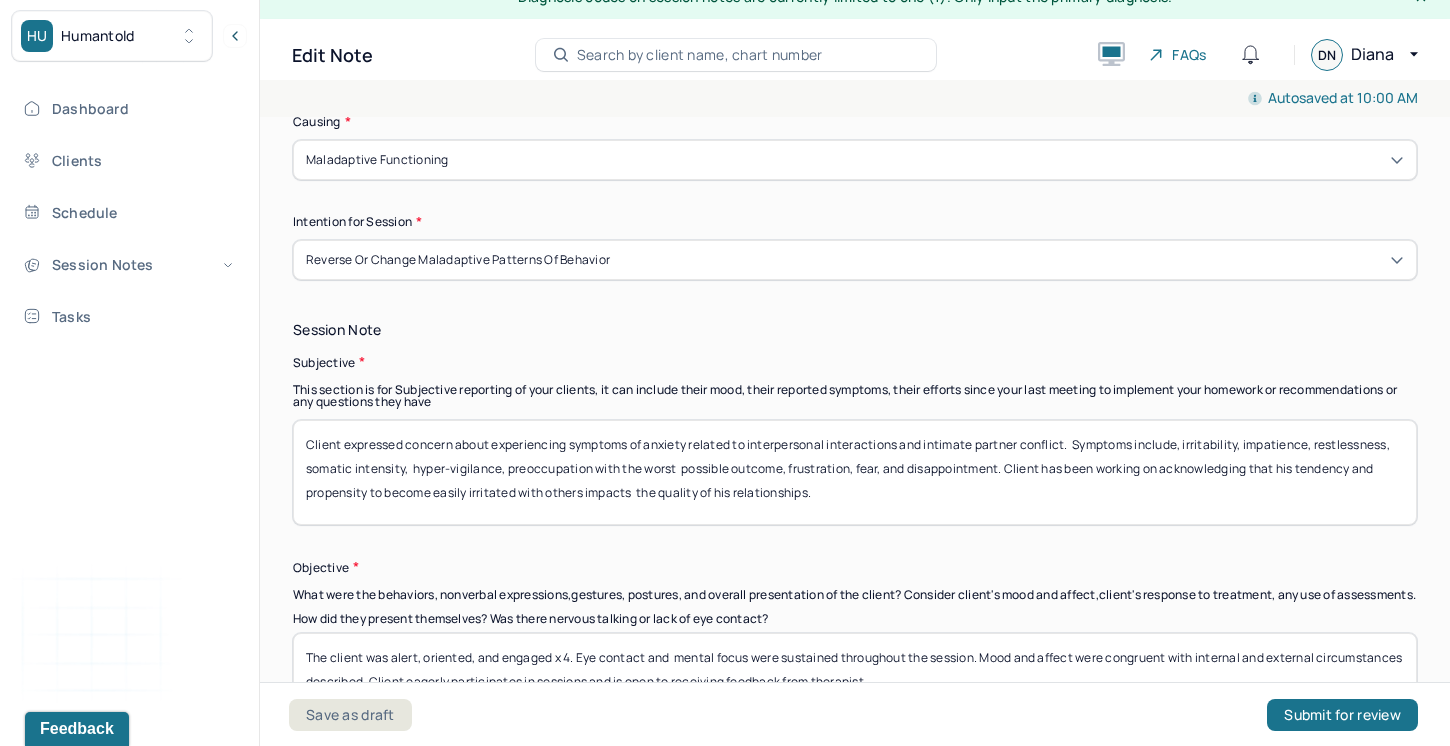 scroll, scrollTop: 1224, scrollLeft: 0, axis: vertical 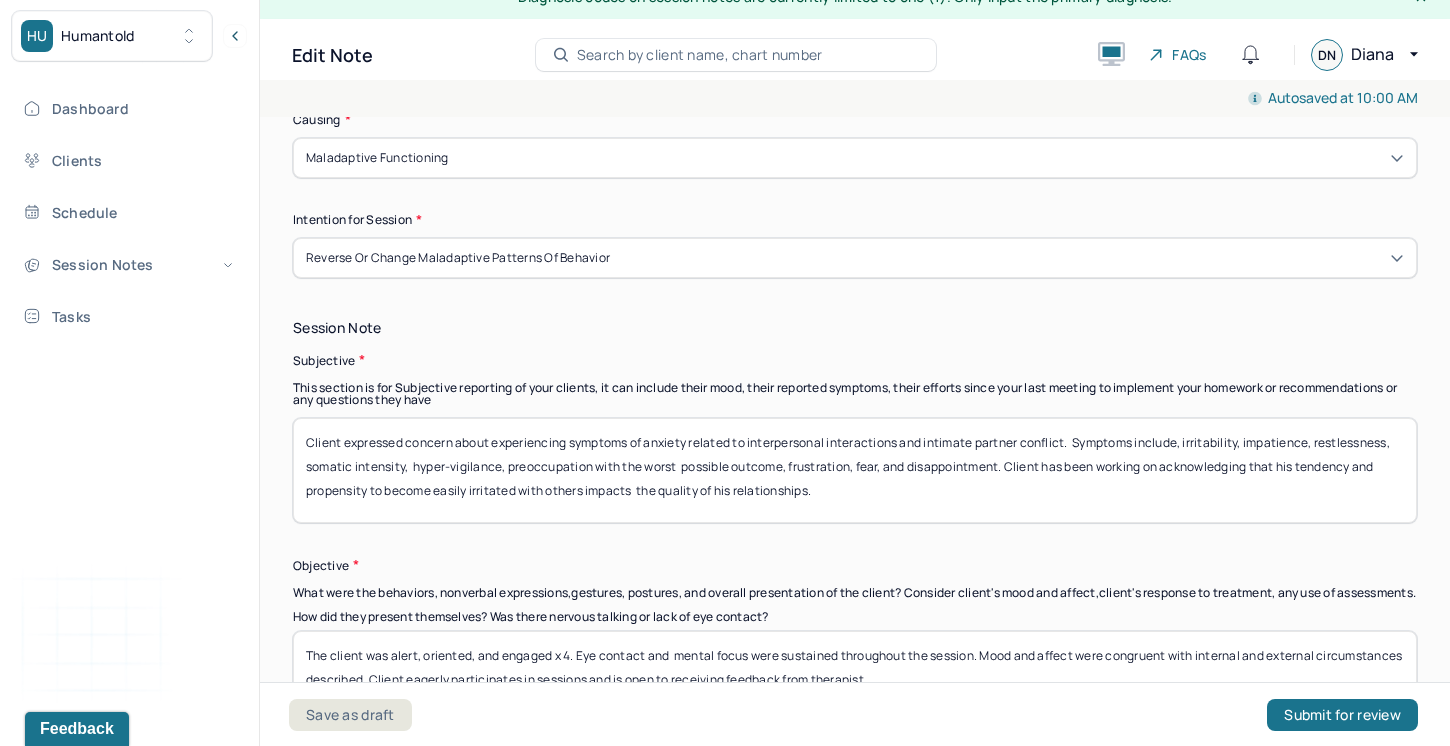 type on "Client is endorsed feelings of anxiety as demonstrated by  facial tension, somatic holding, emphatic and rapid speech." 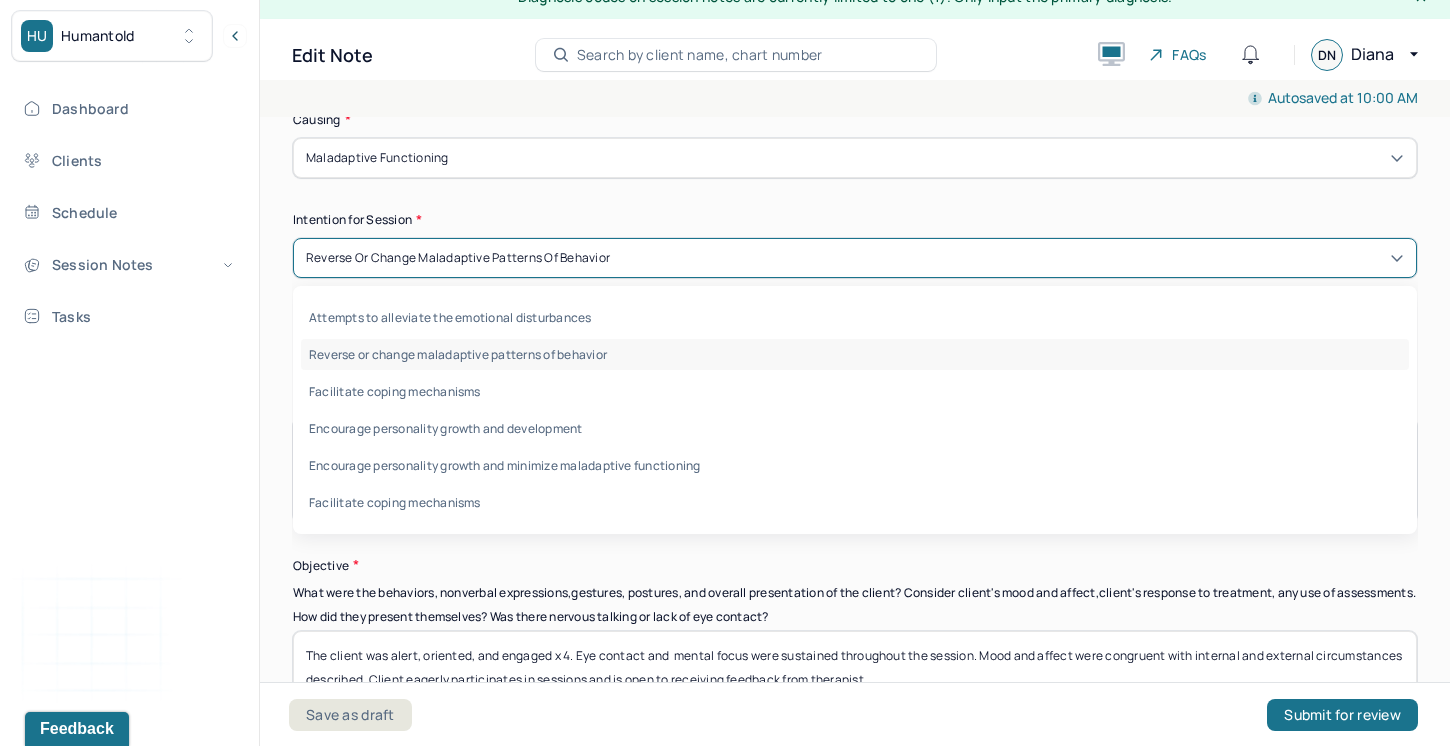 click on "Reverse or change maladaptive patterns of behavior" at bounding box center (458, 258) 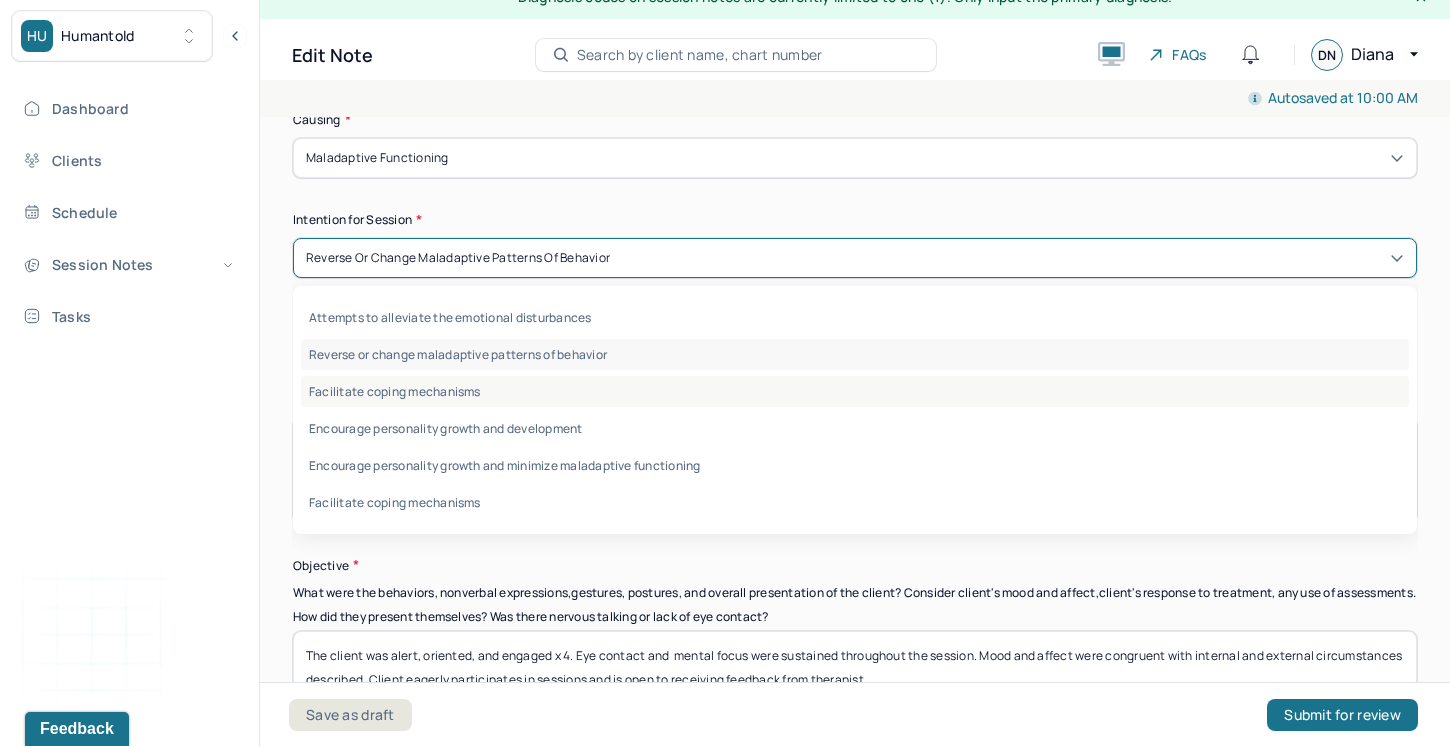 click on "Facilitate coping mechanisms" at bounding box center (855, 391) 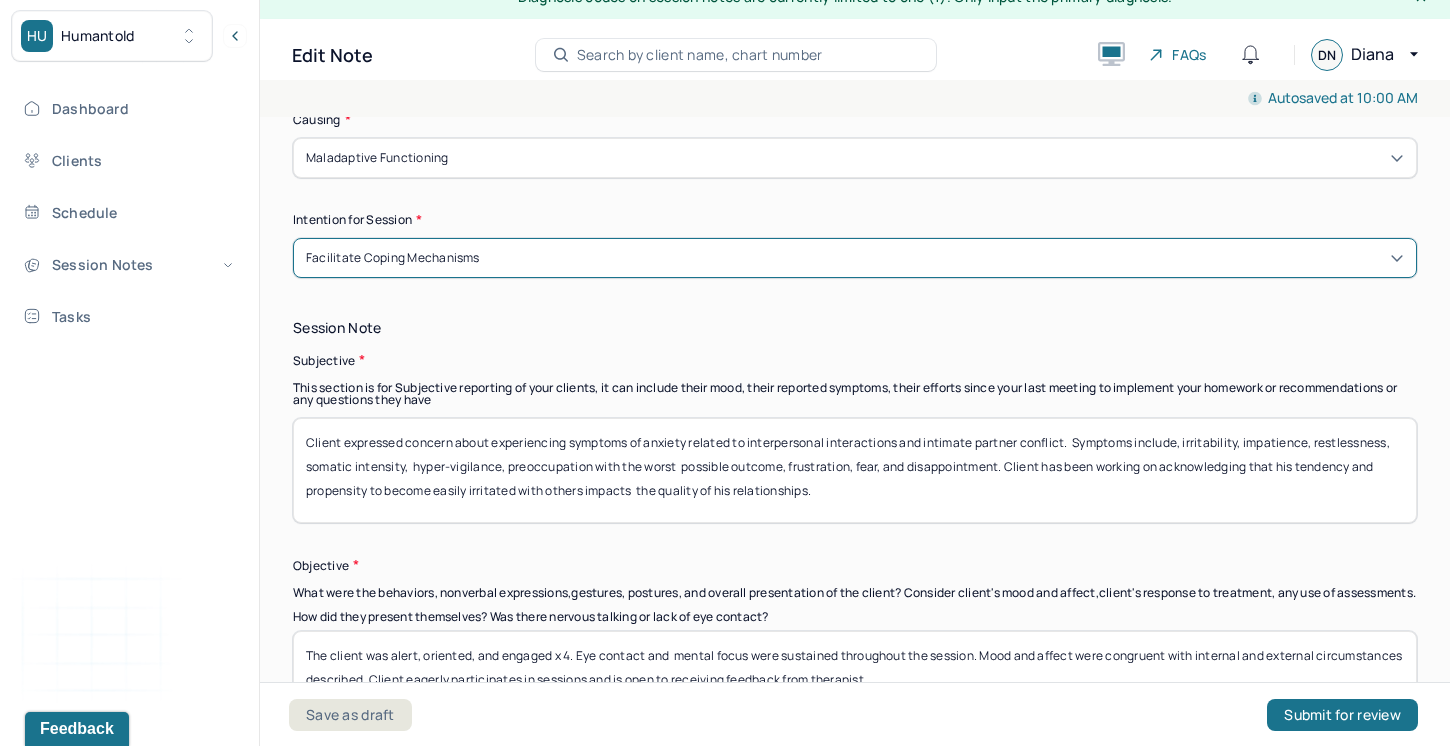 click on "Client expressed concern about experiencing symptoms of anxiety related to interpersonal interactions and intimate partner conflict.  Symptoms include, irritability, impatience, restlessness, somatic intensity,  hyper-vigilance, preoccupation with the worst  possible outcome, frustration, fear, and disappointment. Client has been working on acknowledging that his tendency and propensity to become easily irritated with others impacts  the quality of his relationships." at bounding box center [855, 470] 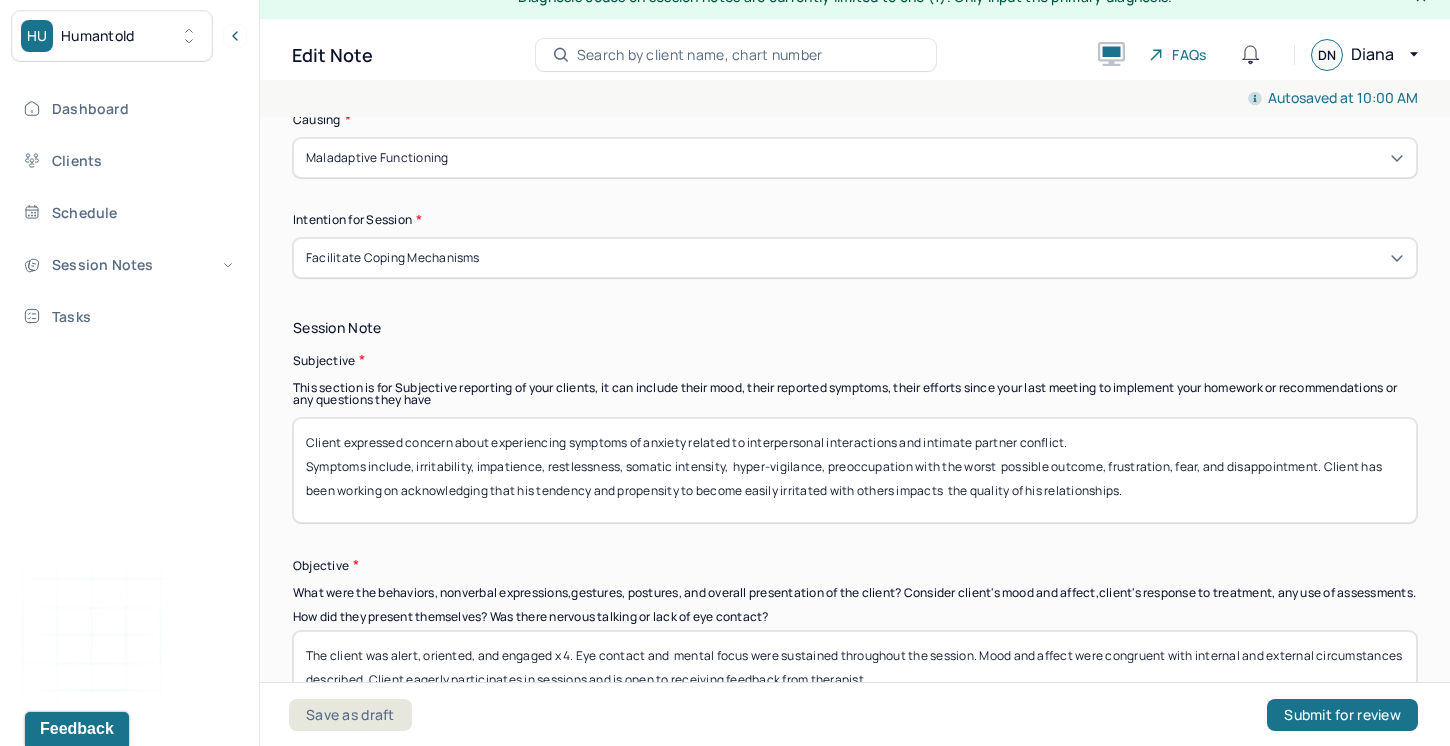 drag, startPoint x: 1077, startPoint y: 450, endPoint x: 753, endPoint y: 435, distance: 324.34705 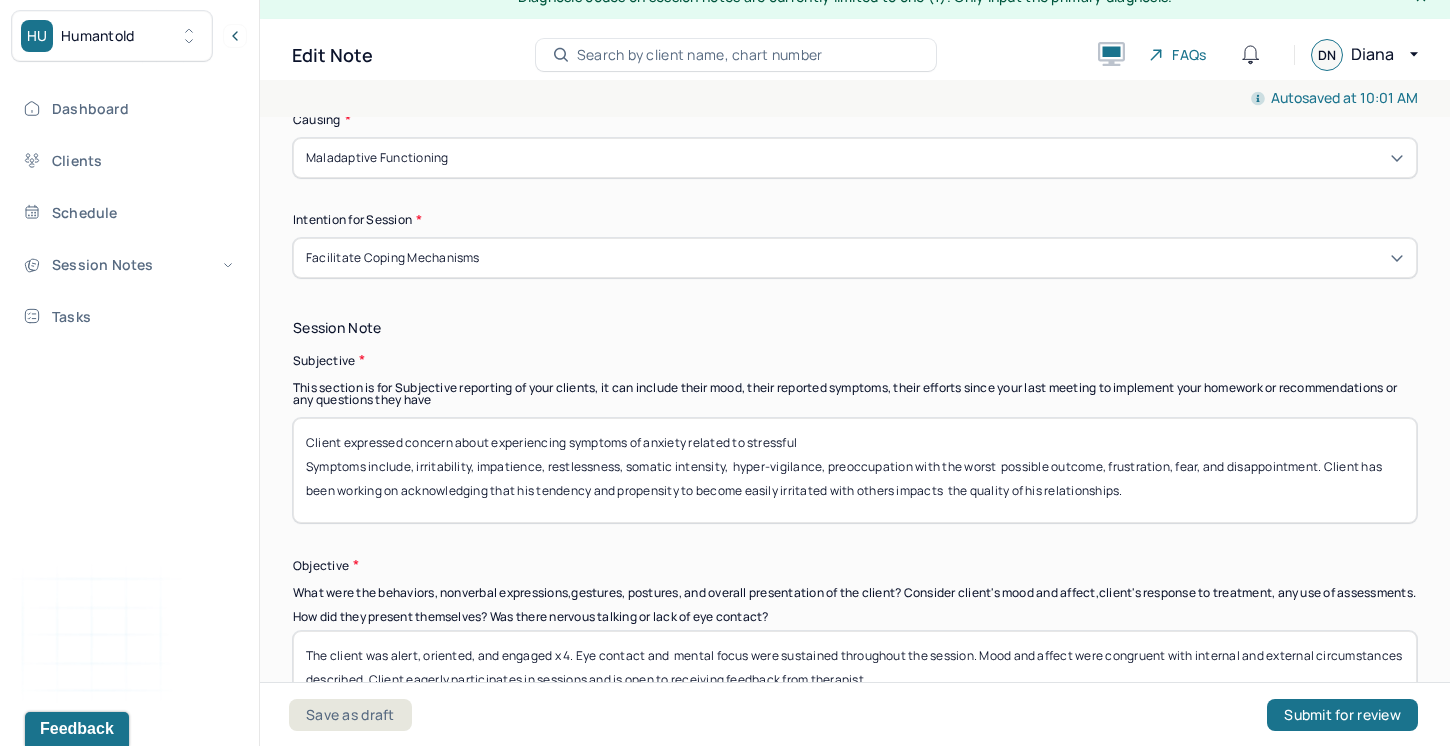 click on "Client expressed concern about experiencing symptoms of anxiety related to stressful
Symptoms include, irritability, impatience, restlessness, somatic intensity,  hyper-vigilance, preoccupation with the worst  possible outcome, frustration, fear, and disappointment. Client has been working on acknowledging that his tendency and propensity to become easily irritated with others impacts  the quality of his relationships." at bounding box center [855, 470] 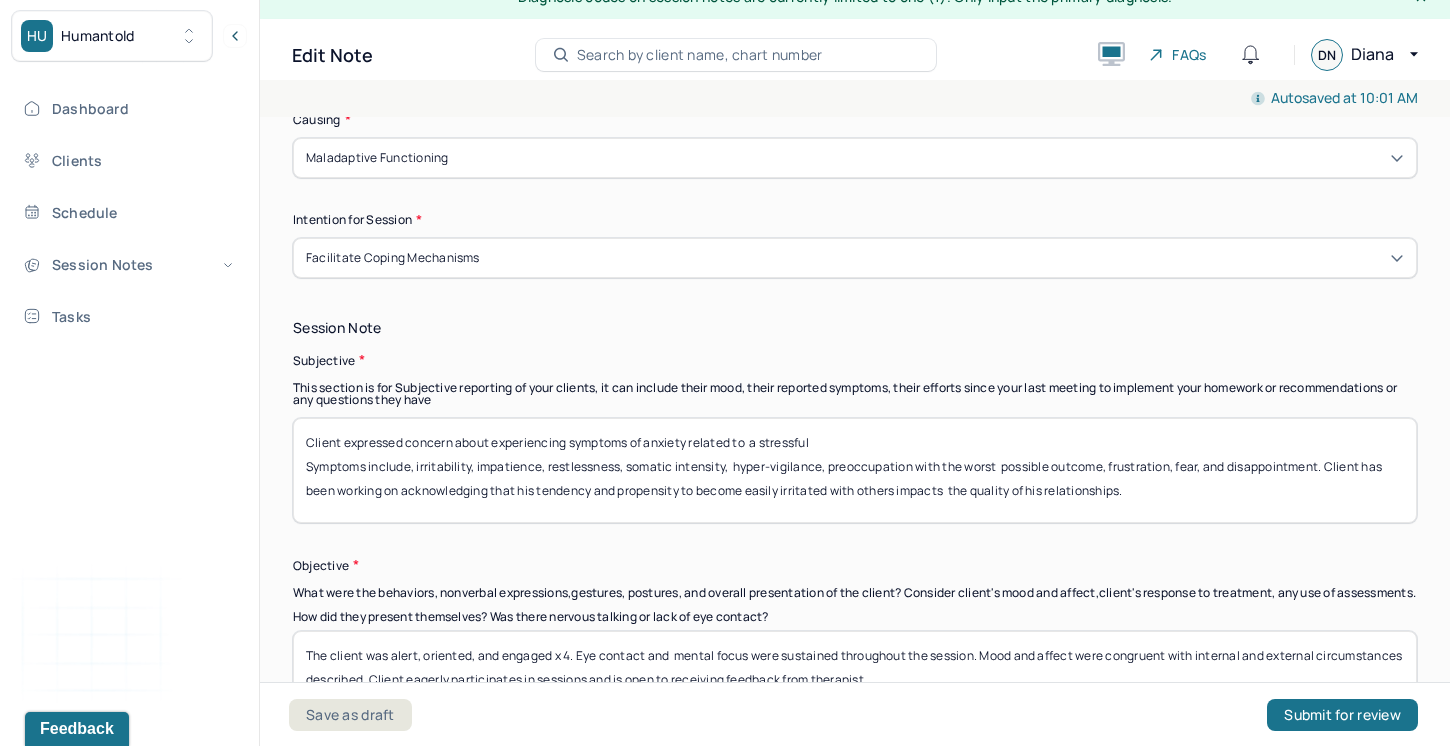 drag, startPoint x: 845, startPoint y: 444, endPoint x: 749, endPoint y: 443, distance: 96.00521 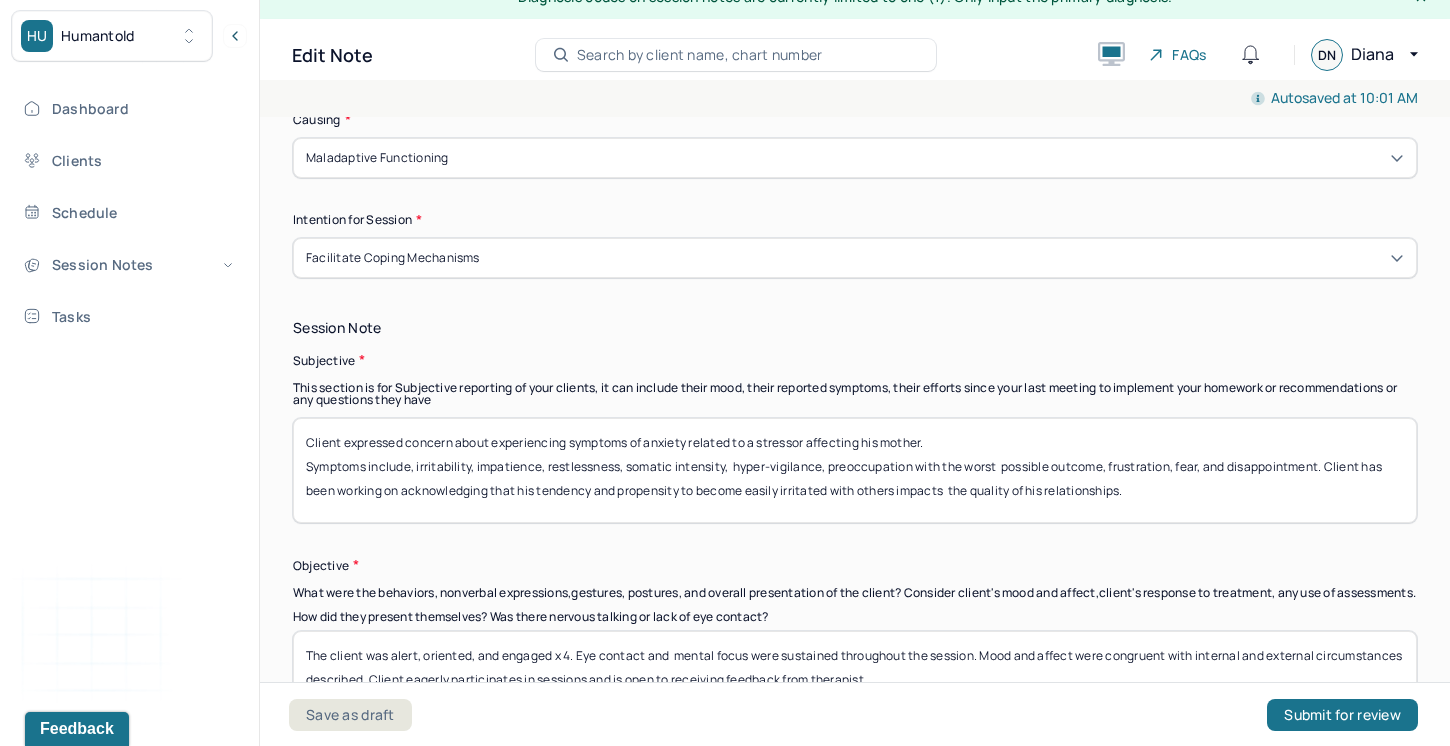 click on "Client expressed concern about experiencing symptoms of anxiety related to a stressor affecting his mother.
Symptoms include, irritability, impatience, restlessness, somatic intensity,  hyper-vigilance, preoccupation with the worst  possible outcome, frustration, fear, and disappointment. Client has been working on acknowledging that his tendency and propensity to become easily irritated with others impacts  the quality of his relationships." at bounding box center (855, 470) 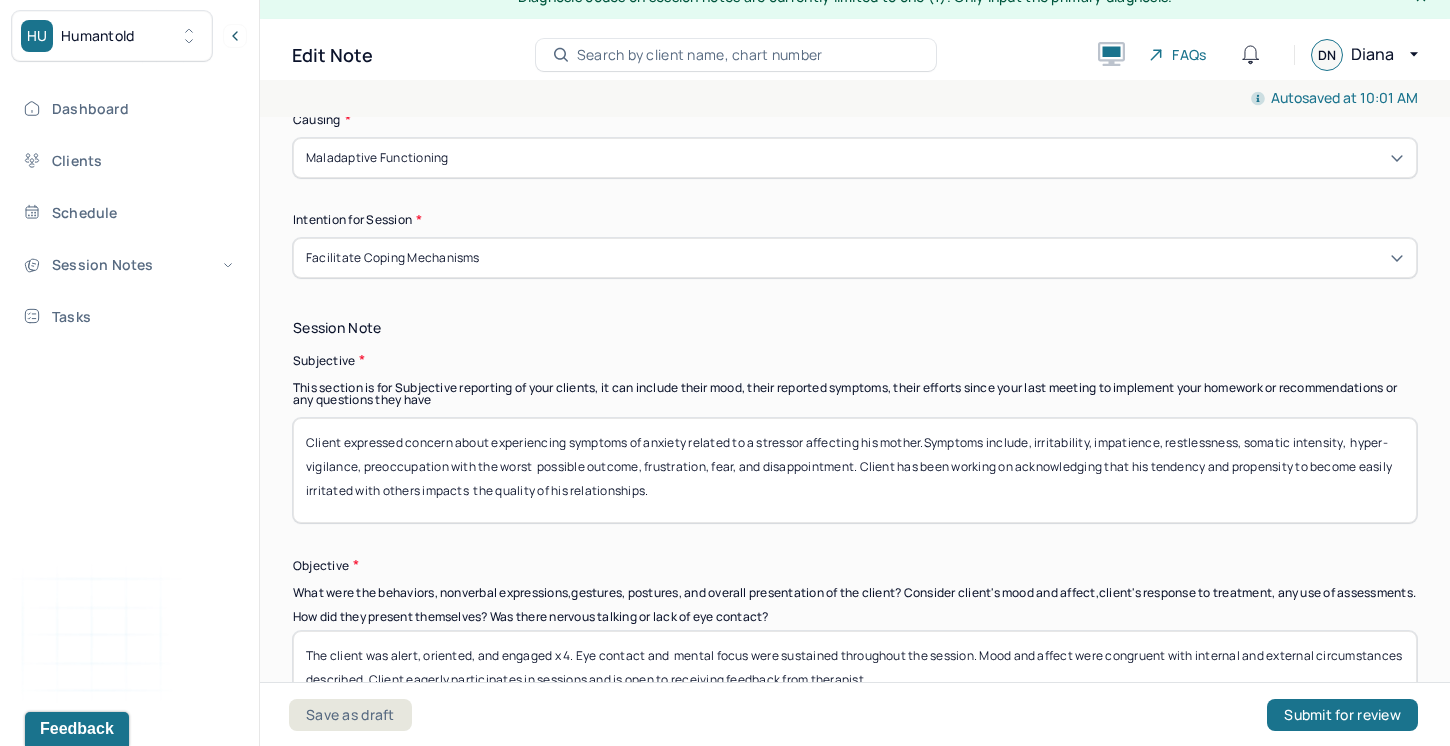click on "Client expressed concern about experiencing symptoms of anxiety related to a stressor affecting his mother.Symptoms include, irritability, impatience, restlessness, somatic intensity,  hyper-vigilance, preoccupation with the worst  possible outcome, frustration, fear, and disappointment. Client has been working on acknowledging that his tendency and propensity to become easily irritated with others impacts  the quality of his relationships." at bounding box center (855, 470) 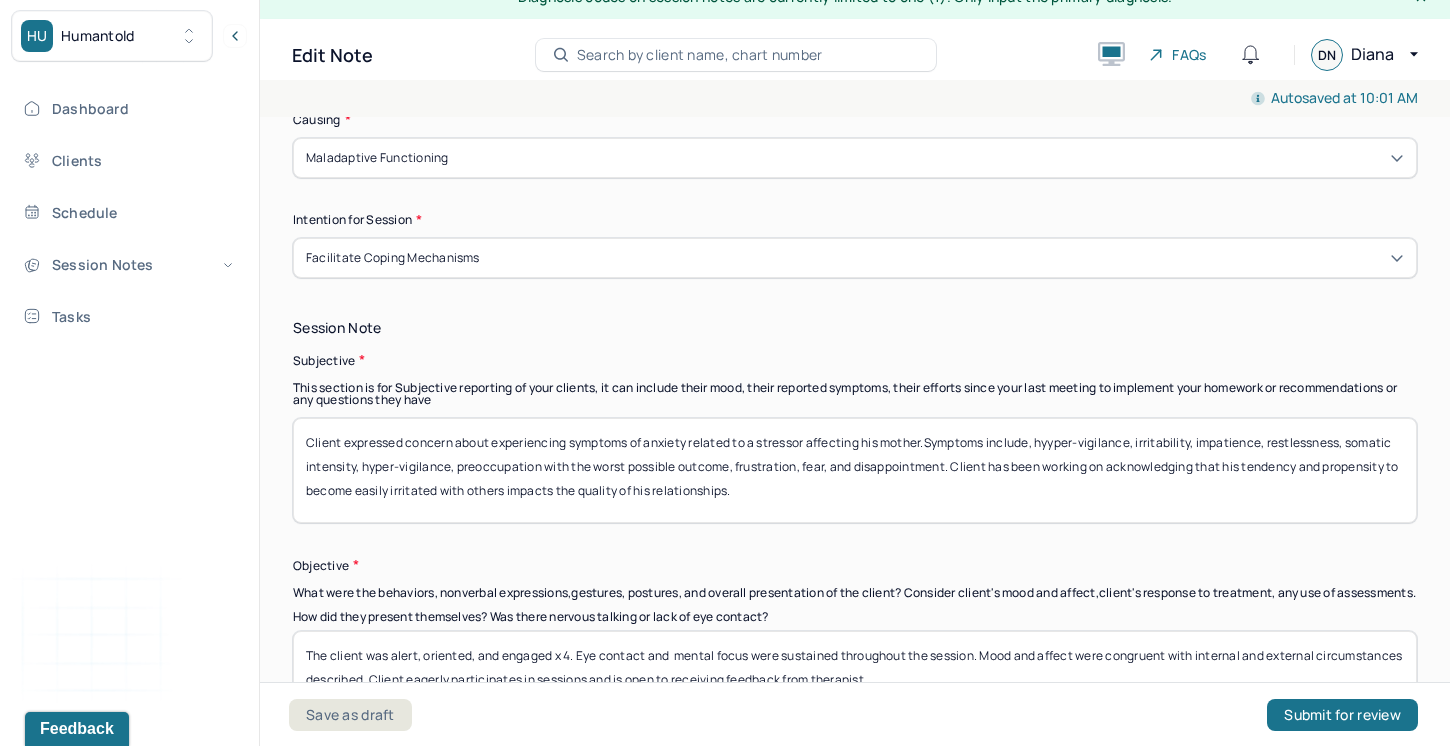 drag, startPoint x: 1146, startPoint y: 441, endPoint x: 1042, endPoint y: 438, distance: 104.04326 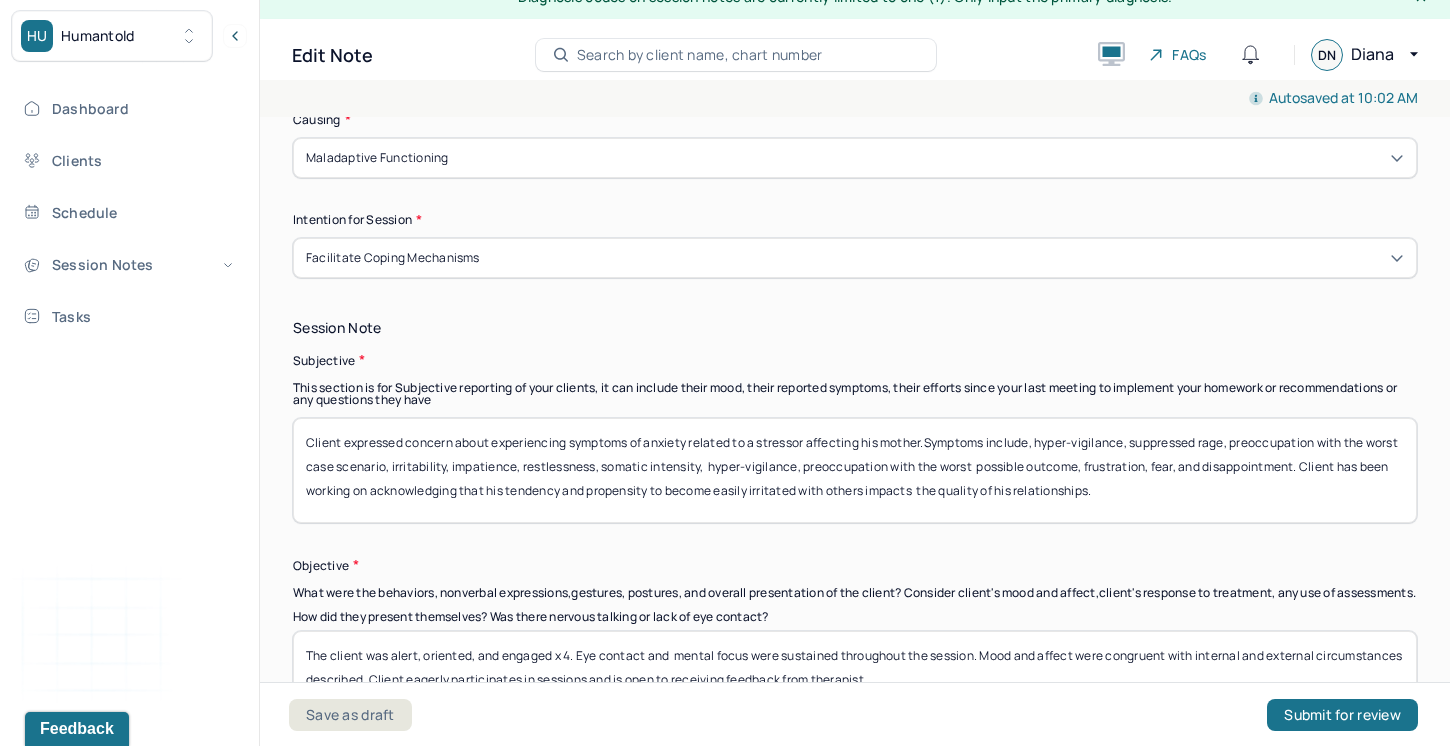 click on "Client expressed concern about experiencing symptoms of anxiety related to a stressor affecting his mother.Symptoms include, hyper-vigilance, suppressed rage, preoccupation with the worst case scenario, irritability, impatience, restlessness, somatic intensity,  hyper-vigilance, preoccupation with the worst  possible outcome, frustration, fear, and disappointment. Client has been working on acknowledging that his tendency and propensity to become easily irritated with others impacts  the quality of his relationships." at bounding box center [855, 470] 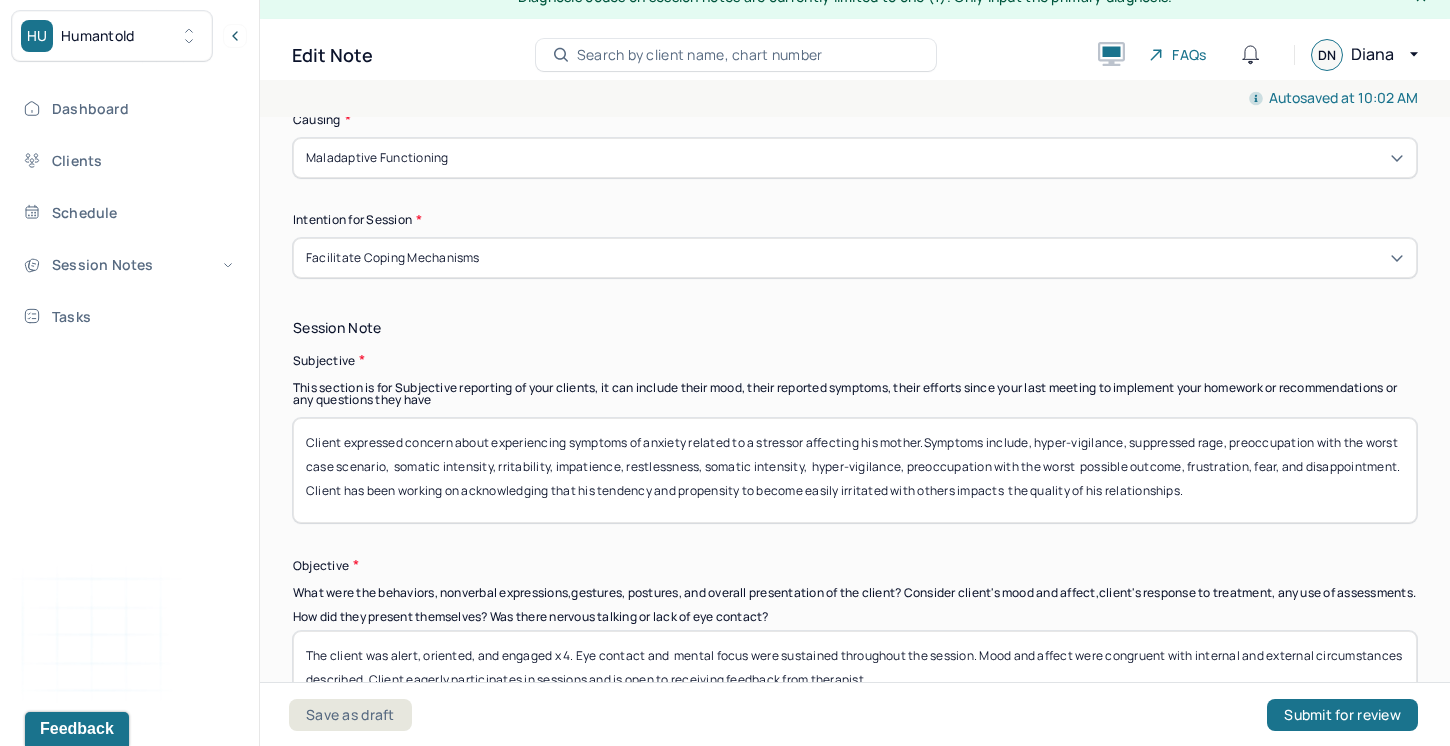 click on "Client expressed concern about experiencing symptoms of anxiety related to a stressor affecting his mother.Symptoms include, hyper-vigilance, suppressed rage, preoccupation with the worst case scenario,  somatic intensity, rritability, impatience, restlessness, somatic intensity,  hyper-vigilance, preoccupation with the worst  possible outcome, frustration, fear, and disappointment. Client has been working on acknowledging that his tendency and propensity to become easily irritated with others impacts  the quality of his relationships." at bounding box center (855, 470) 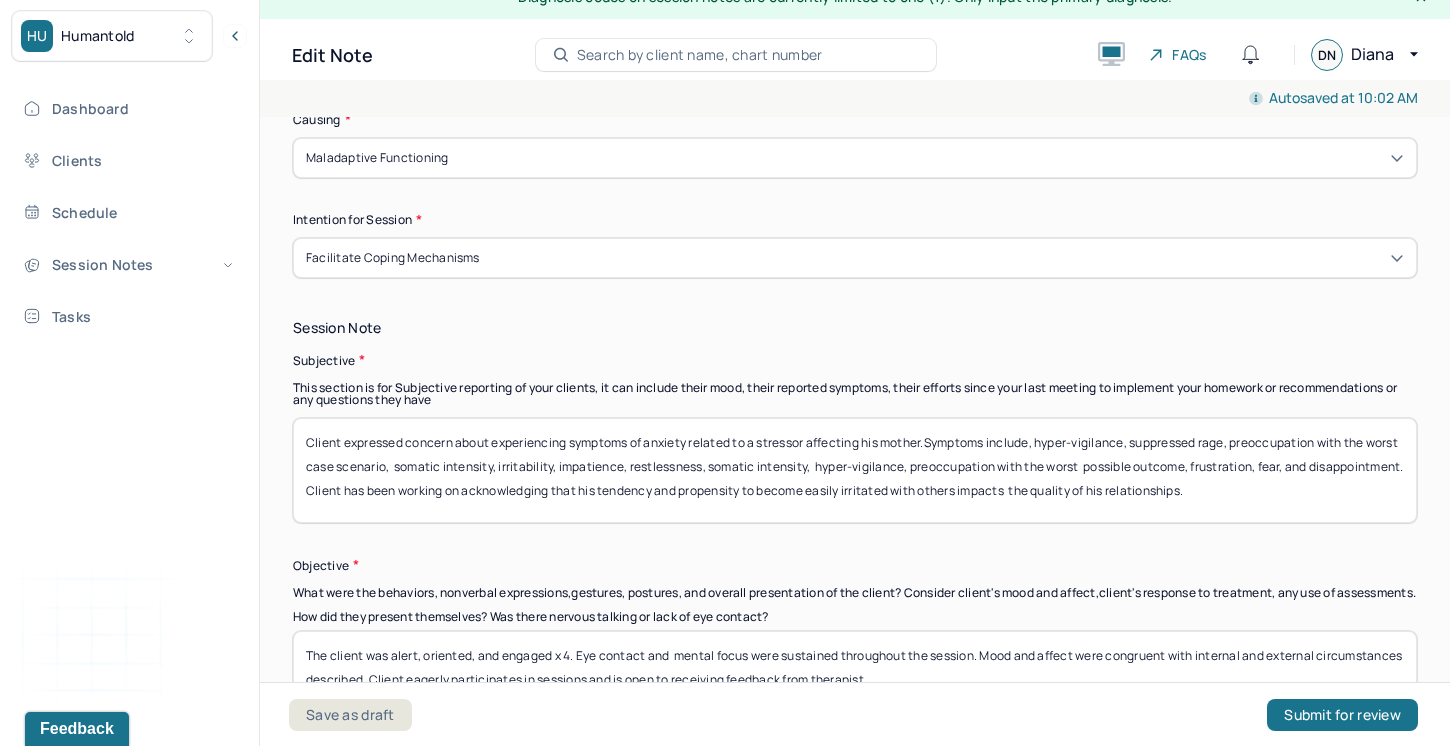 drag, startPoint x: 654, startPoint y: 465, endPoint x: 589, endPoint y: 464, distance: 65.00769 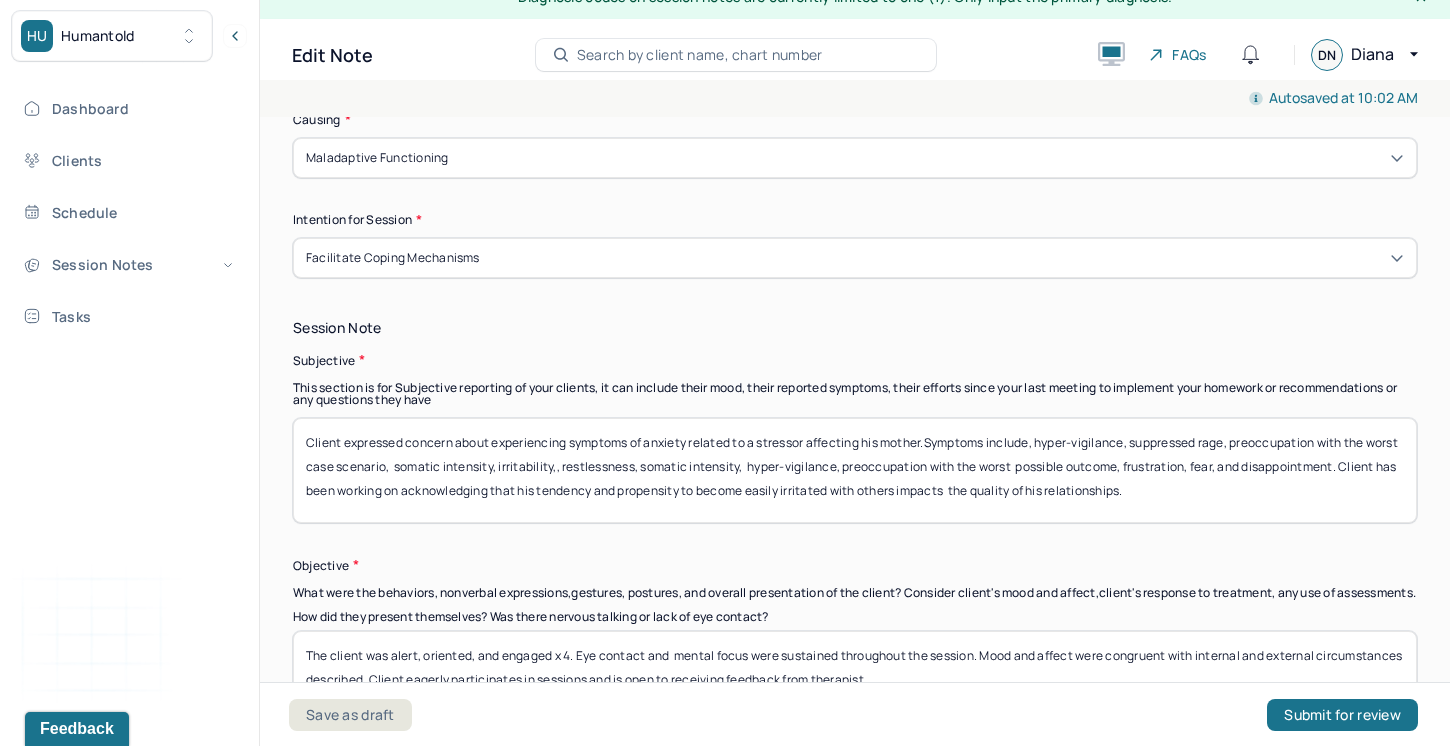 click on "Client expressed concern about experiencing symptoms of anxiety related to a stressor affecting his mother.Symptoms include, hyper-vigilance, suppressed rage, preoccupation with the worst case scenario,  somatic intensity, irritability,, restlessness, somatic intensity,  hyper-vigilance, preoccupation with the worst  possible outcome, frustration, fear, and disappointment. Client has been working on acknowledging that his tendency and propensity to become easily irritated with others impacts  the quality of his relationships." at bounding box center [855, 470] 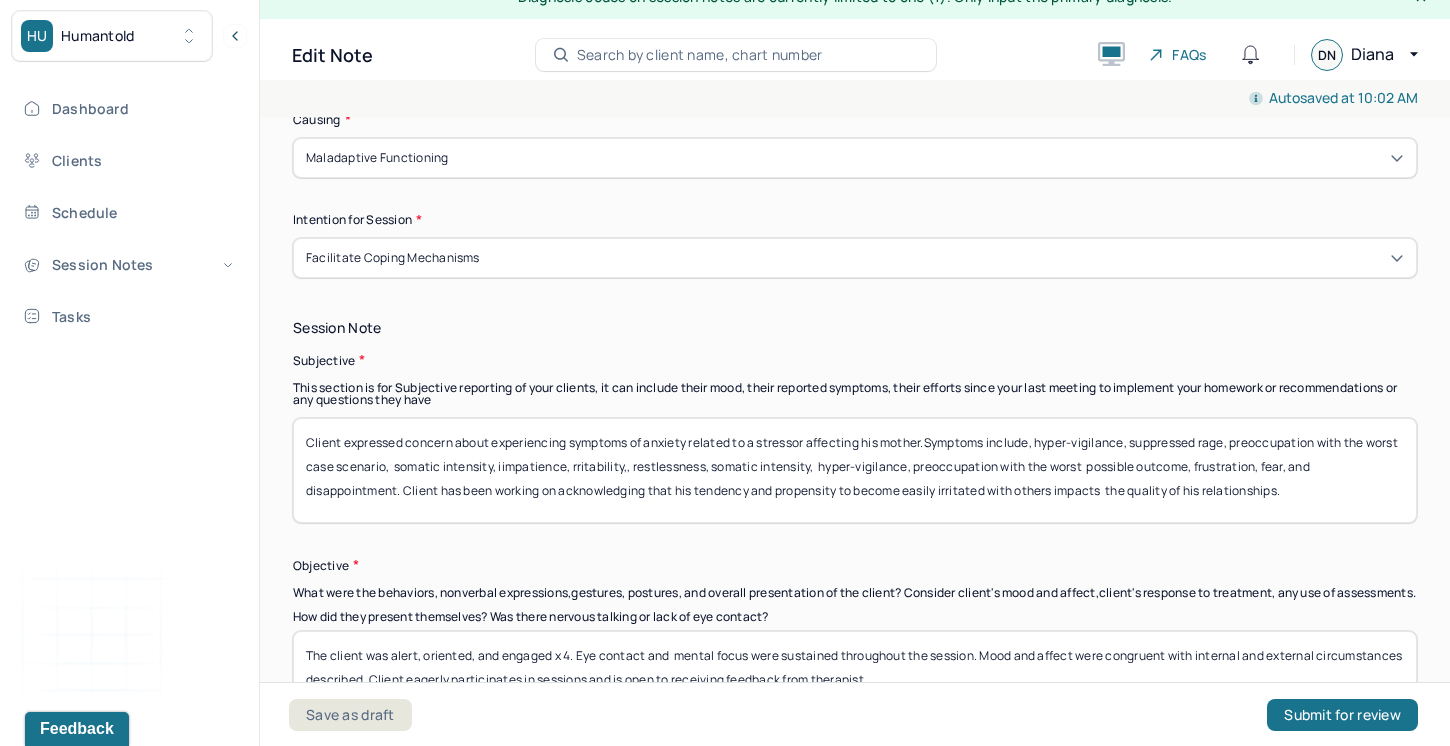 click on "Client expressed concern about experiencing symptoms of anxiety related to a stressor affecting his mother.Symptoms include, hyper-vigilance, suppressed rage, preoccupation with the worst case scenario,  somatic intensity, iimpatience, rritability,, restlessness, somatic intensity,  hyper-vigilance, preoccupation with the worst  possible outcome, frustration, fear, and disappointment. Client has been working on acknowledging that his tendency and propensity to become easily irritated with others impacts  the quality of his relationships." at bounding box center (855, 470) 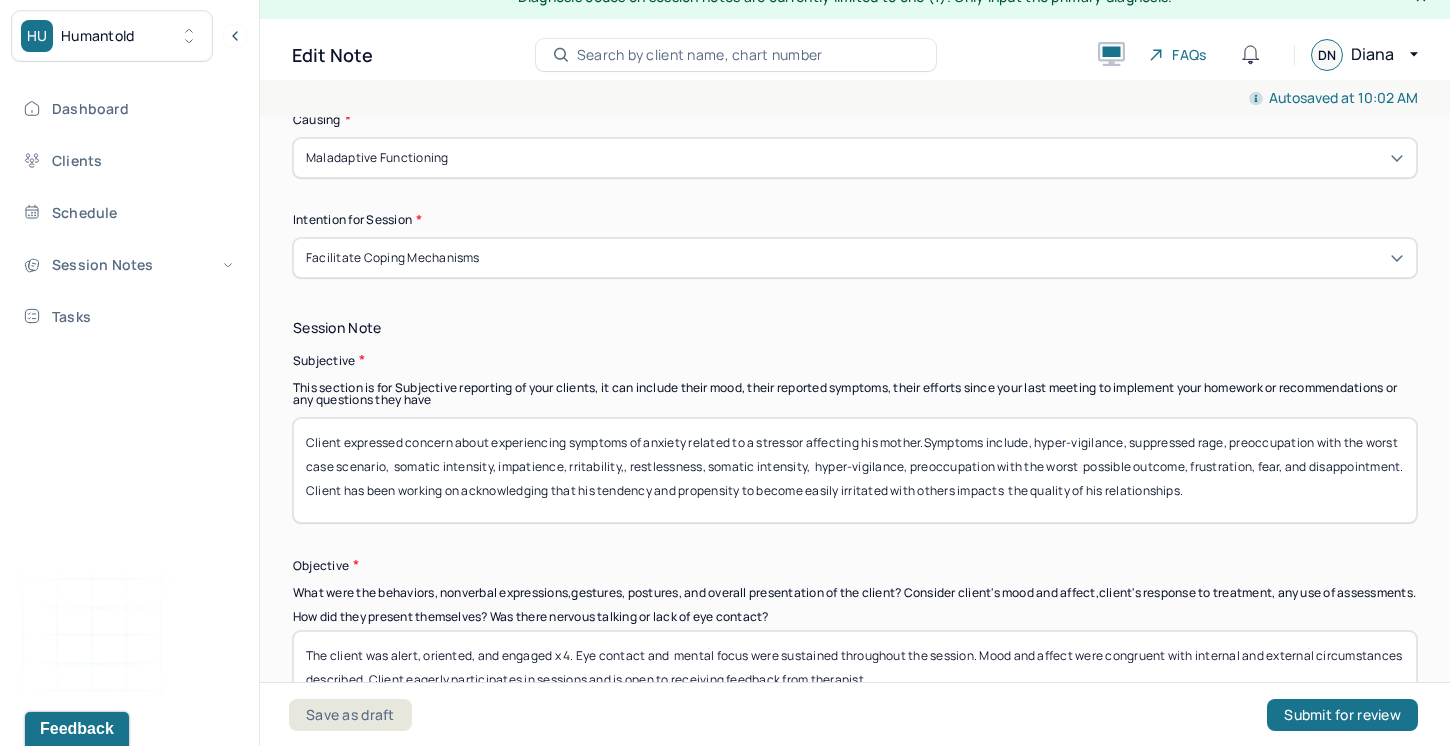 click on "Client expressed concern about experiencing symptoms of anxiety related to a stressor affecting his mother.Symptoms include, hyper-vigilance, suppressed rage, preoccupation with the worst case scenario,  somatic intensity, impatience, rritability,, restlessness, somatic intensity,  hyper-vigilance, preoccupation with the worst  possible outcome, frustration, fear, and disappointment. Client has been working on acknowledging that his tendency and propensity to become easily irritated with others impacts  the quality of his relationships." at bounding box center [855, 470] 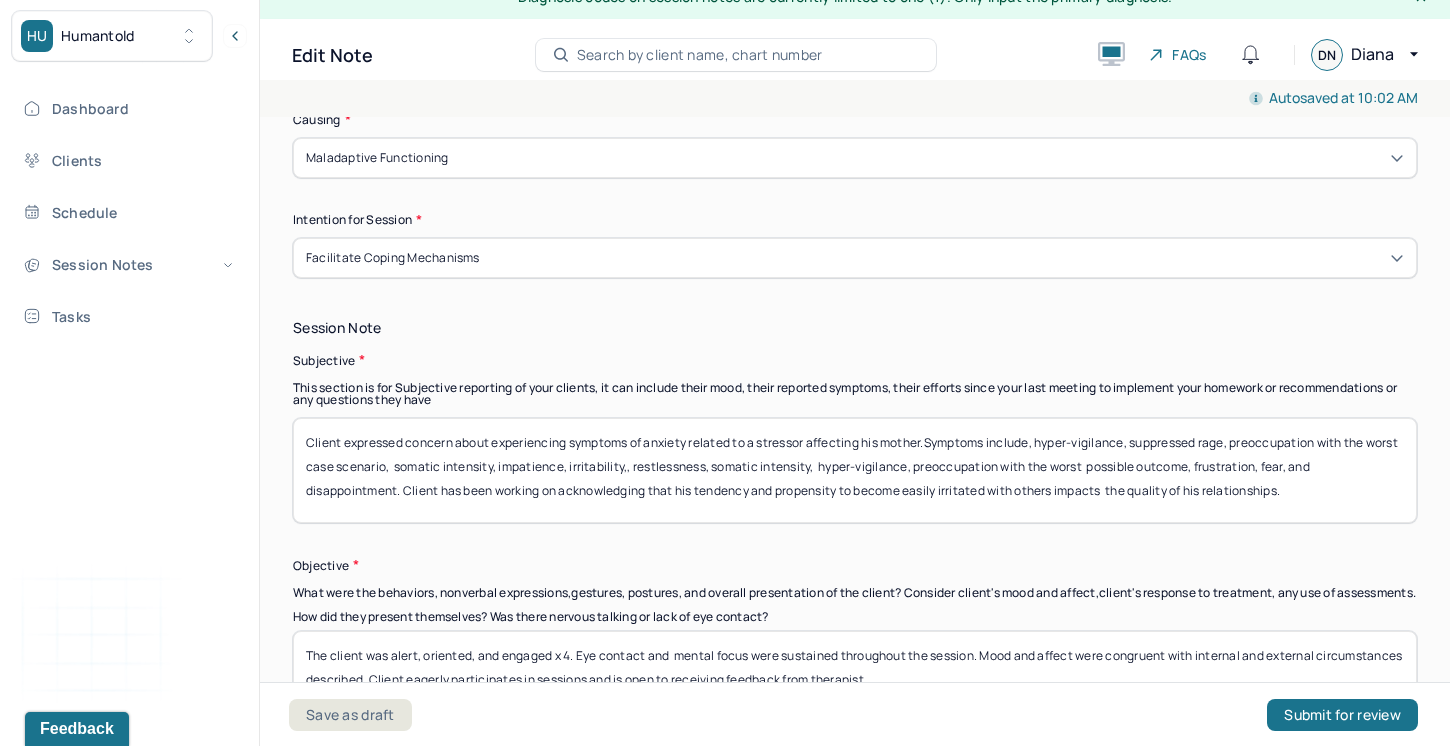 drag, startPoint x: 1226, startPoint y: 466, endPoint x: 748, endPoint y: 464, distance: 478.00418 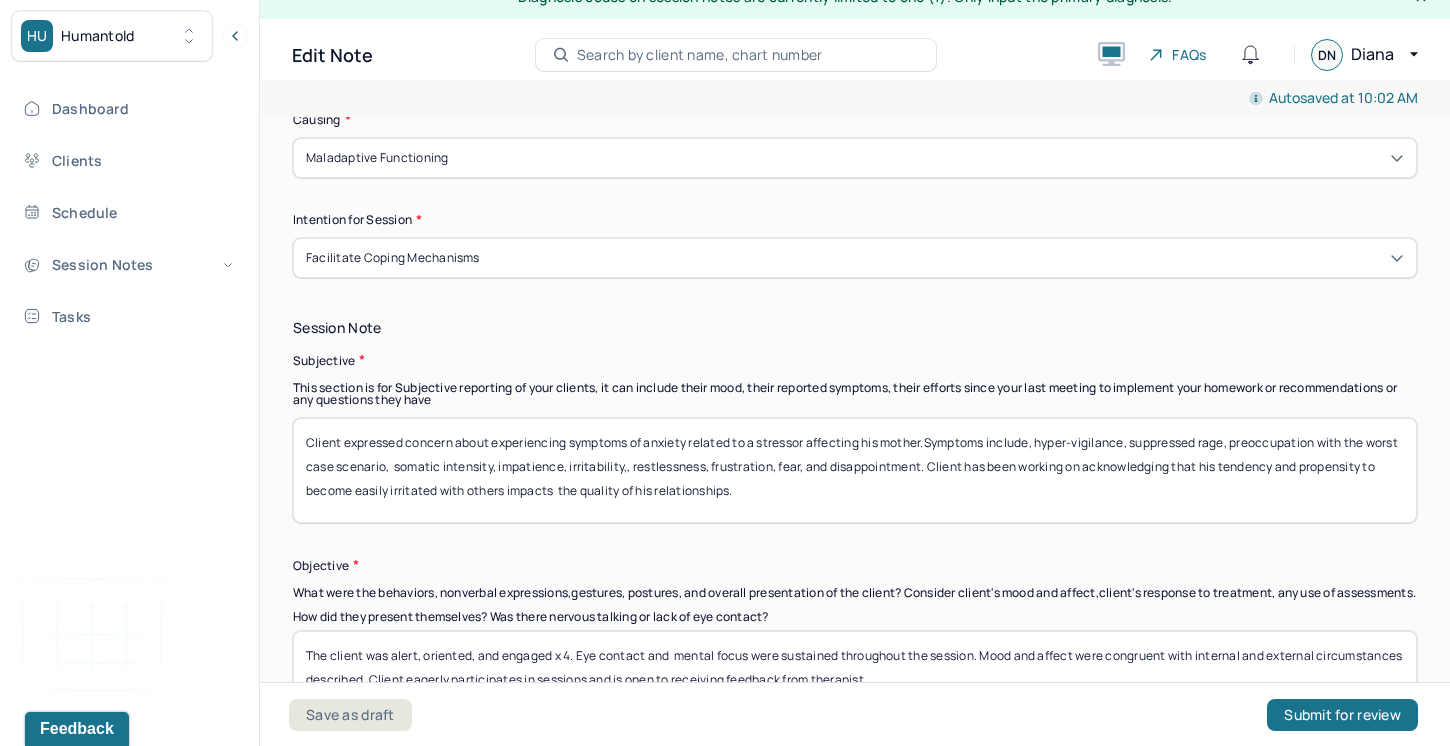drag, startPoint x: 1123, startPoint y: 464, endPoint x: 1168, endPoint y: 494, distance: 54.08327 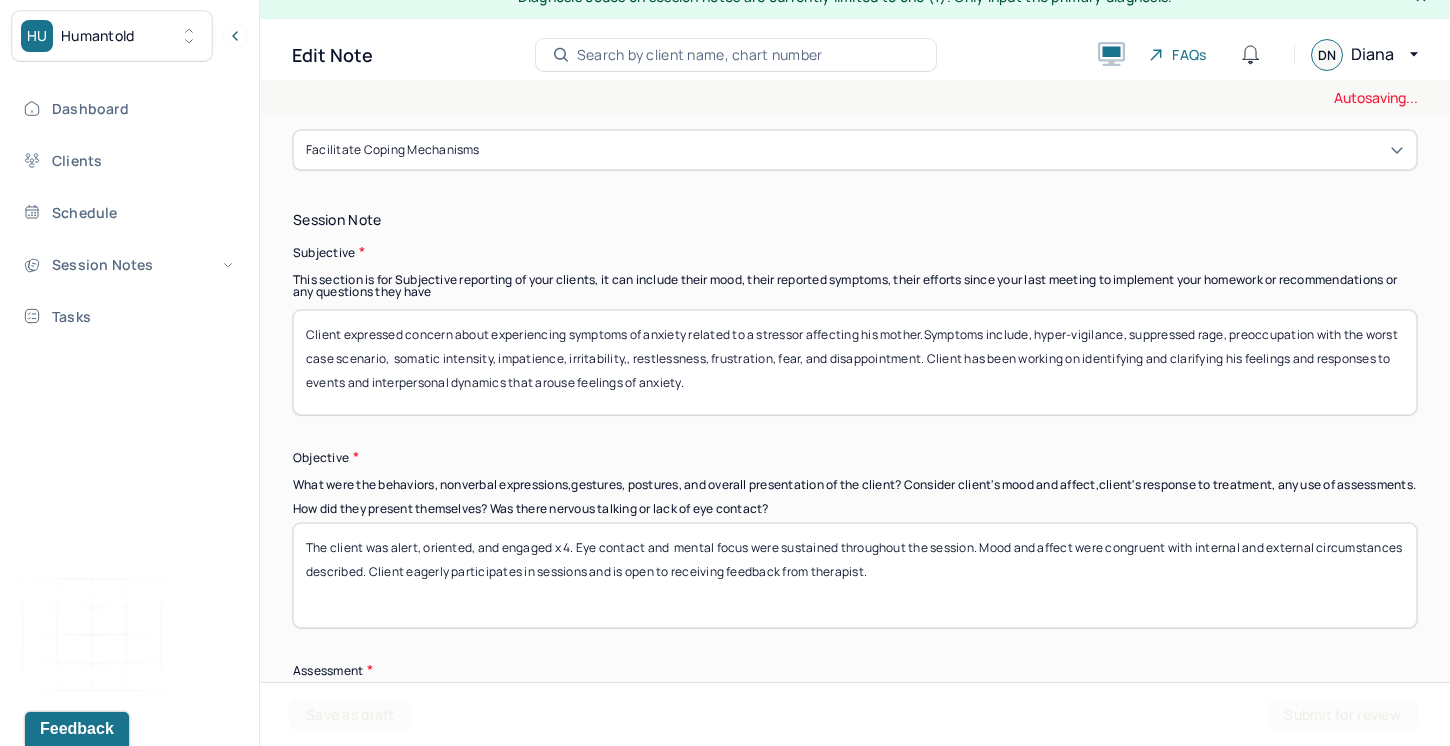 scroll, scrollTop: 1334, scrollLeft: 0, axis: vertical 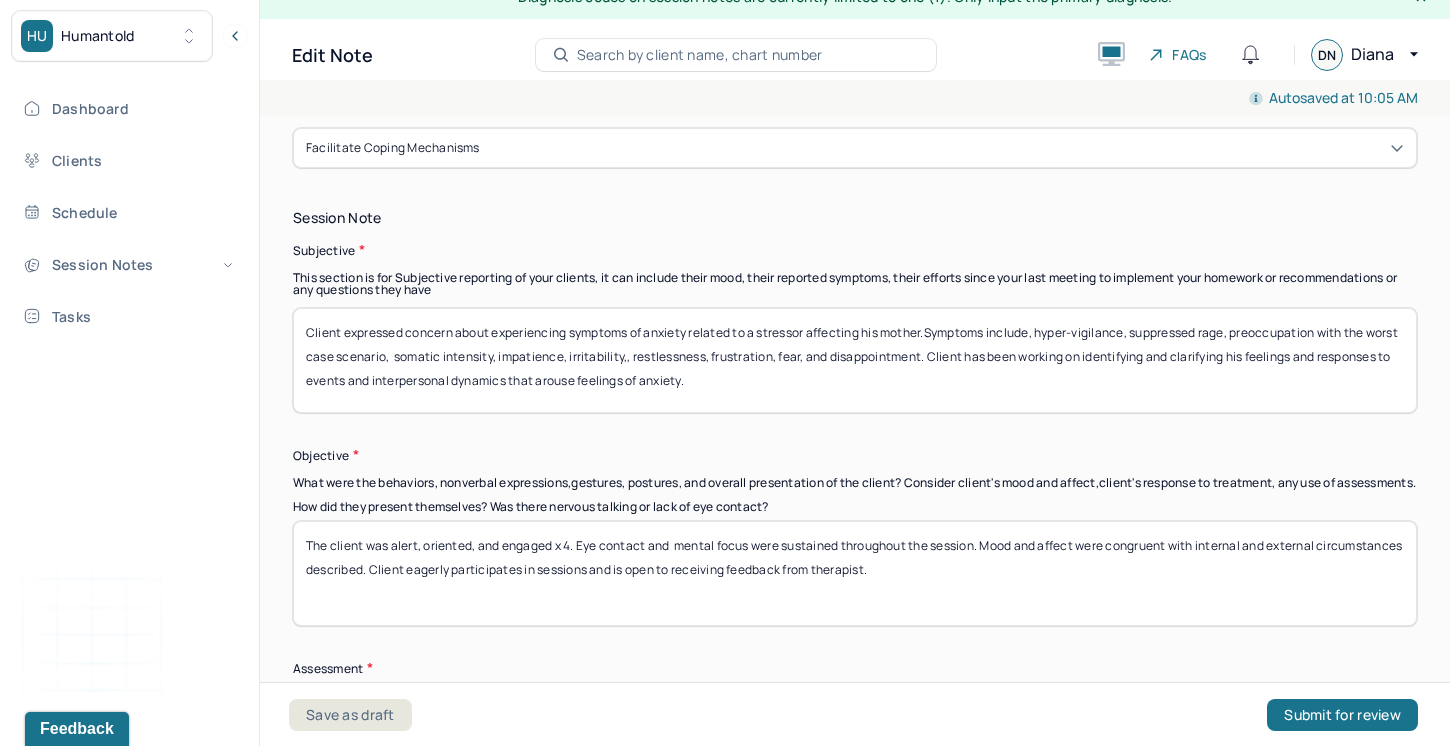 type on "Client expressed concern about experiencing symptoms of anxiety related to a stressor affecting his mother.Symptoms include, hyper-vigilance, suppressed rage, preoccupation with the worst case scenario,  somatic intensity, impatience, irritability,, restlessness, frustration, fear, and disappointment. Client has been working on identifying and clarifying his feelings and responses to events and interpersonal dynamics that arouse feelings of anxiety." 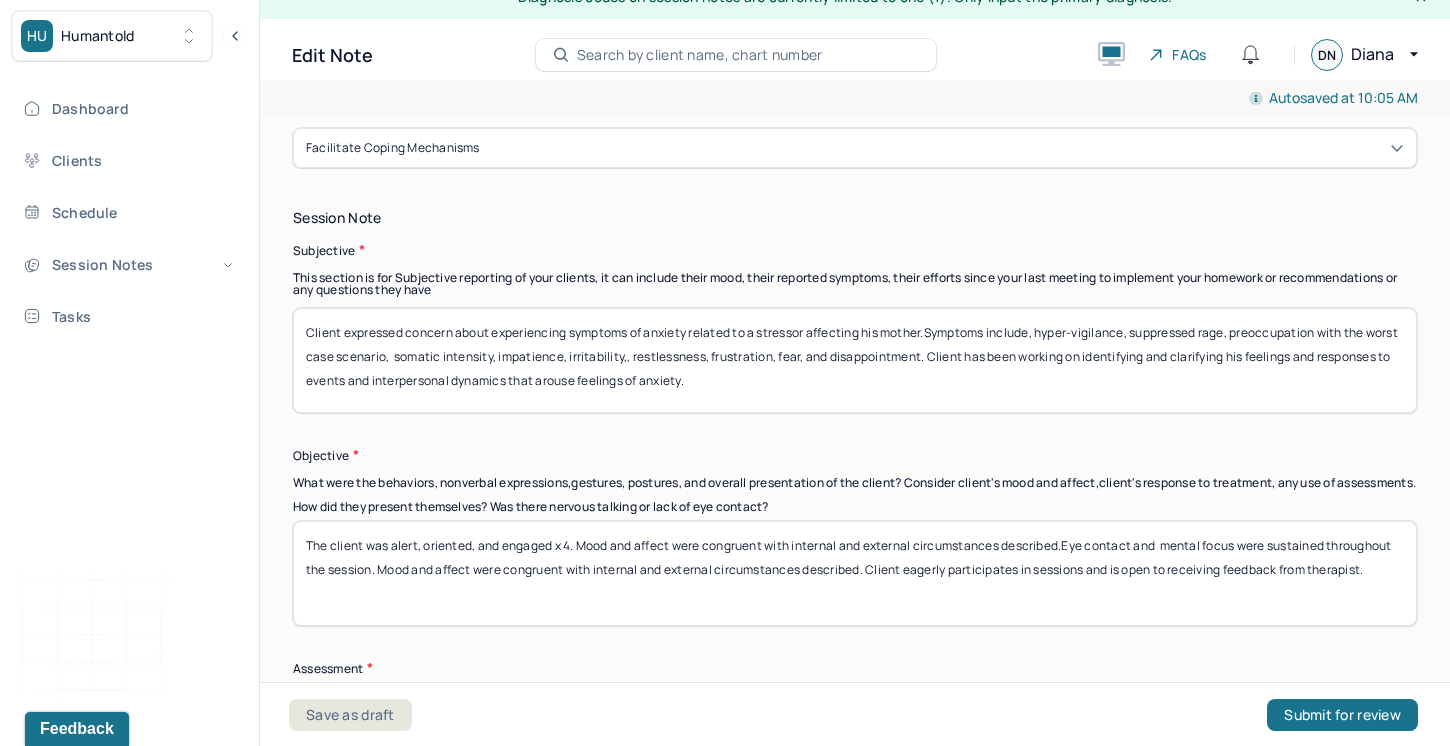 click on "The client was alert, oriented, and engaged x 4. Mood and affect were congruent with internal and external circumstances described.Eye contact and  mental focus were sustained throughout the session. Mood and affect were congruent with internal and external circumstances described. Client eagerly participates in sessions and is open to receiving feedback from therapist." at bounding box center [855, 573] 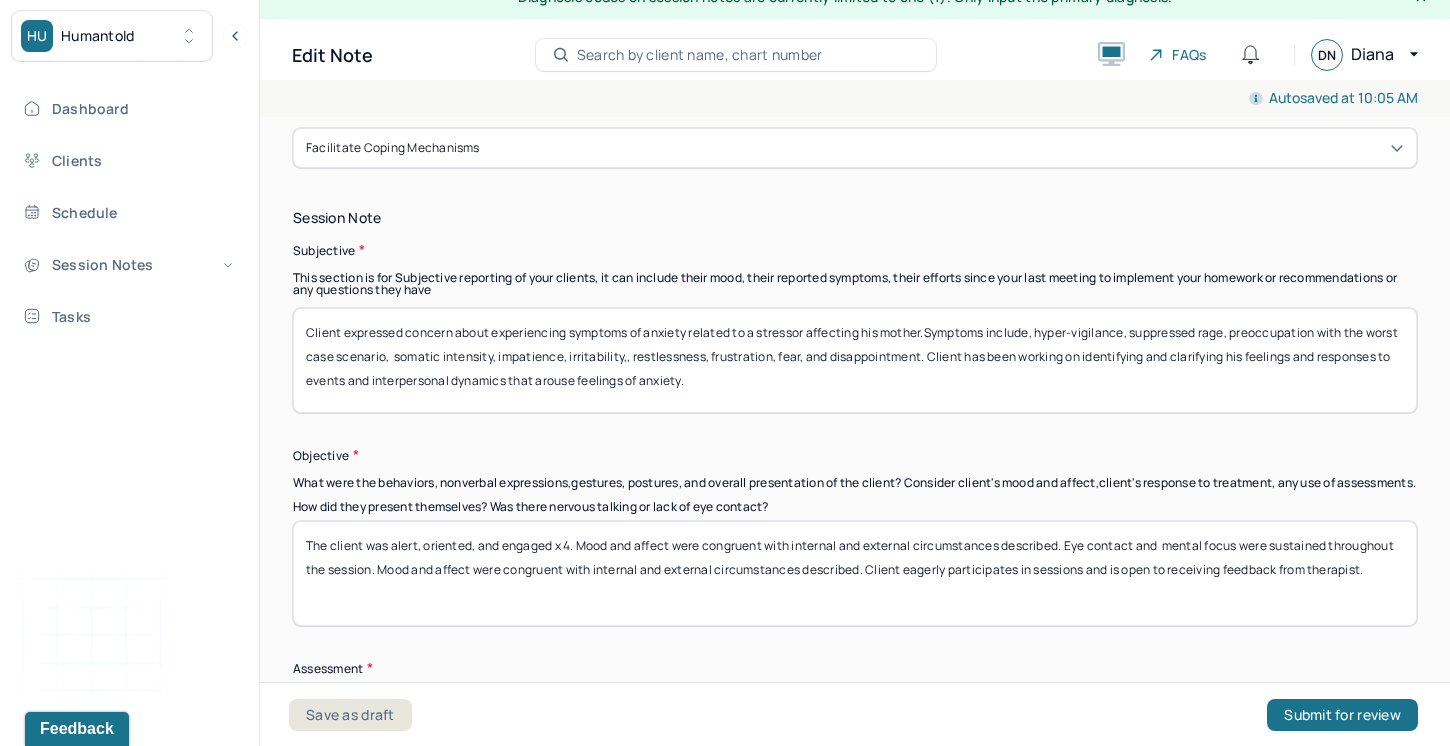 drag, startPoint x: 1335, startPoint y: 557, endPoint x: 1277, endPoint y: 553, distance: 58.137768 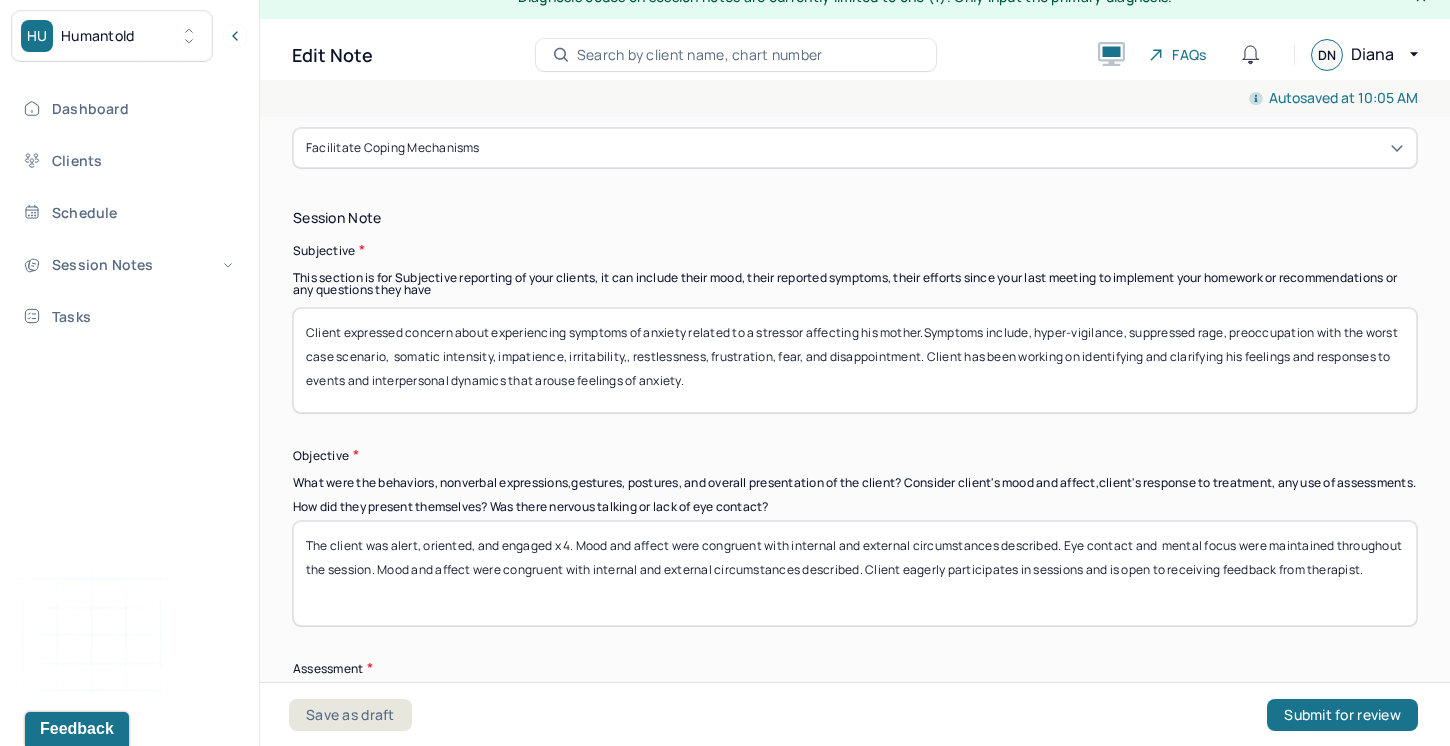 drag, startPoint x: 937, startPoint y: 577, endPoint x: 444, endPoint y: 571, distance: 493.0365 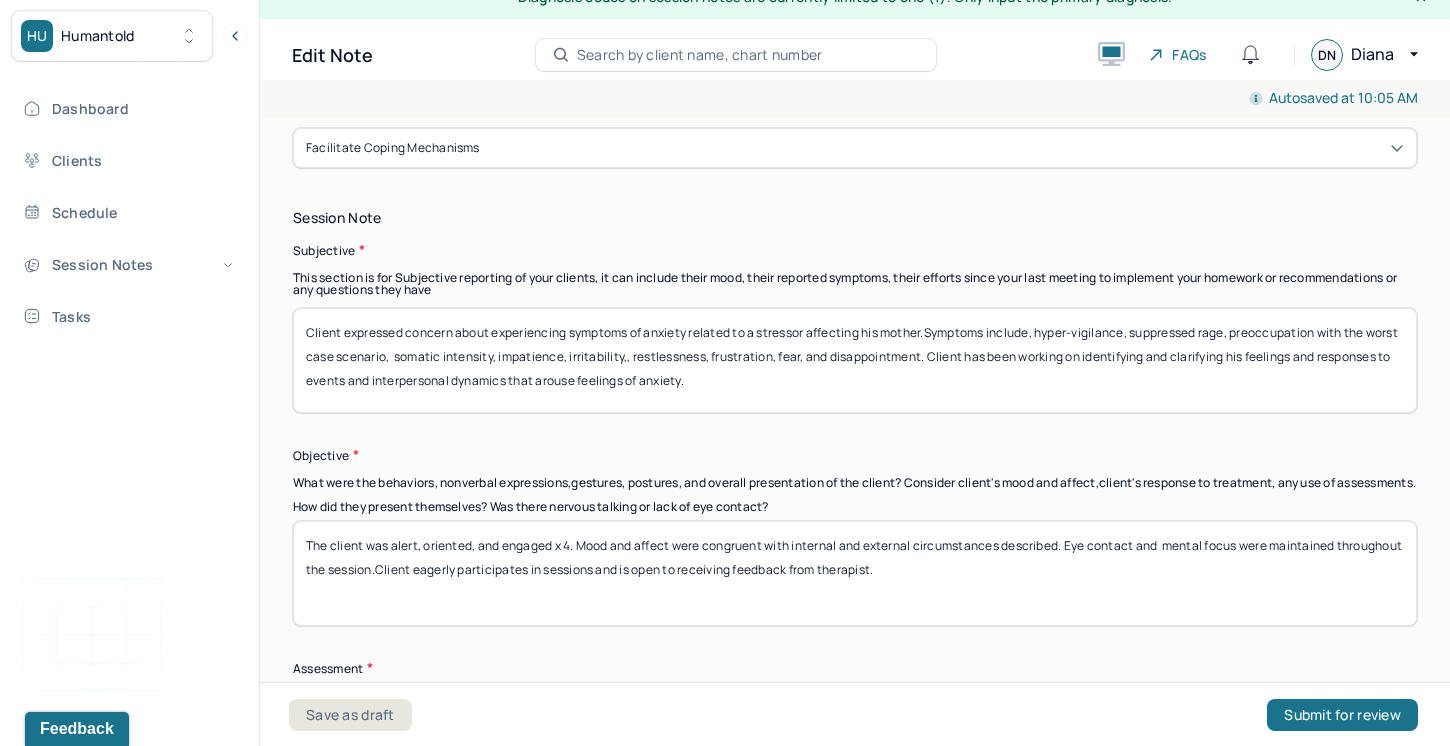 drag, startPoint x: 970, startPoint y: 584, endPoint x: 485, endPoint y: 578, distance: 485.0371 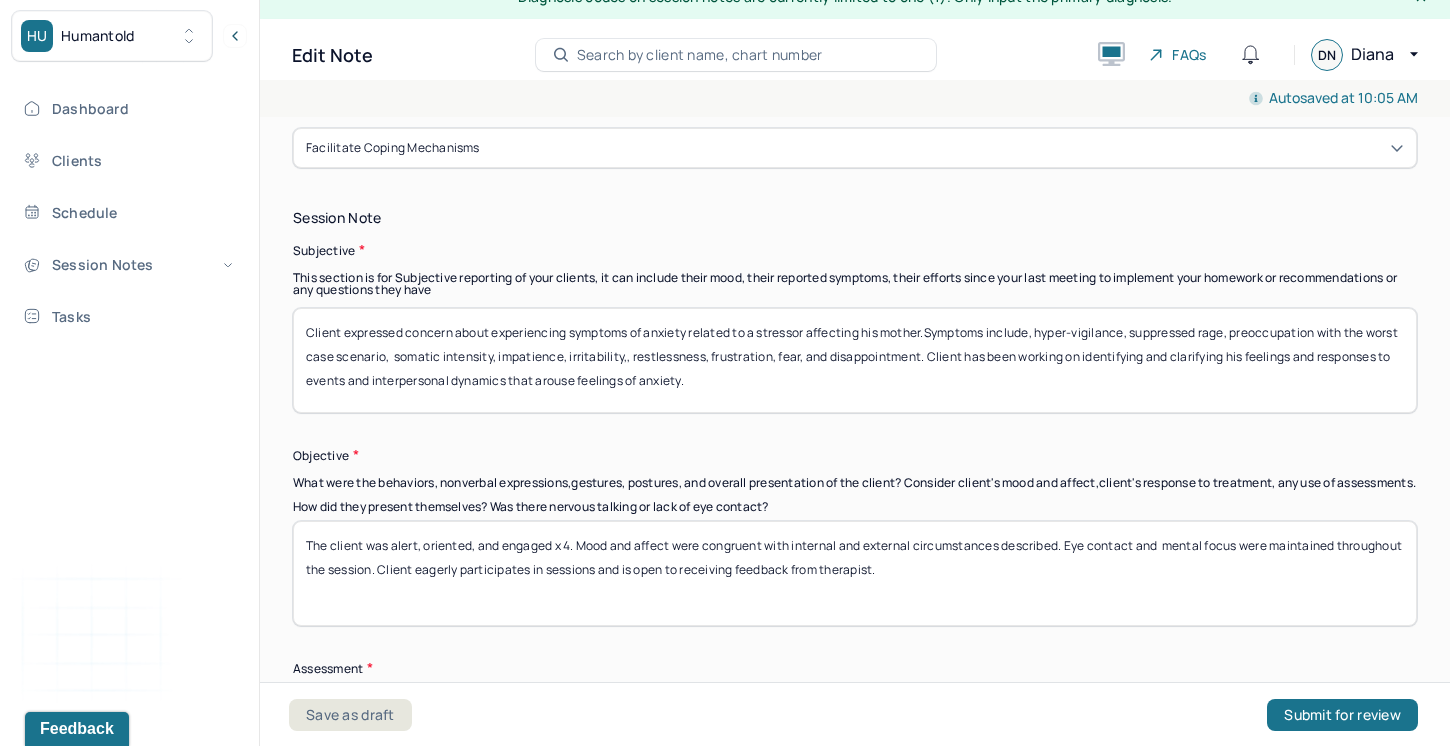 drag, startPoint x: 965, startPoint y: 579, endPoint x: 486, endPoint y: 585, distance: 479.03757 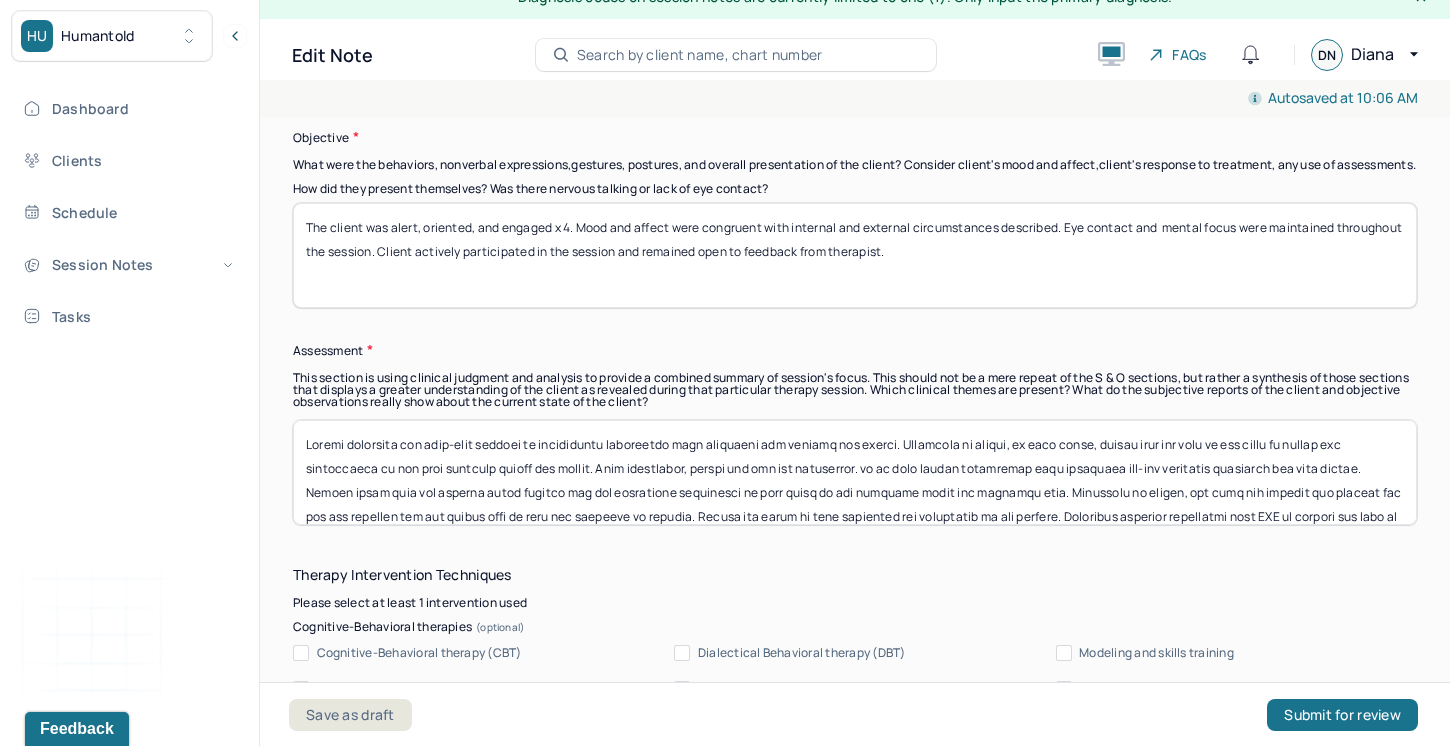 scroll, scrollTop: 1658, scrollLeft: 0, axis: vertical 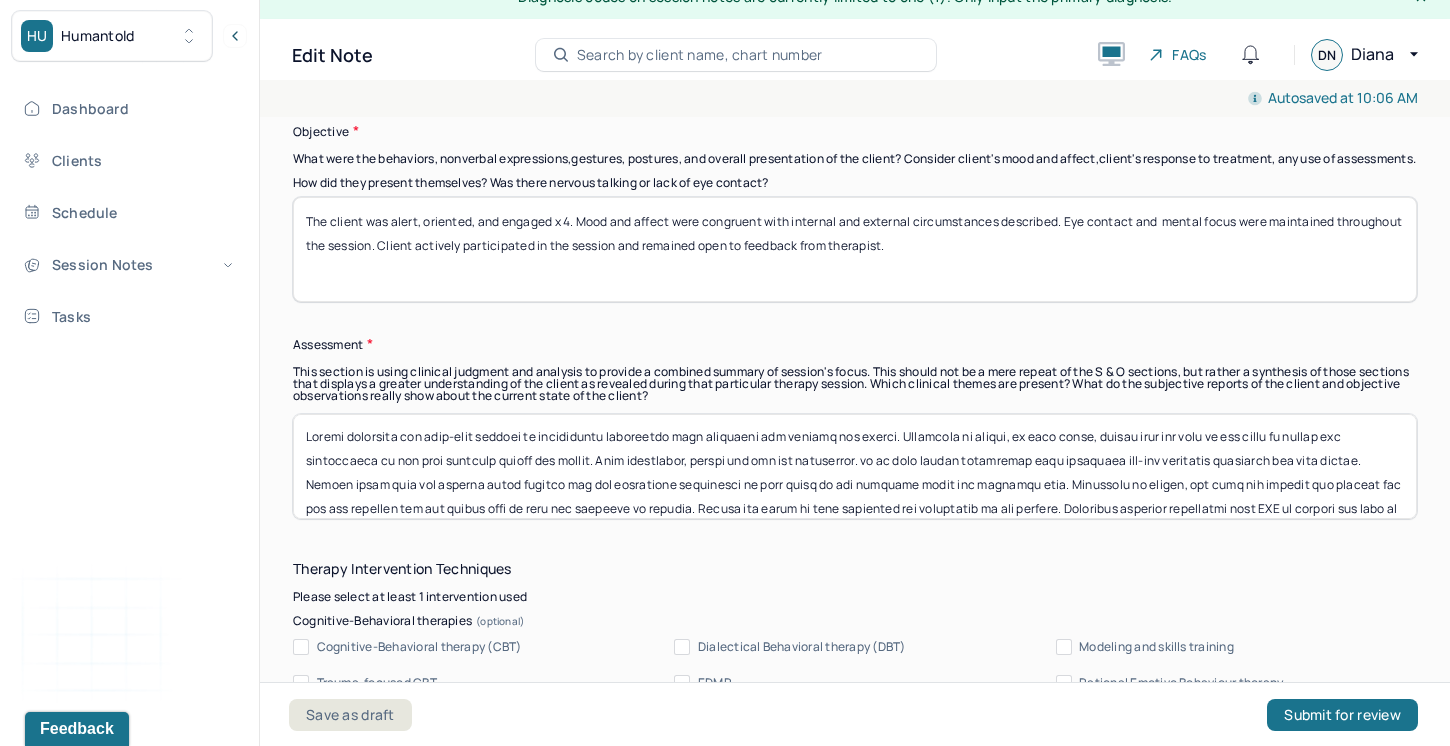 type on "The client was alert, oriented, and engaged x 4. Mood and affect were congruent with internal and external circumstances described. Eye contact and  mental focus were maintained throughout the session. Client actively participated in the session and remained open to feedback from therapist." 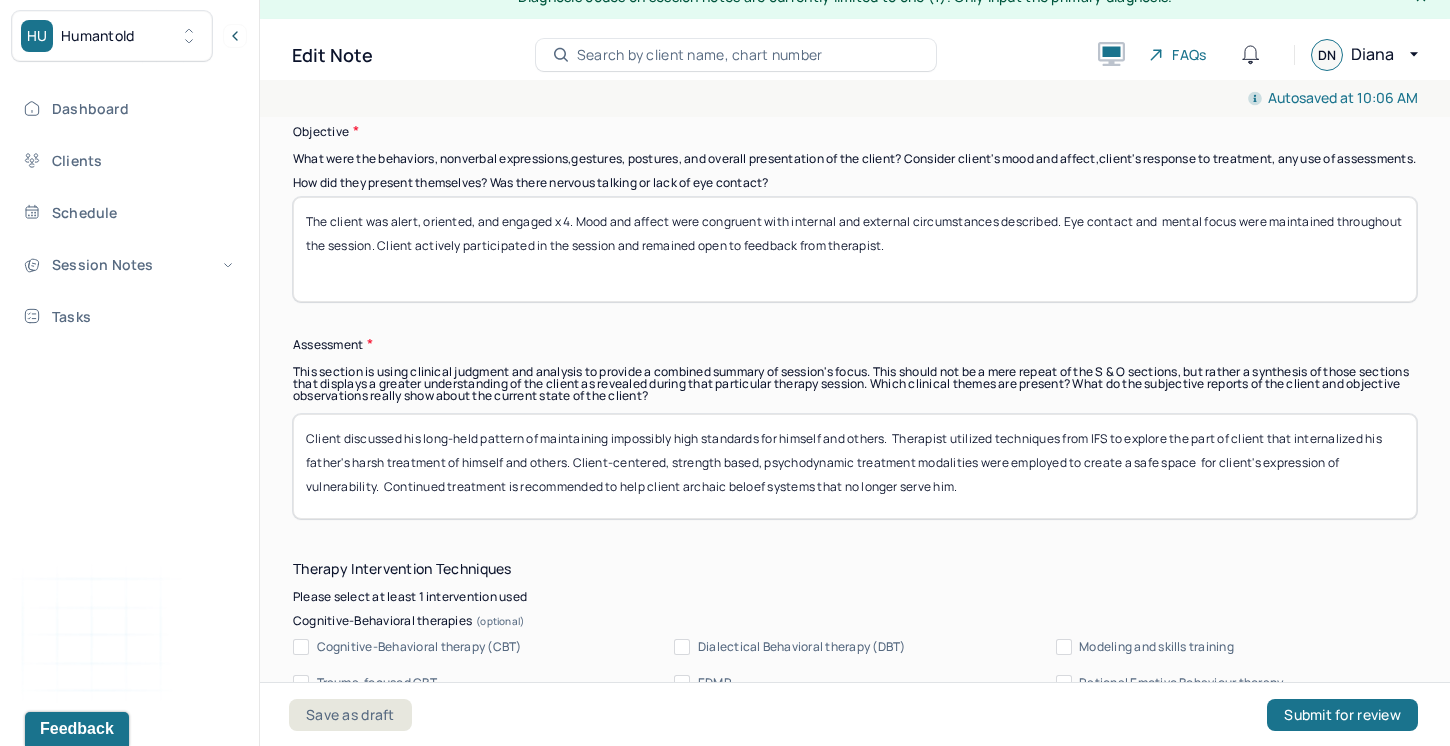 scroll, scrollTop: 0, scrollLeft: 0, axis: both 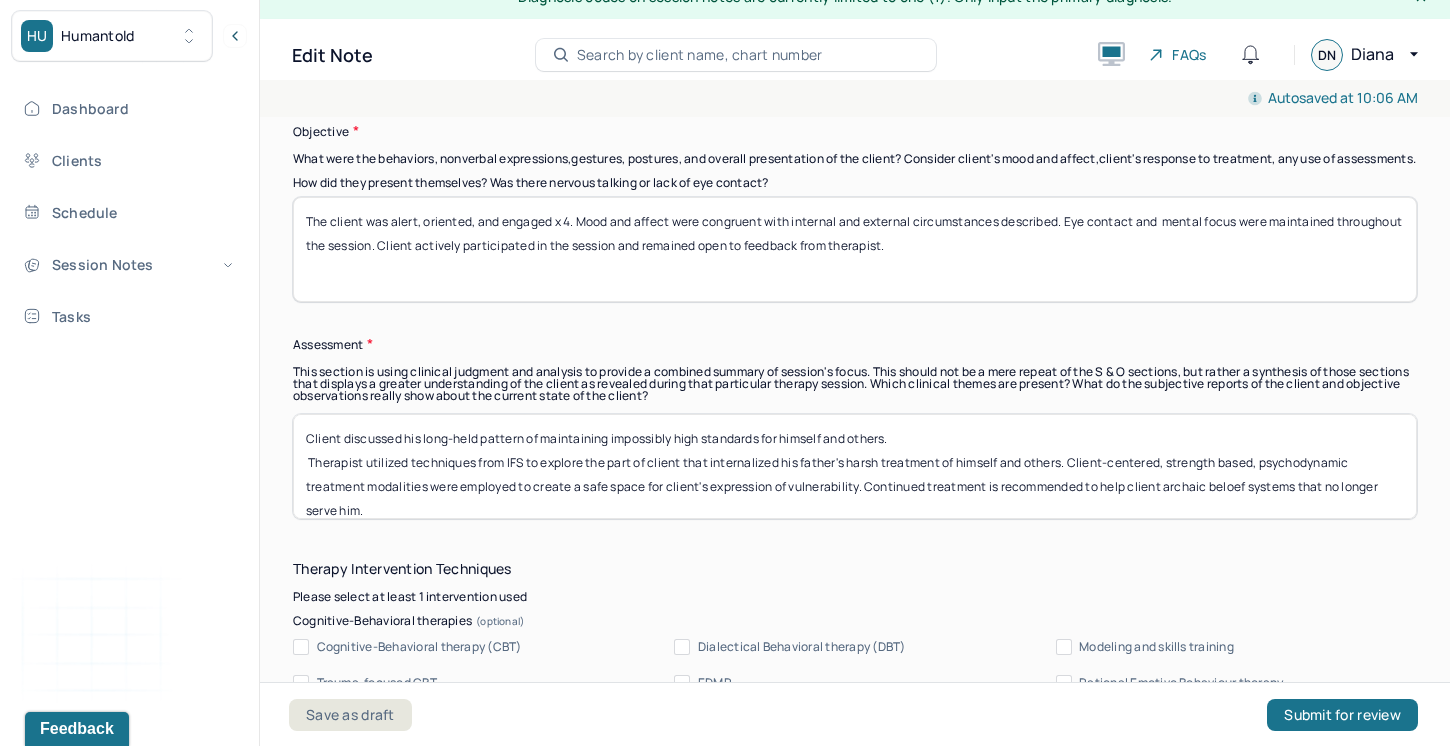 drag, startPoint x: 901, startPoint y: 440, endPoint x: 346, endPoint y: 437, distance: 555.0081 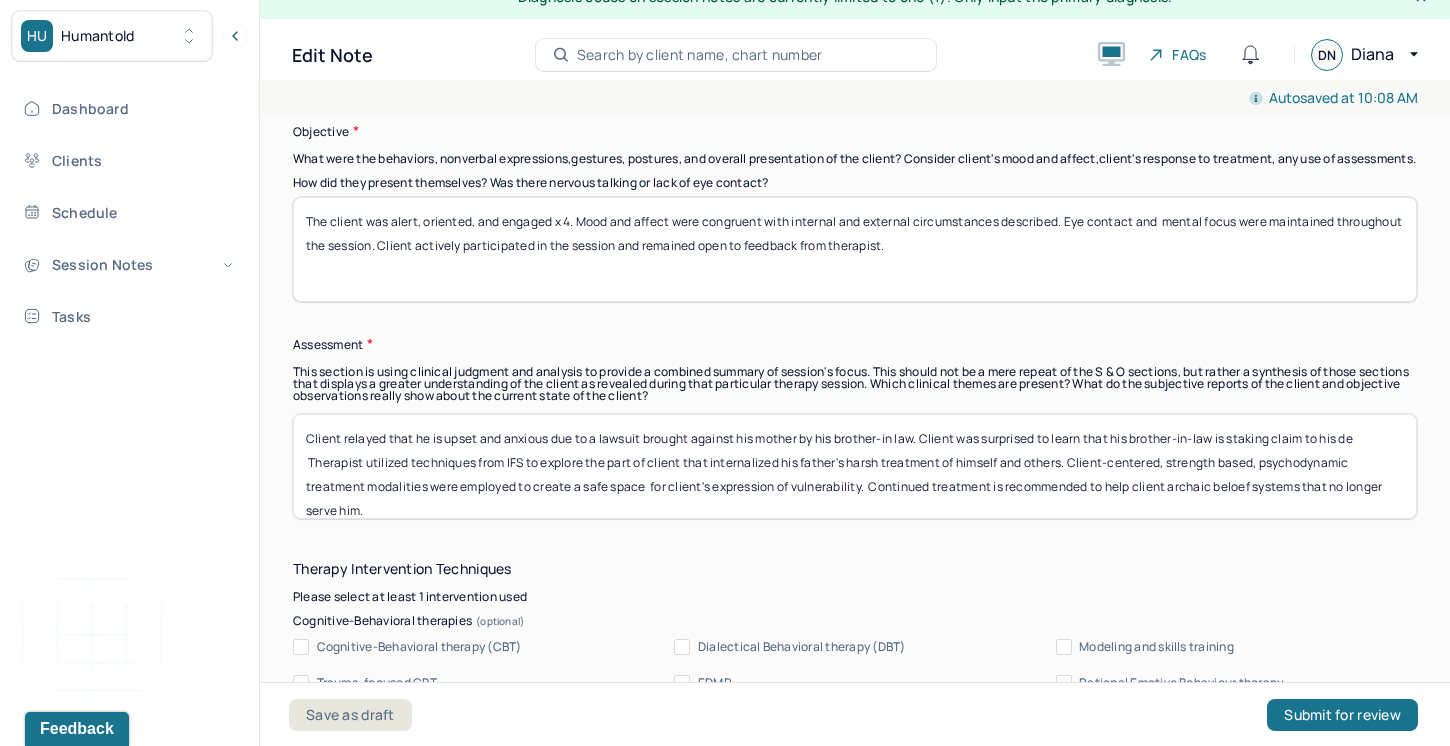 drag, startPoint x: 1371, startPoint y: 442, endPoint x: 1331, endPoint y: 442, distance: 40 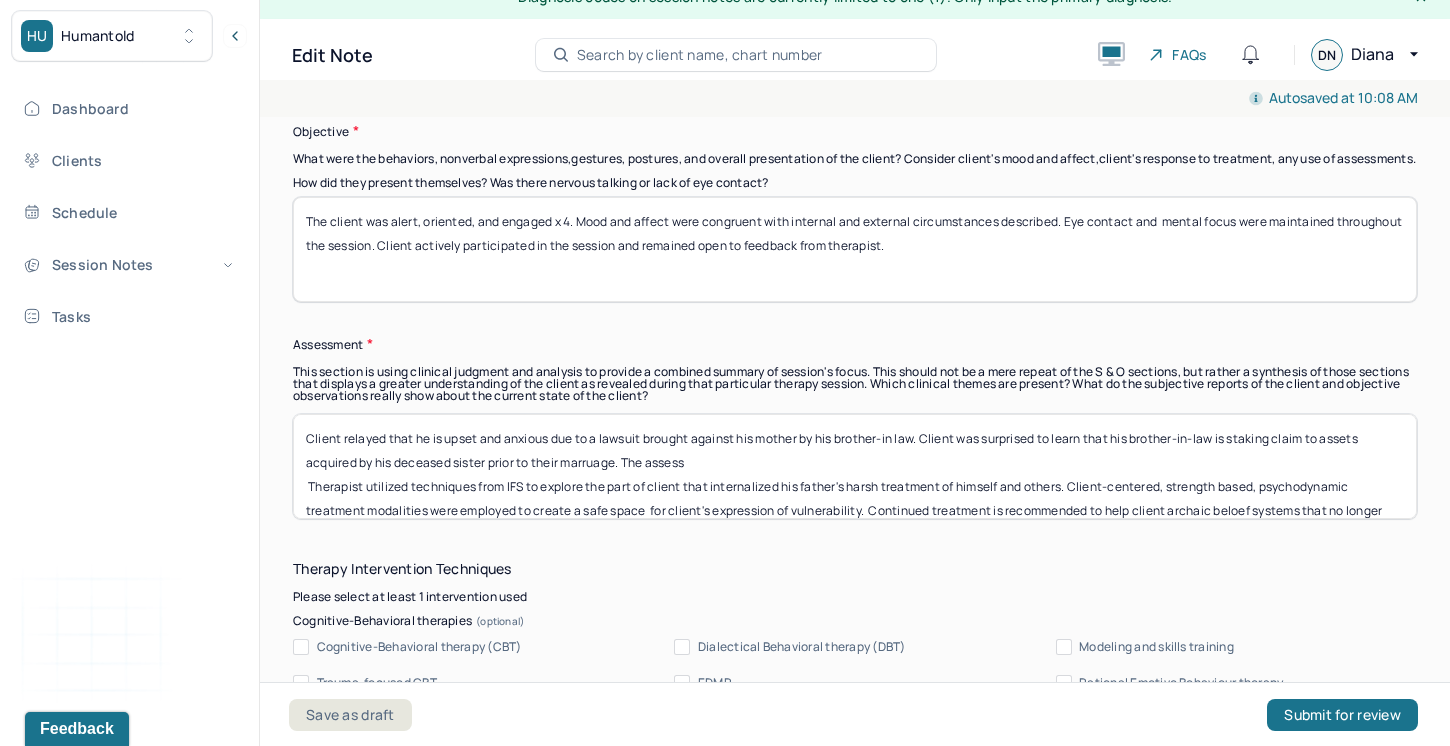 click on "Client relayed that he is upset and anxious due to a lawsuit brought against his mother by his brother-in law. Client was surprised to learn that his brother-in-law is staking claim to assets acquired by his deceased sister prior to their marruage. The assess
Therapist utilized techniques from IFS to explore the part of client that internalized his father's harsh treatment of himself and others. Client-centered, strength based, psychodynamic treatment modalities were employed to create a safe space  for client's expression of vulnerability.  Continued treatment is recommended to help client archaic beloef systems that no longer serve him." at bounding box center [855, 466] 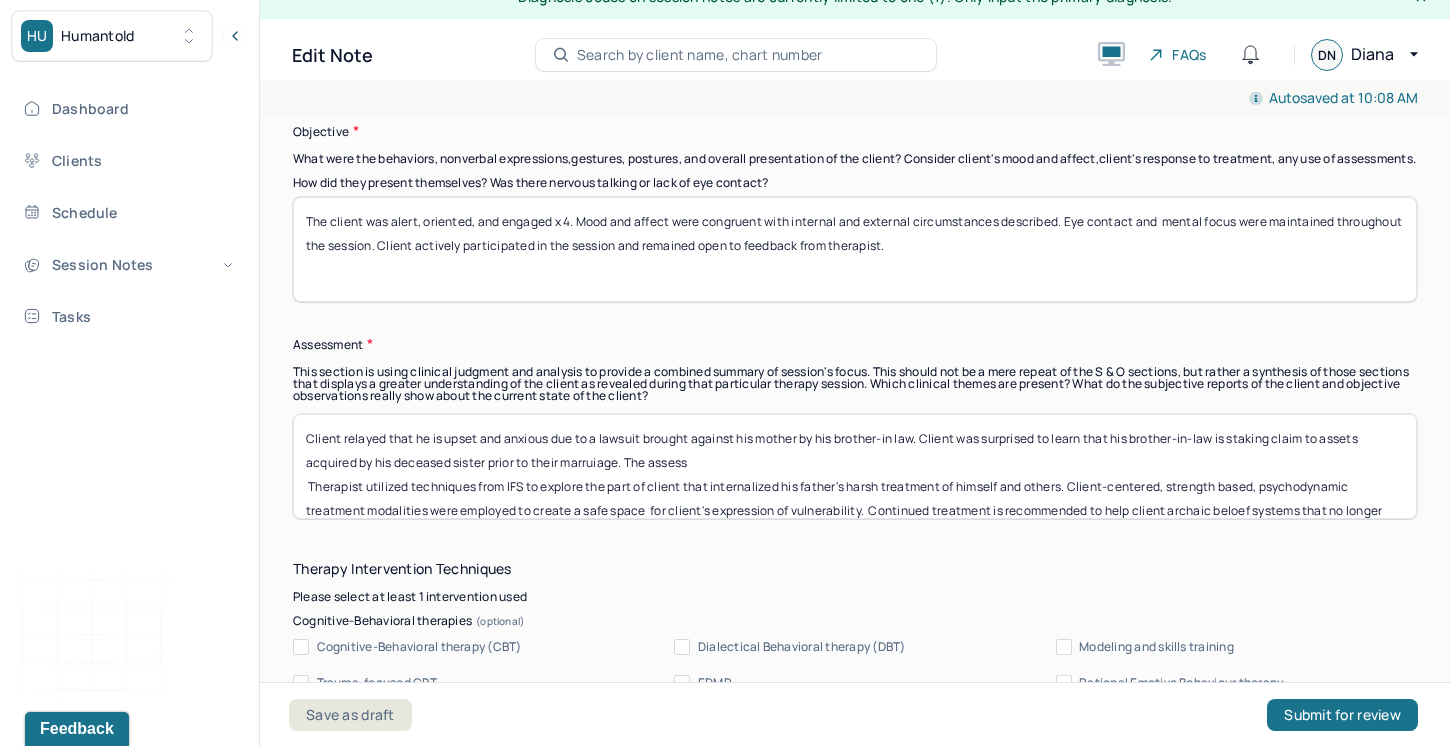 drag, startPoint x: 622, startPoint y: 471, endPoint x: 579, endPoint y: 470, distance: 43.011627 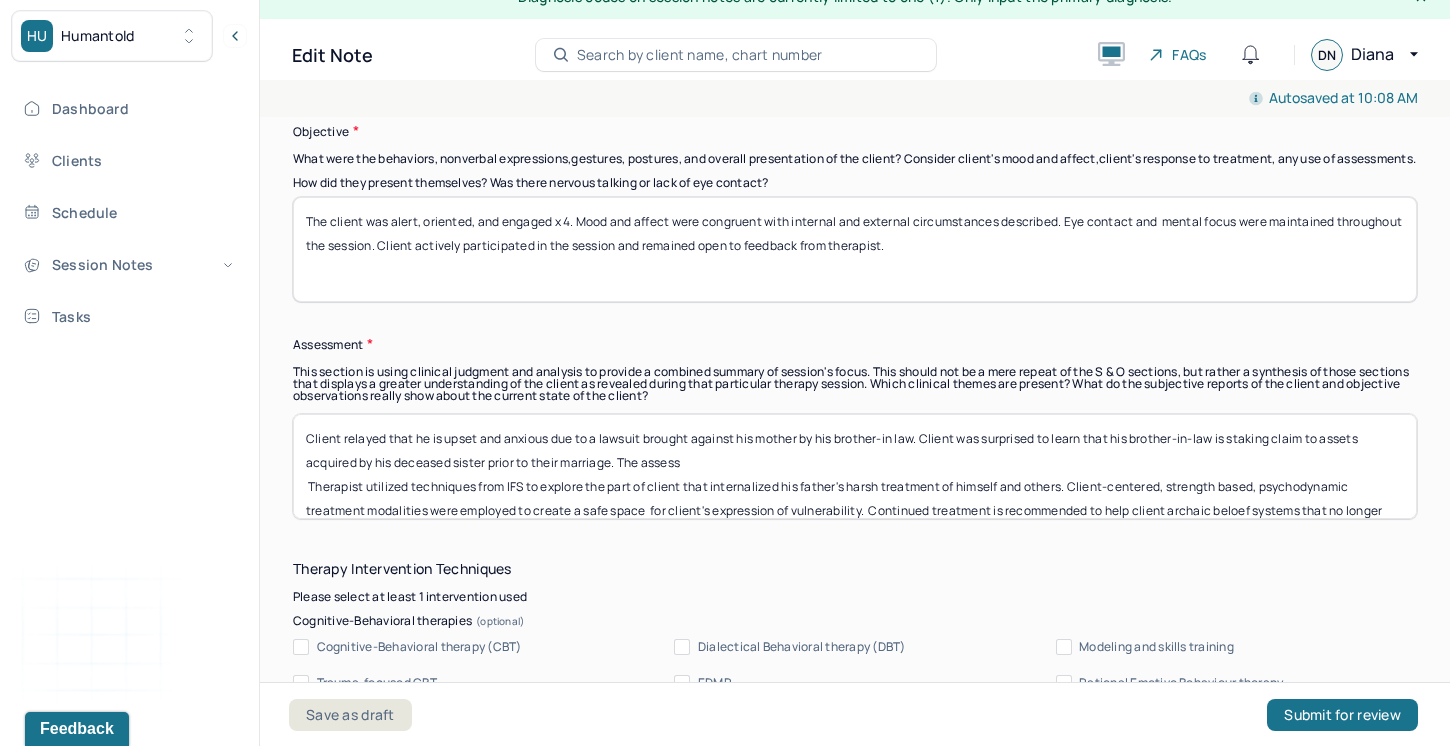 drag, startPoint x: 702, startPoint y: 469, endPoint x: 678, endPoint y: 471, distance: 24.083189 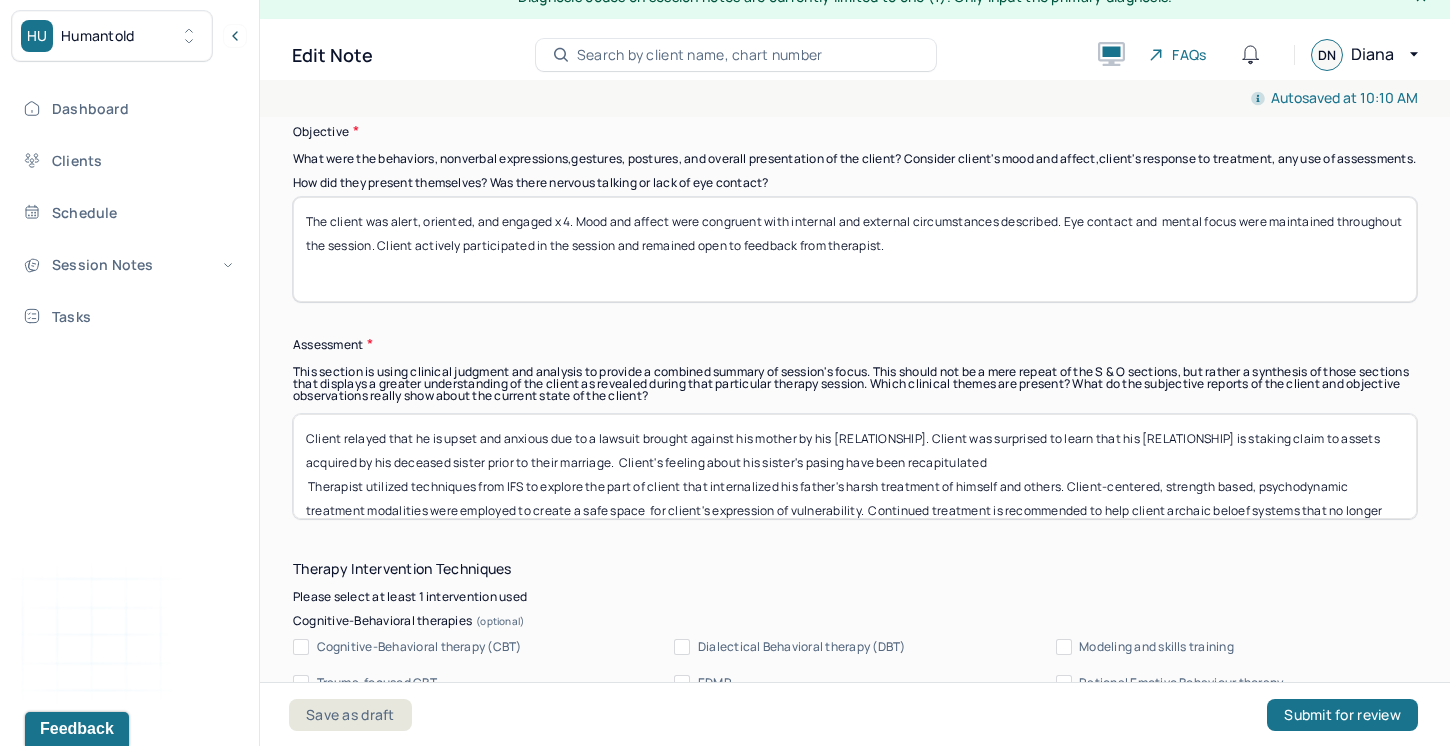 drag, startPoint x: 849, startPoint y: 475, endPoint x: 830, endPoint y: 473, distance: 19.104973 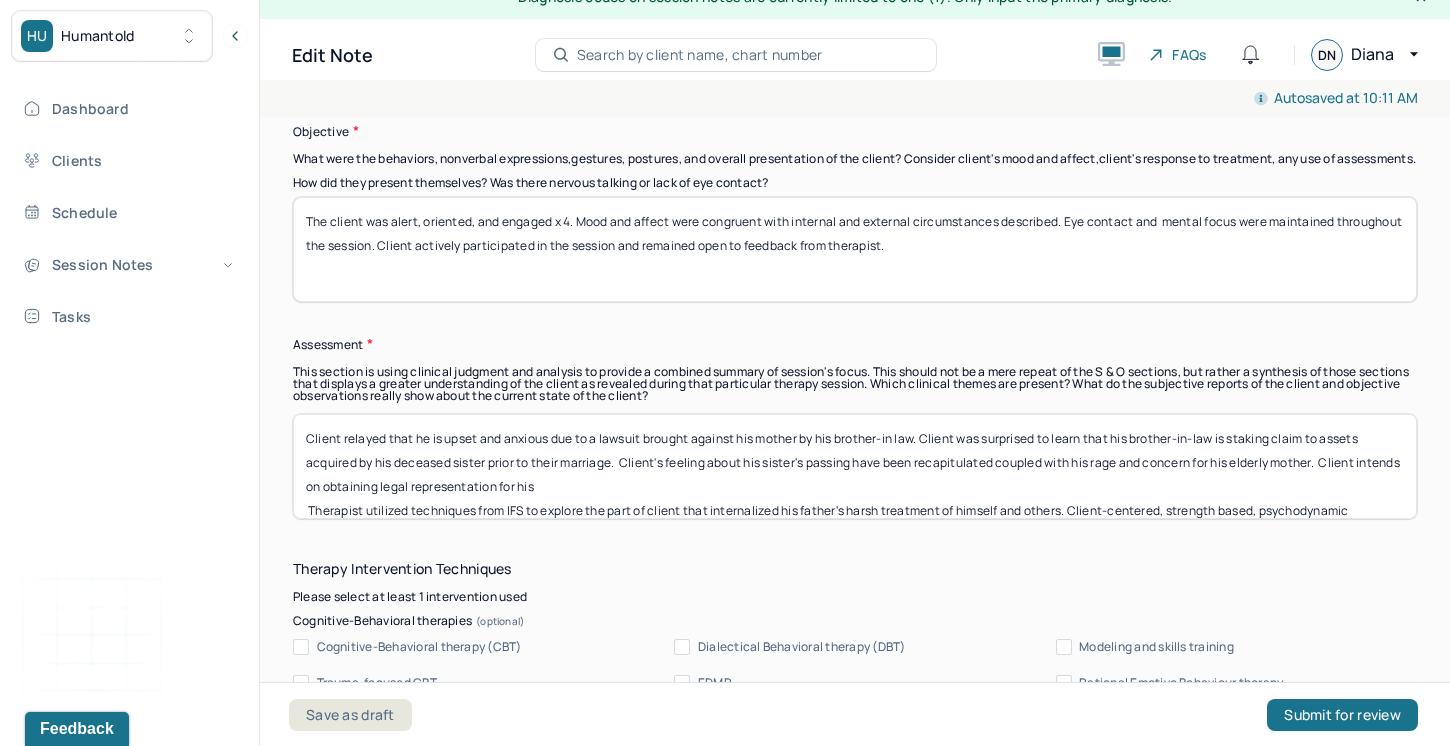 drag, startPoint x: 588, startPoint y: 493, endPoint x: 551, endPoint y: 487, distance: 37.48333 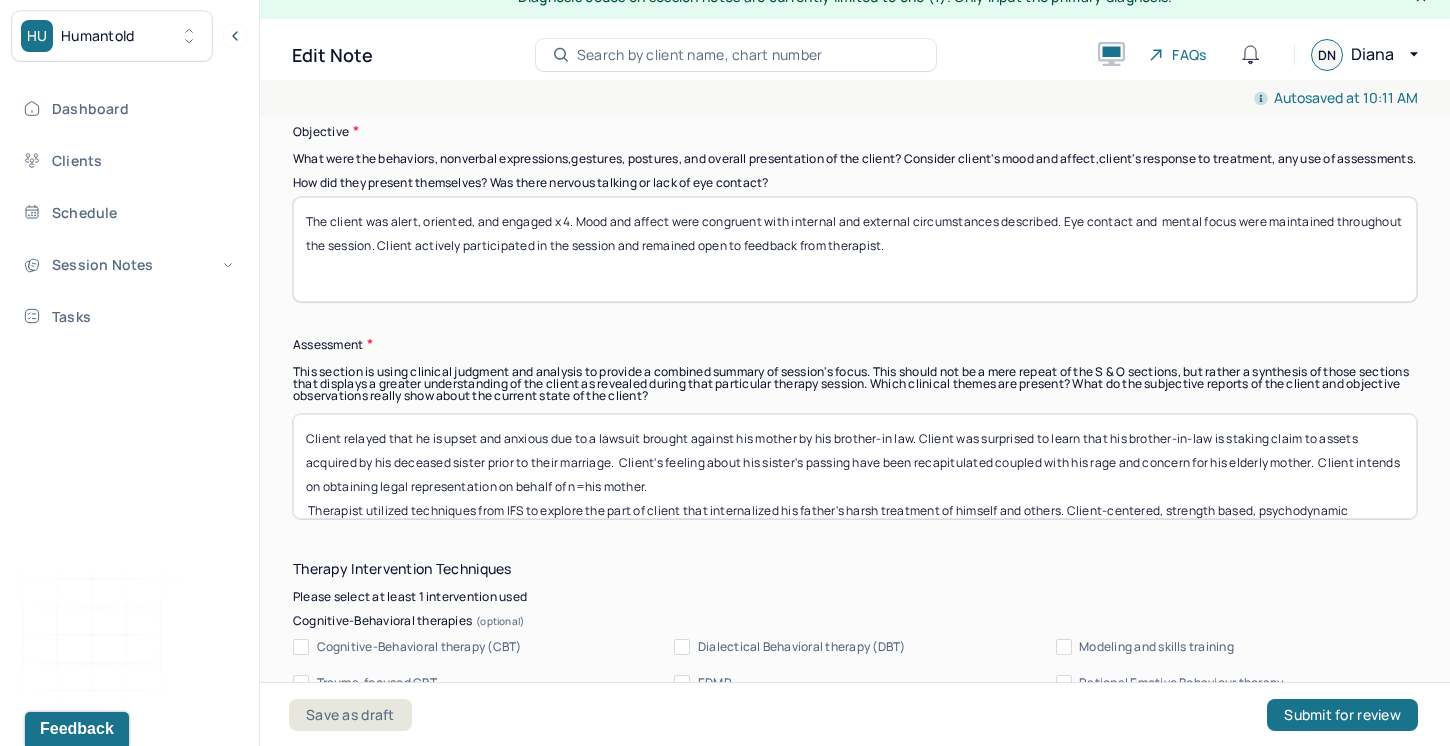 drag, startPoint x: 658, startPoint y: 498, endPoint x: 619, endPoint y: 494, distance: 39.20459 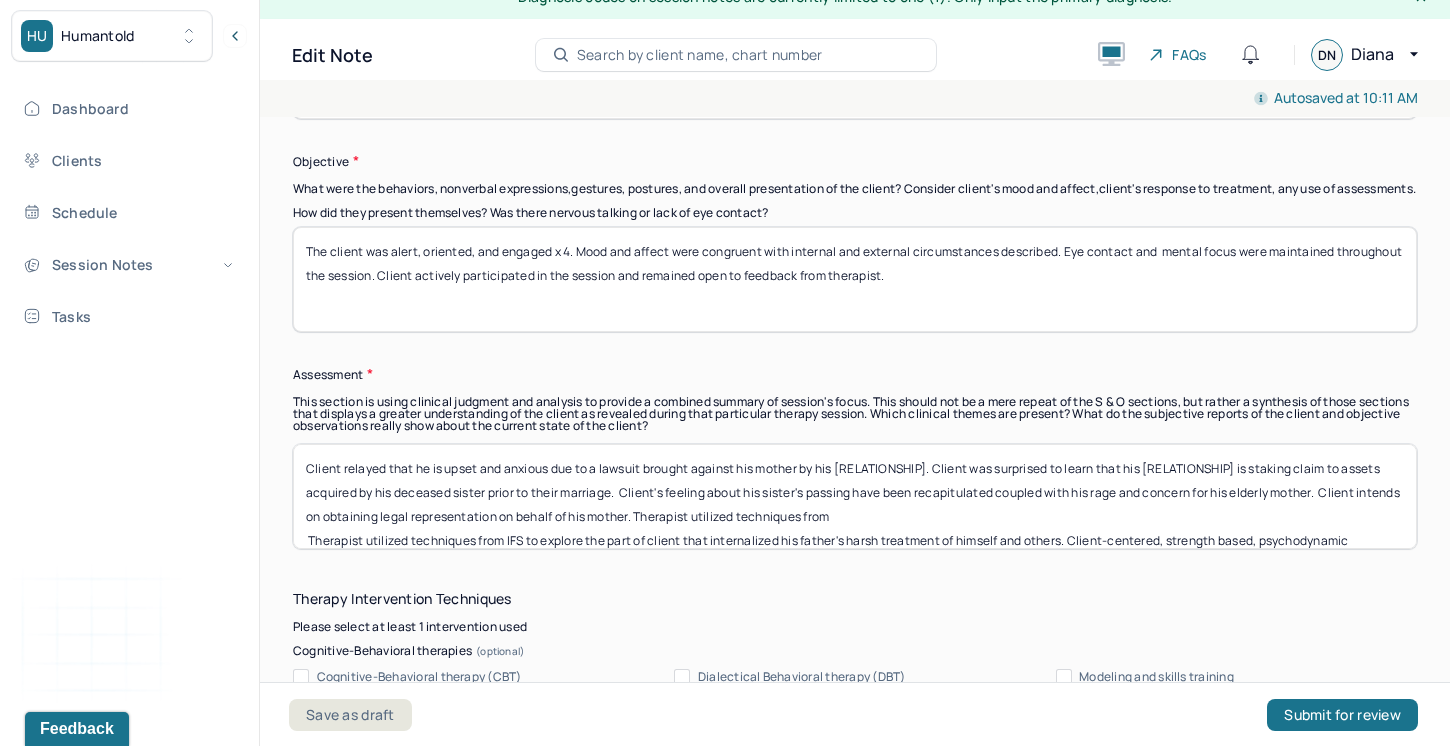 scroll, scrollTop: 1615, scrollLeft: 0, axis: vertical 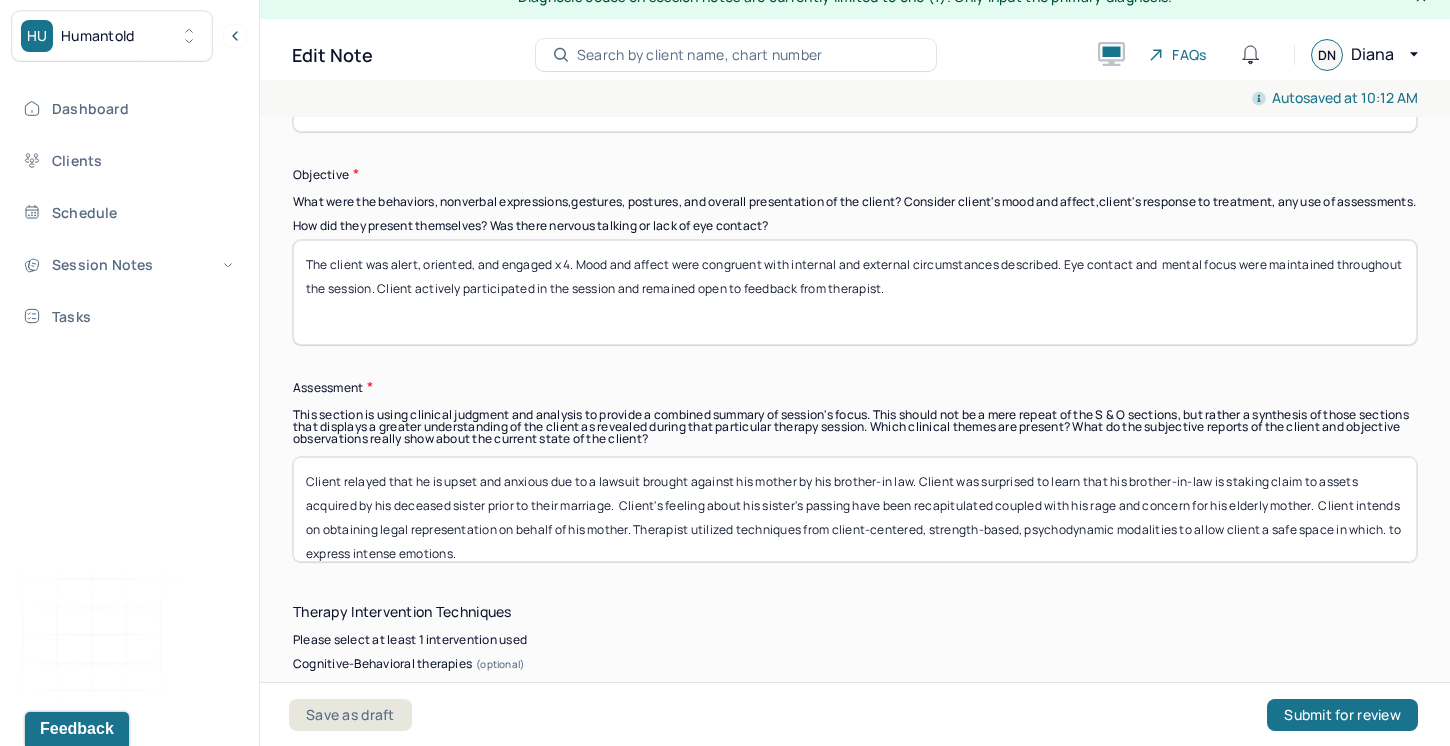 drag, startPoint x: 853, startPoint y: 520, endPoint x: 469, endPoint y: 523, distance: 384.01172 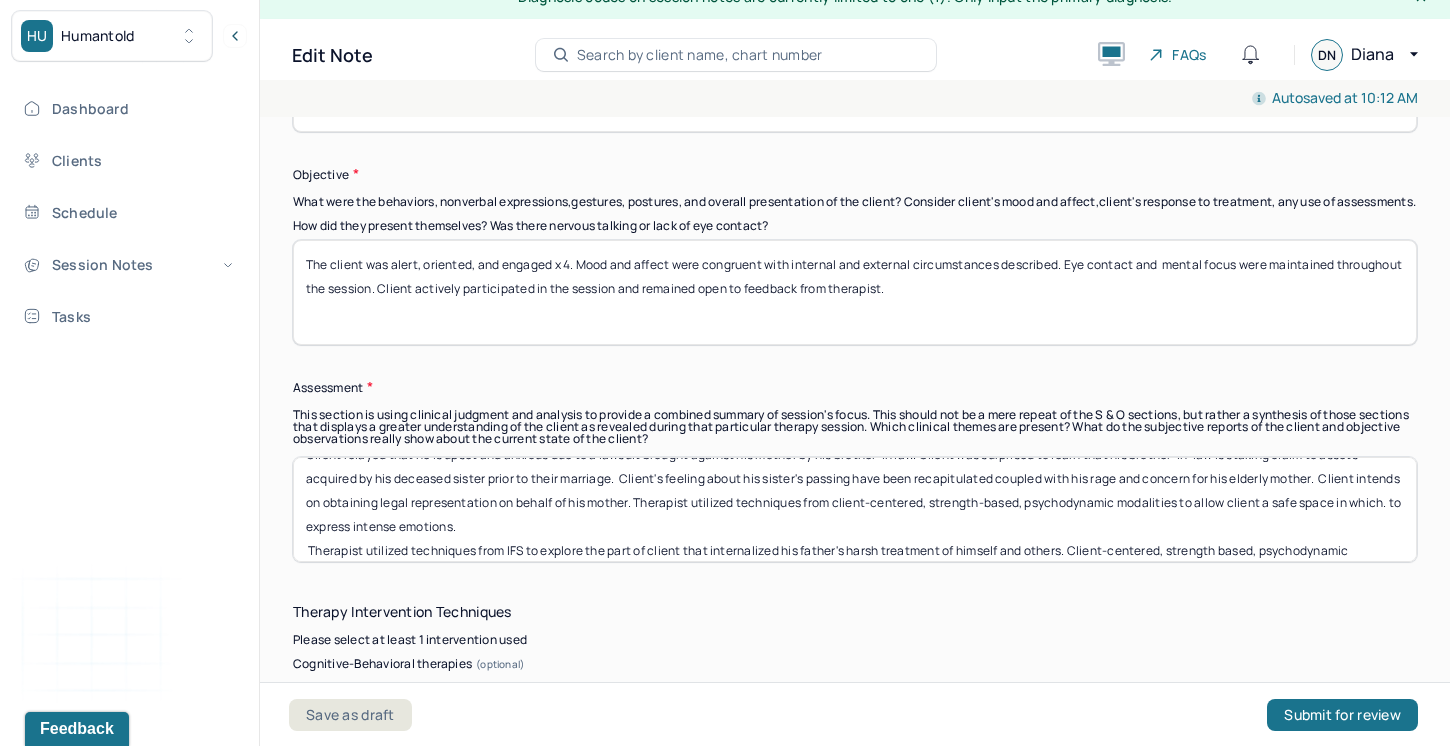 scroll, scrollTop: 33, scrollLeft: 0, axis: vertical 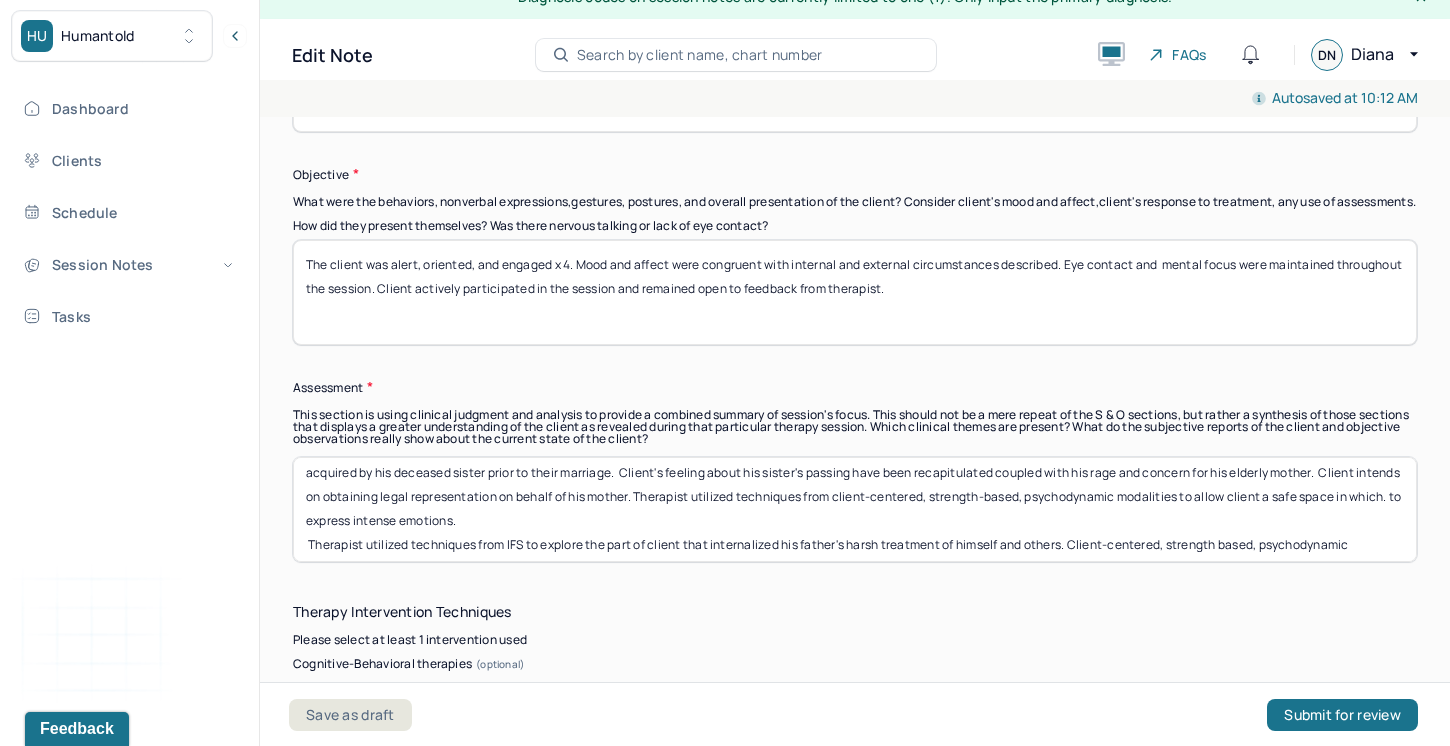 click on "Client relayed that he is upset and anxious due to a lawsuit brought against his mother by his brother-in law. Client was surprised to learn that his brother-in-law is staking claim to assets acquired by his deceased sister prior to their marriage.  Client's feeling about his sister's passing have been recapitulated coupled with his rage and concern for his elderly mother.  Client intends on obtaining legal representation on behalf of his mother. Therapist utilized techniques from client-centered, strength-based, psychodynamic modalities to allow client a safe space in which. to express intense emotions.
Therapist utilized techniques from IFS to explore the part of client that internalized his father's harsh treatment of himself and others. Client-centered, strength based, psychodynamic treatment modalities were employed to create a safe space  for client's expression of vulnerability.  Continued treatment is recommended to help client archaic beloef systems that no longer serve him." at bounding box center [855, 509] 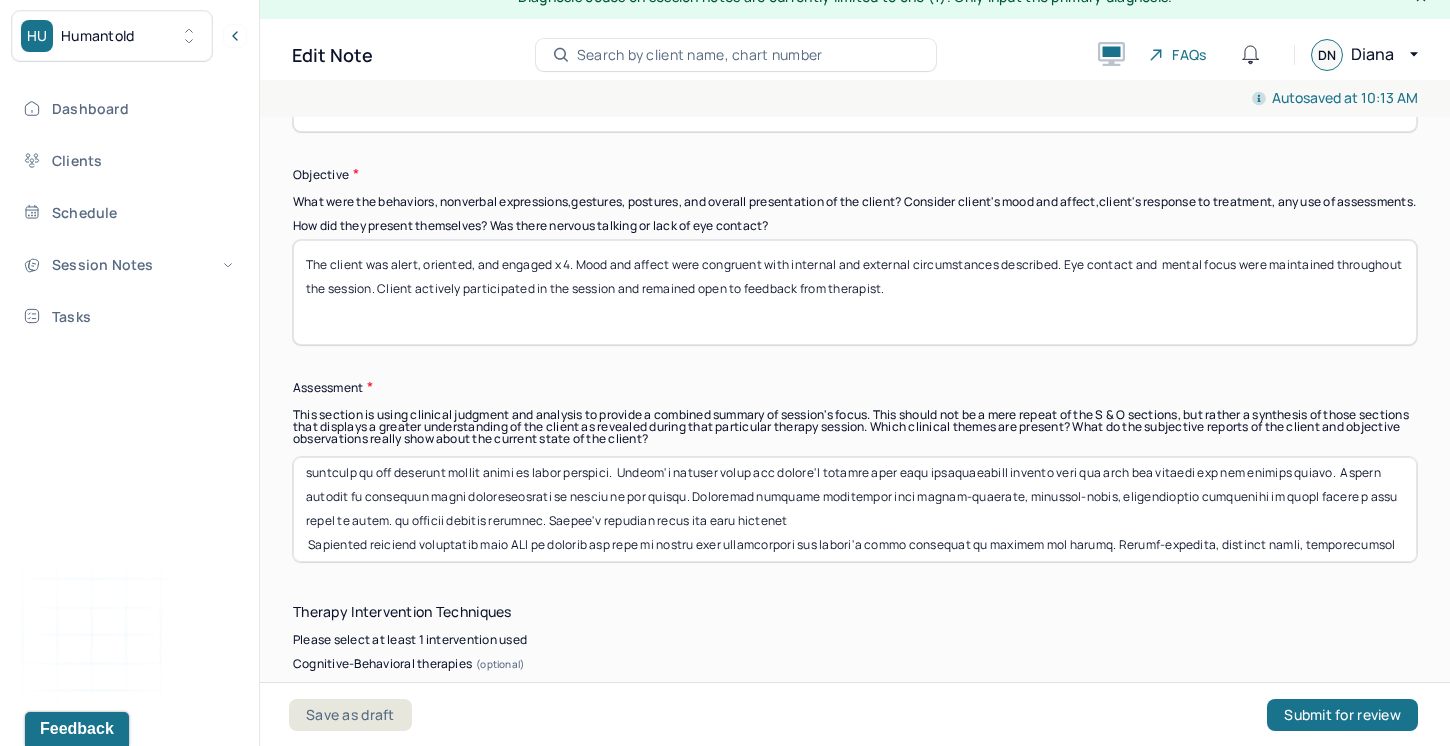 click at bounding box center (855, 509) 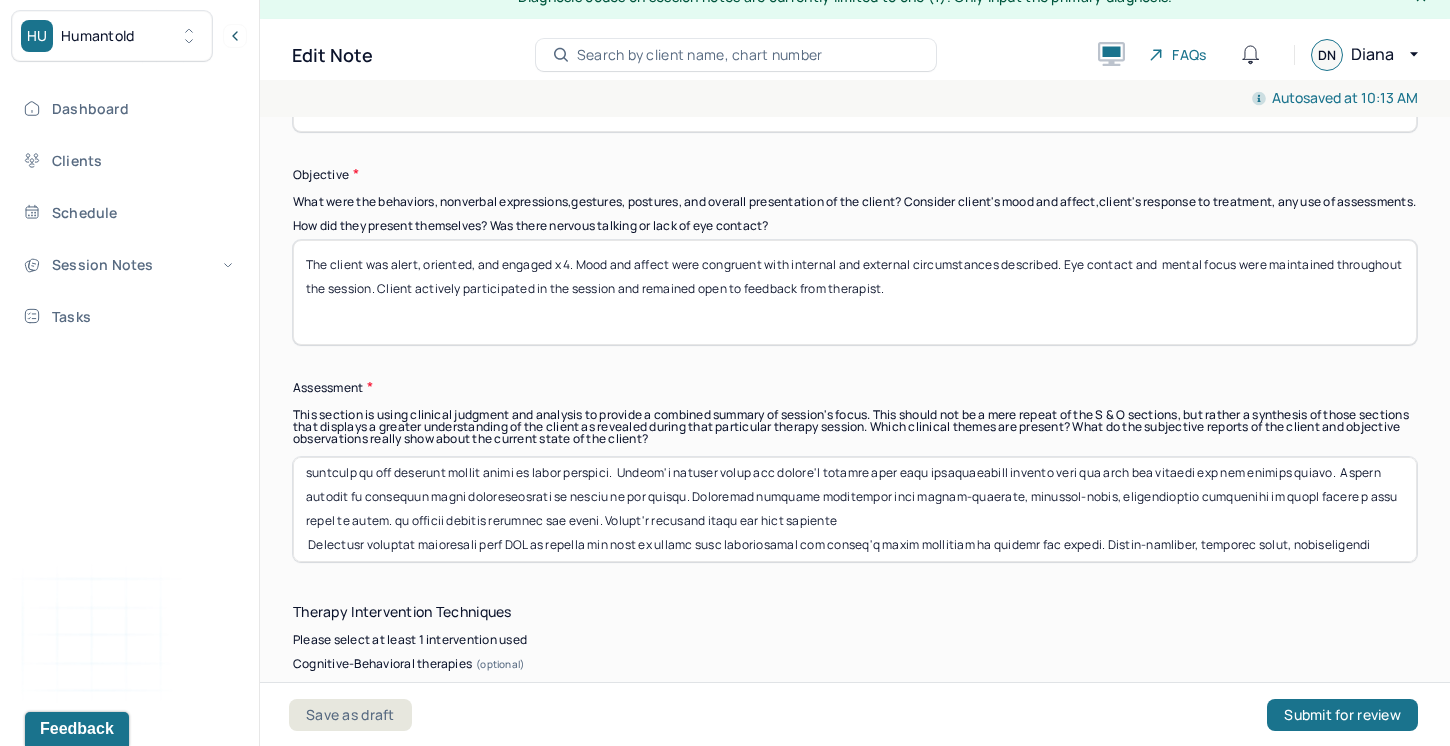 click at bounding box center [855, 509] 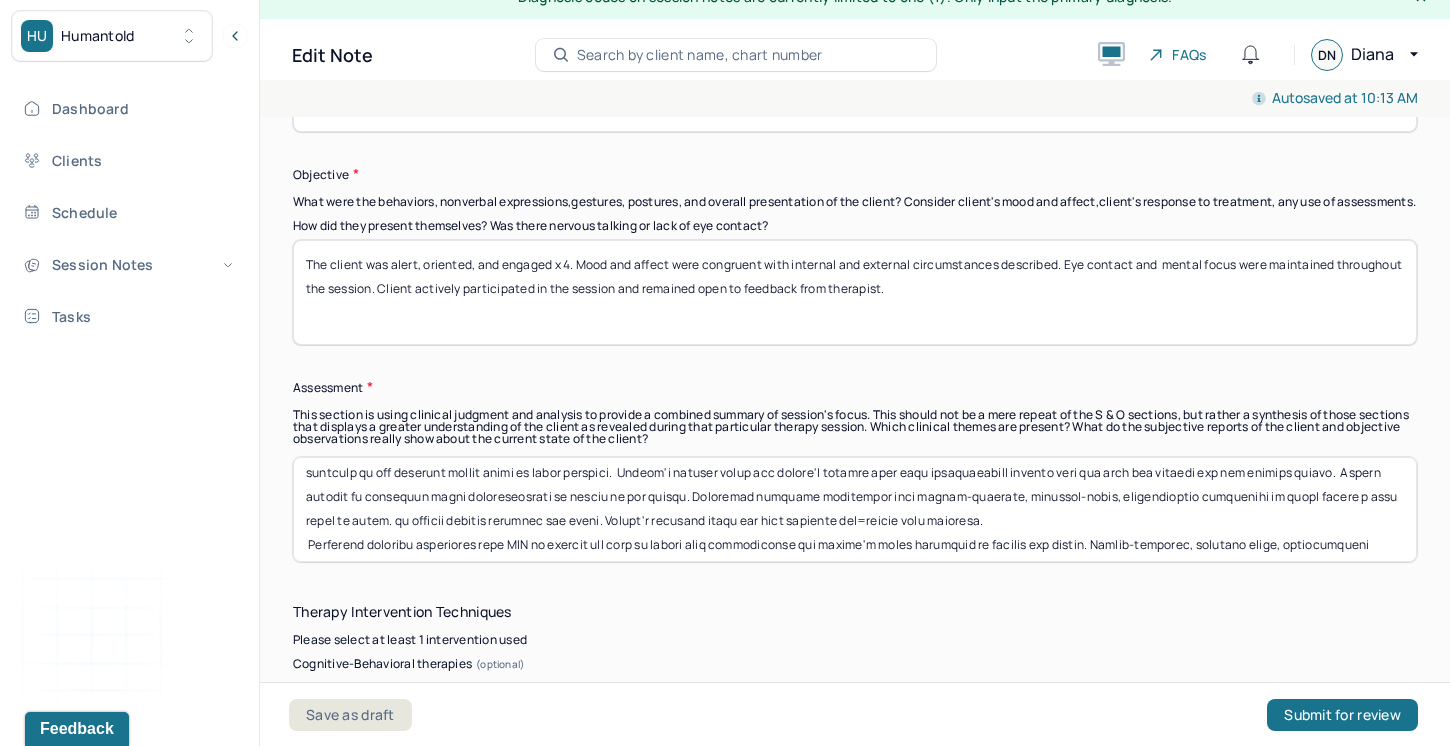 drag, startPoint x: 859, startPoint y: 528, endPoint x: 793, endPoint y: 526, distance: 66.0303 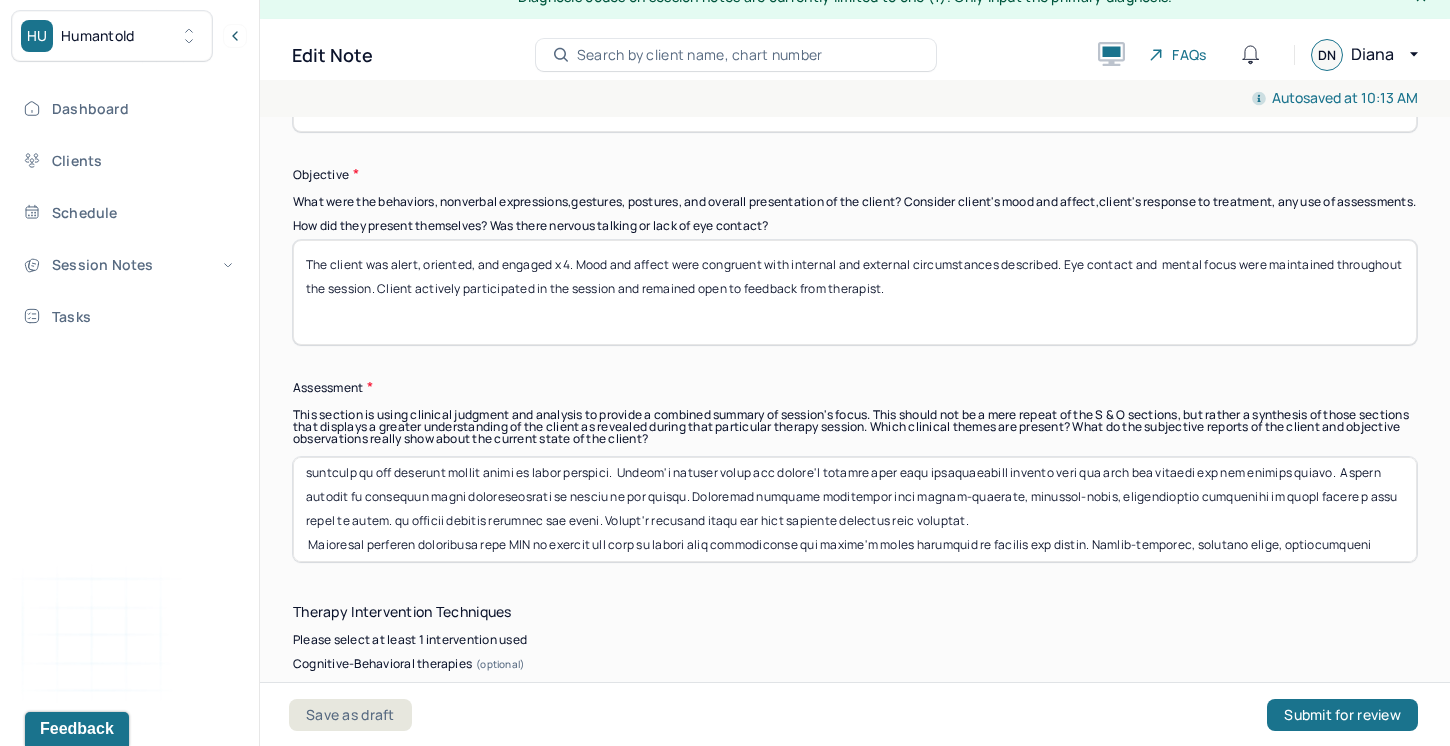 click at bounding box center (855, 509) 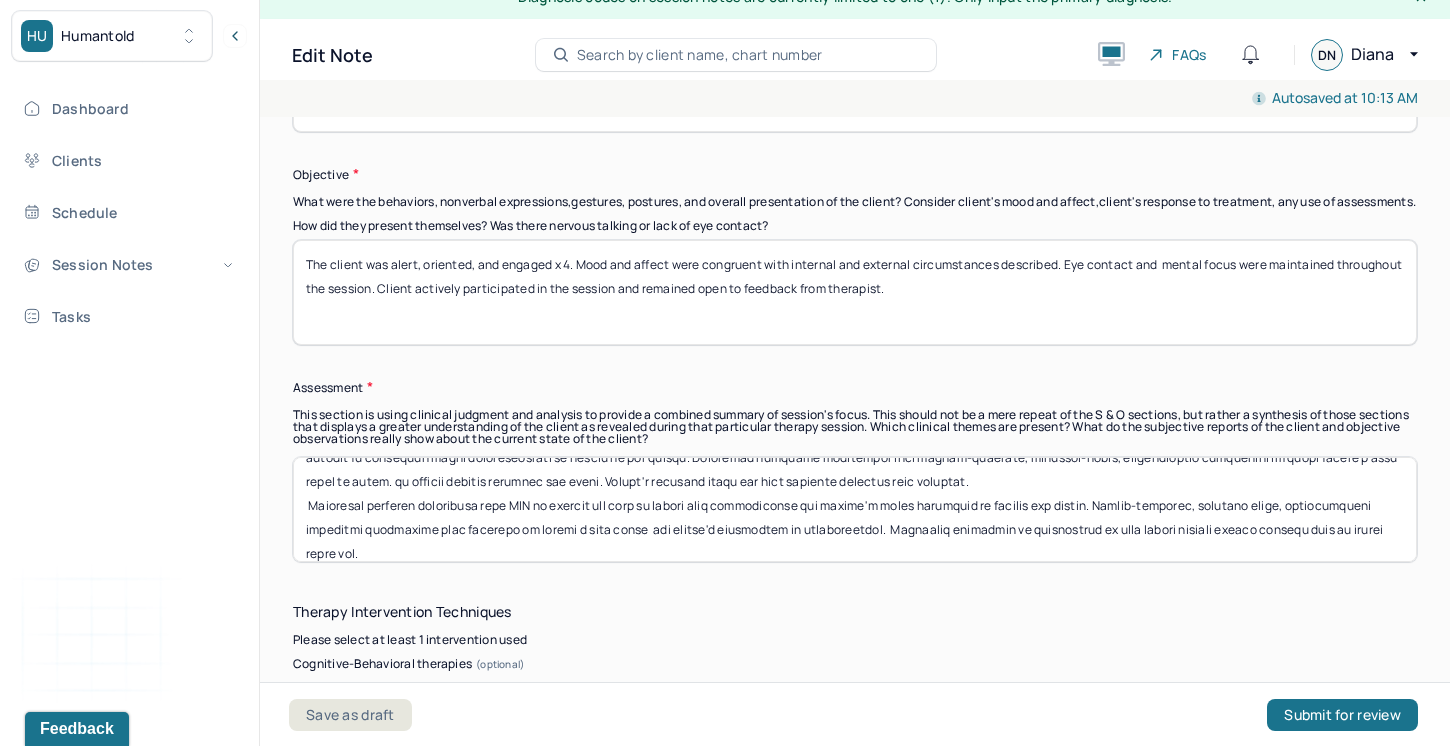 scroll, scrollTop: 60, scrollLeft: 0, axis: vertical 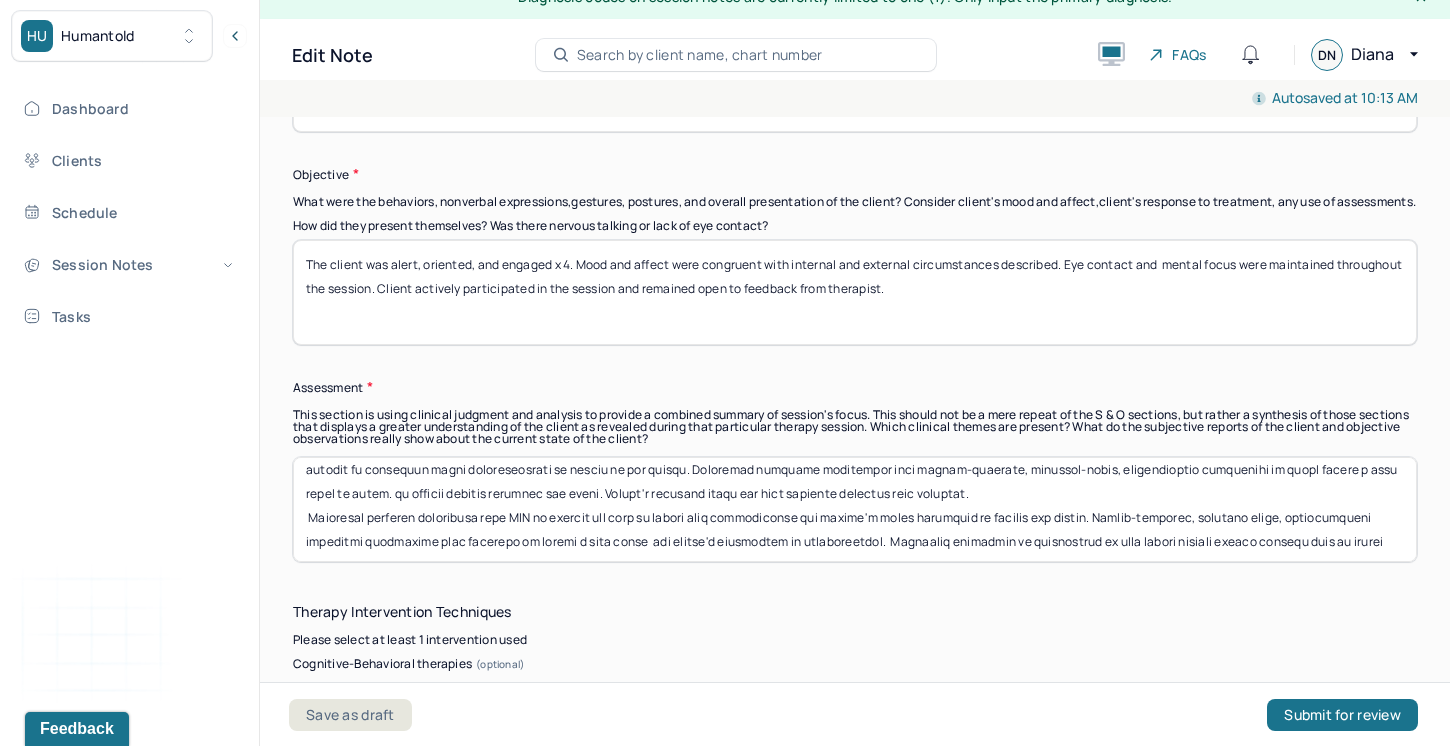 drag, startPoint x: 869, startPoint y: 550, endPoint x: 302, endPoint y: 533, distance: 567.2548 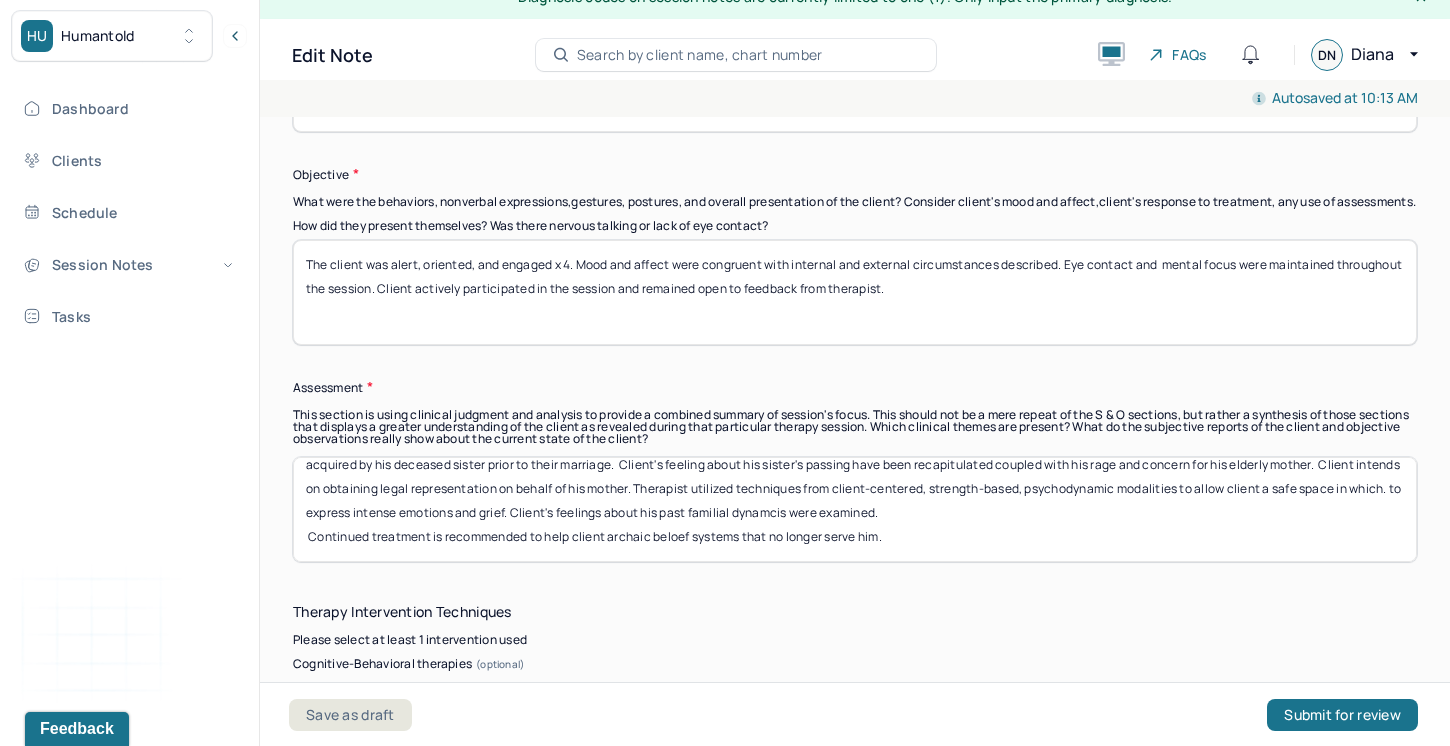 scroll, scrollTop: 40, scrollLeft: 0, axis: vertical 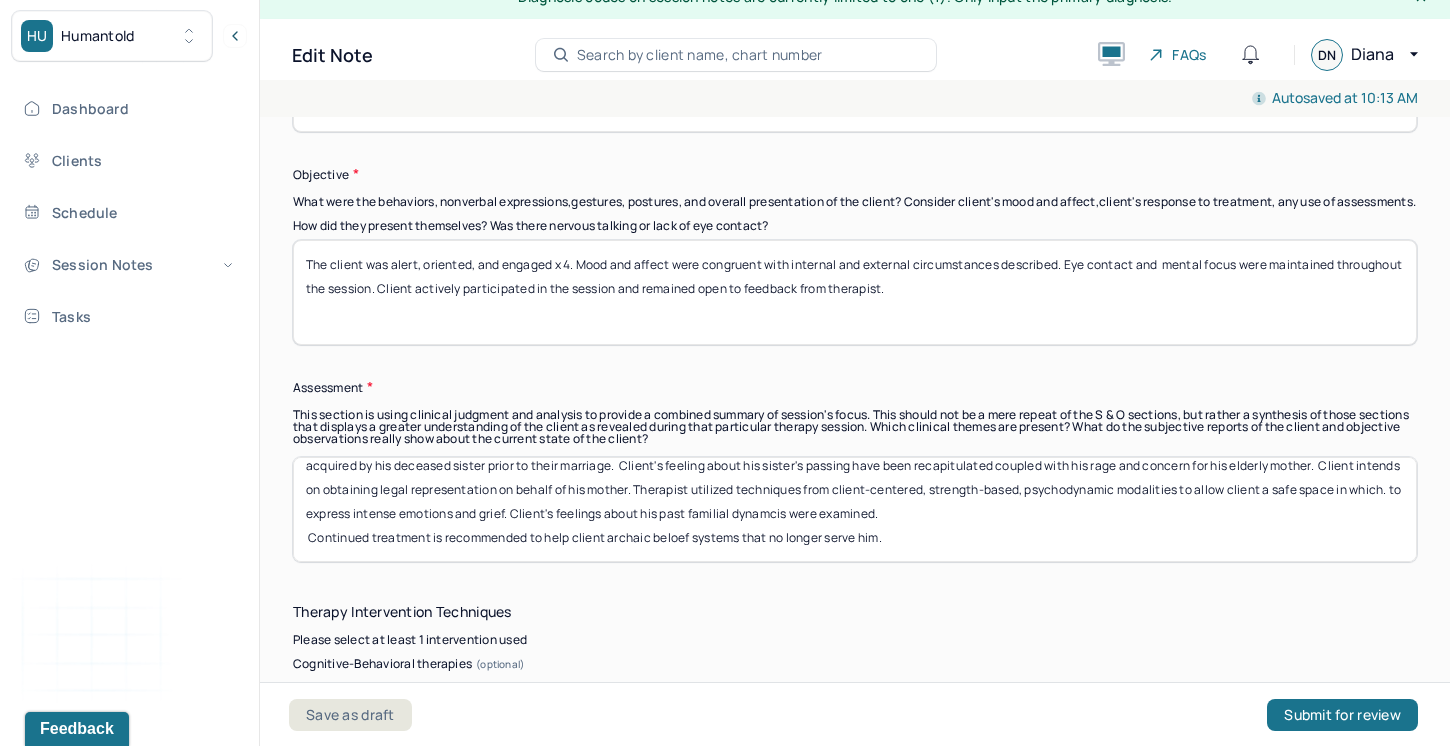 drag, startPoint x: 846, startPoint y: 526, endPoint x: 830, endPoint y: 525, distance: 16.03122 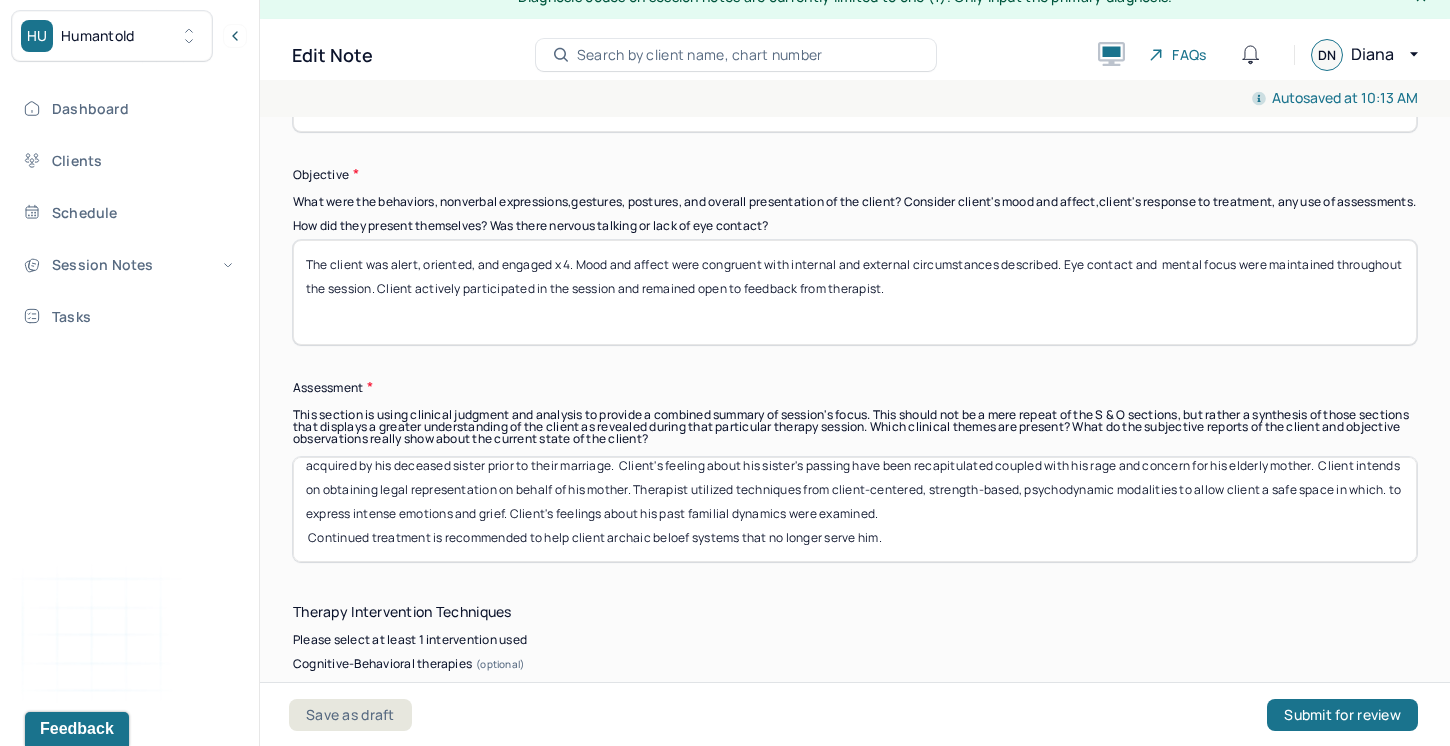 click on "Client relayed that he is upset and anxious due to a lawsuit brought against his mother by his brother-in law. Client was surprised to learn that his brother-in-law is staking claim to assets acquired by his deceased sister prior to their marriage.  Client's feeling about his sister's passing have been recapitulated coupled with his rage and concern for his elderly mother.  Client intends on obtaining legal representation on behalf of his mother. Therapist utilized techniques from client-centered, strength-based, psychodynamic modalities to allow client a safe space in which. to express intense emotions and grief. Client's feelings about his past familial dynamicswere examined.
Continued treatment is recommended to help client archaic beloef systems that no longer serve him." at bounding box center [855, 509] 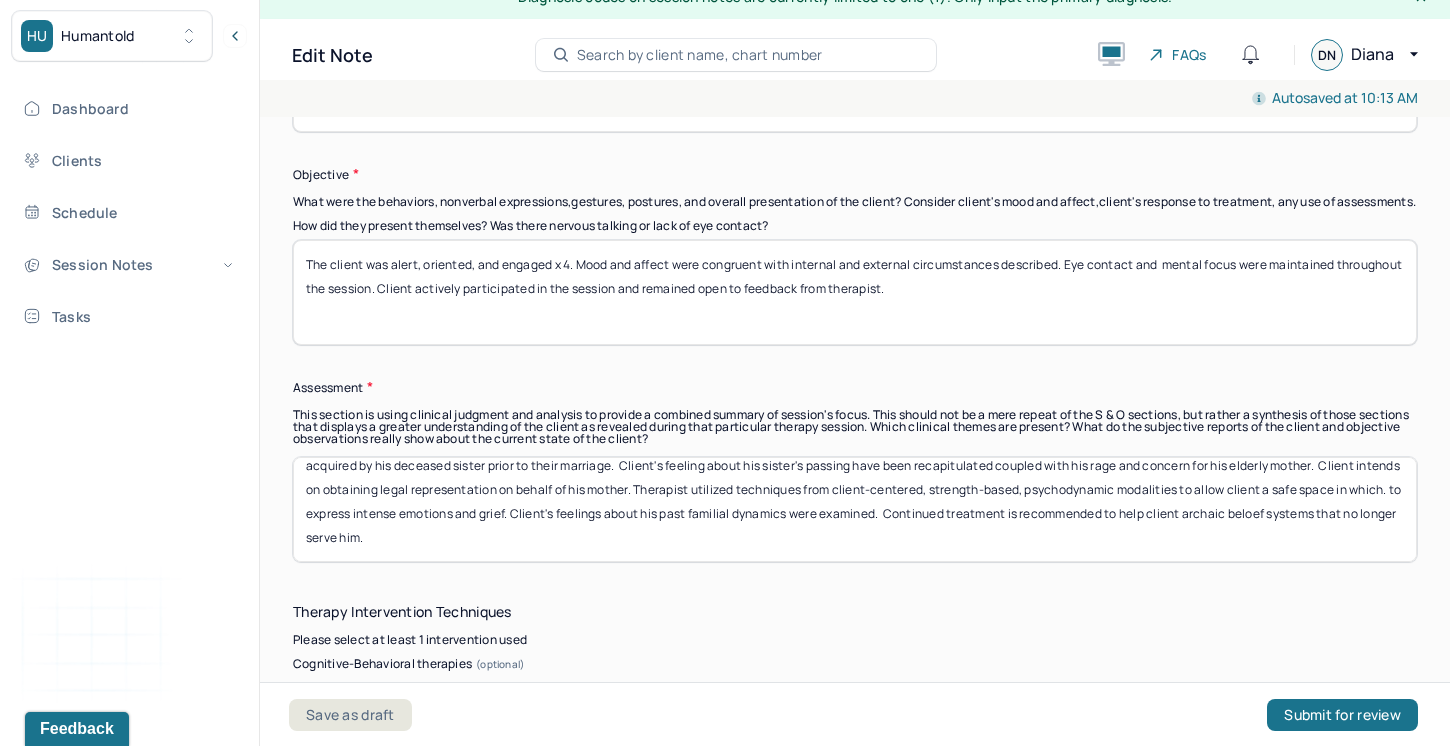 scroll, scrollTop: 16, scrollLeft: 0, axis: vertical 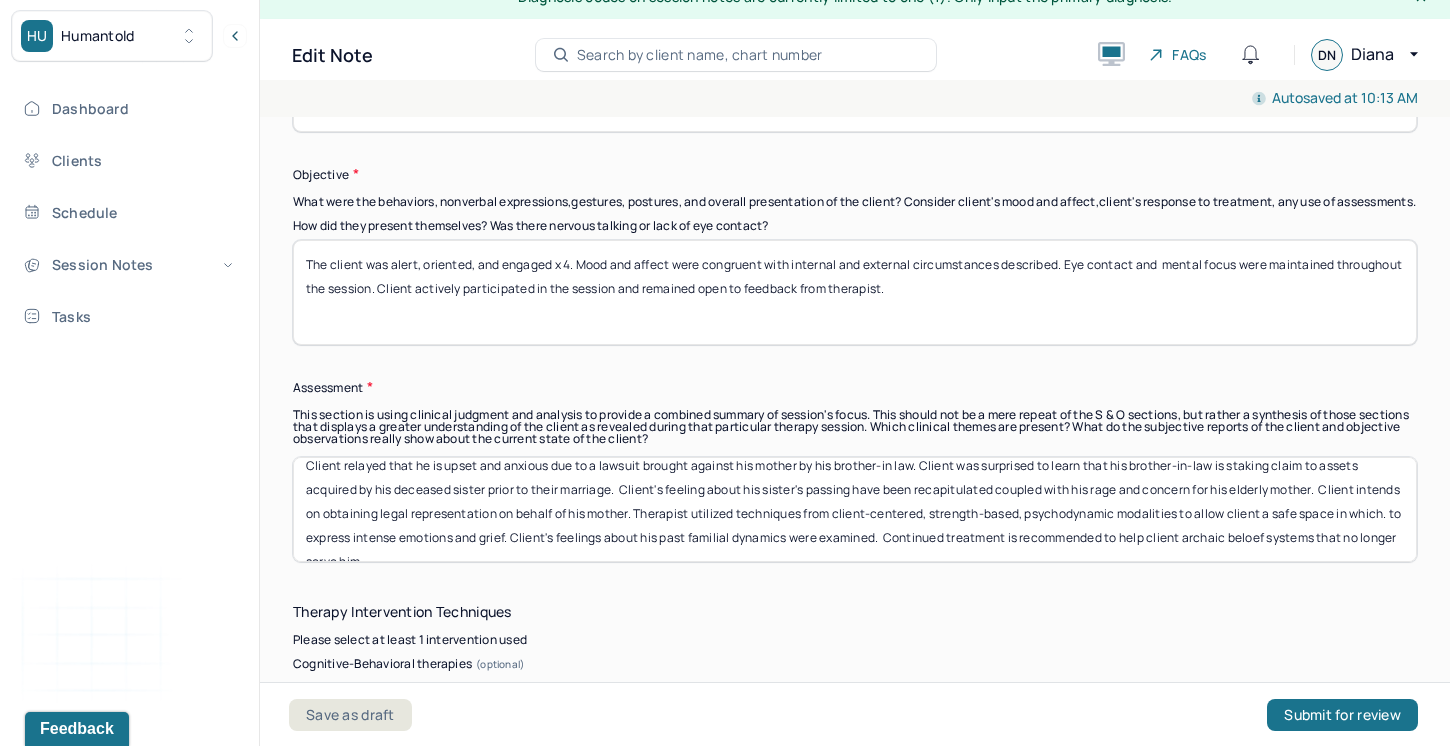 drag, startPoint x: 1408, startPoint y: 544, endPoint x: 1245, endPoint y: 550, distance: 163.1104 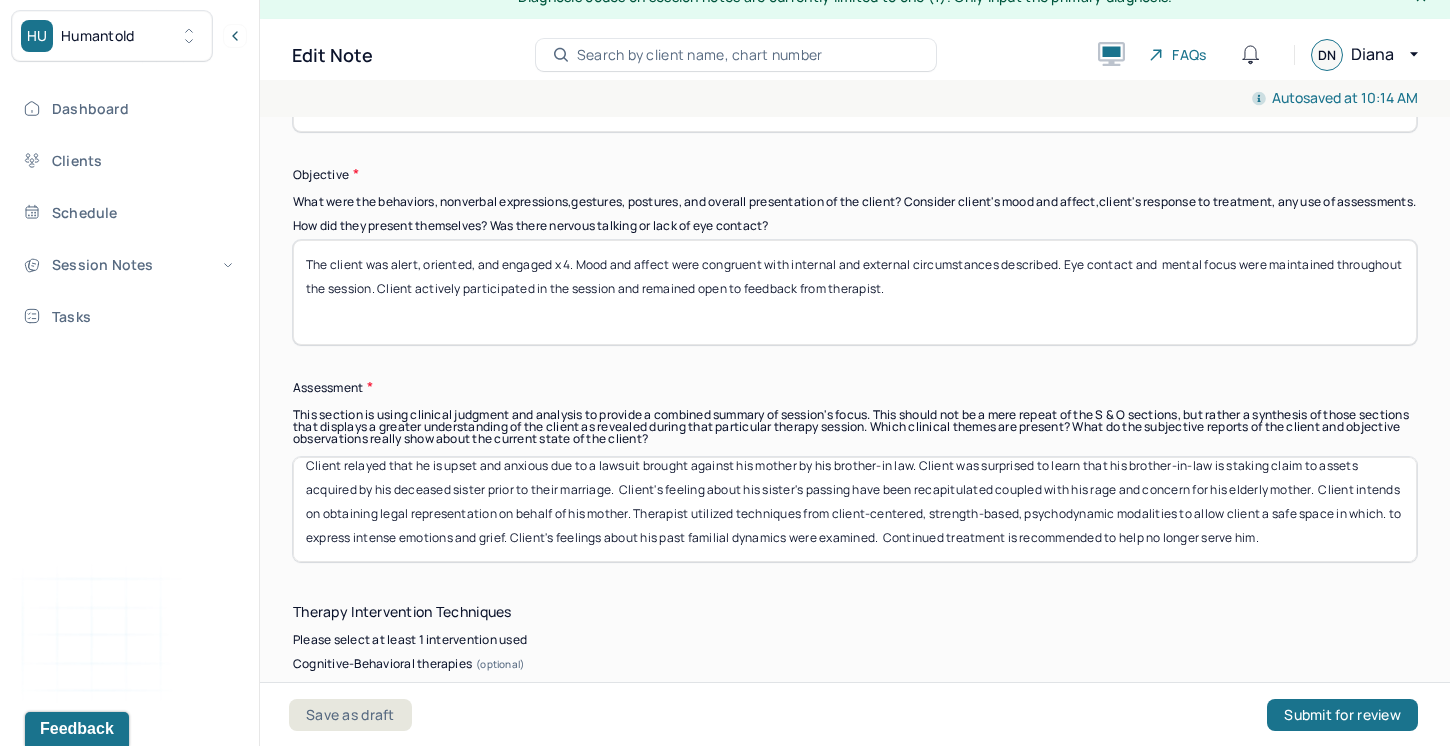 drag, startPoint x: 1360, startPoint y: 542, endPoint x: 1181, endPoint y: 545, distance: 179.02513 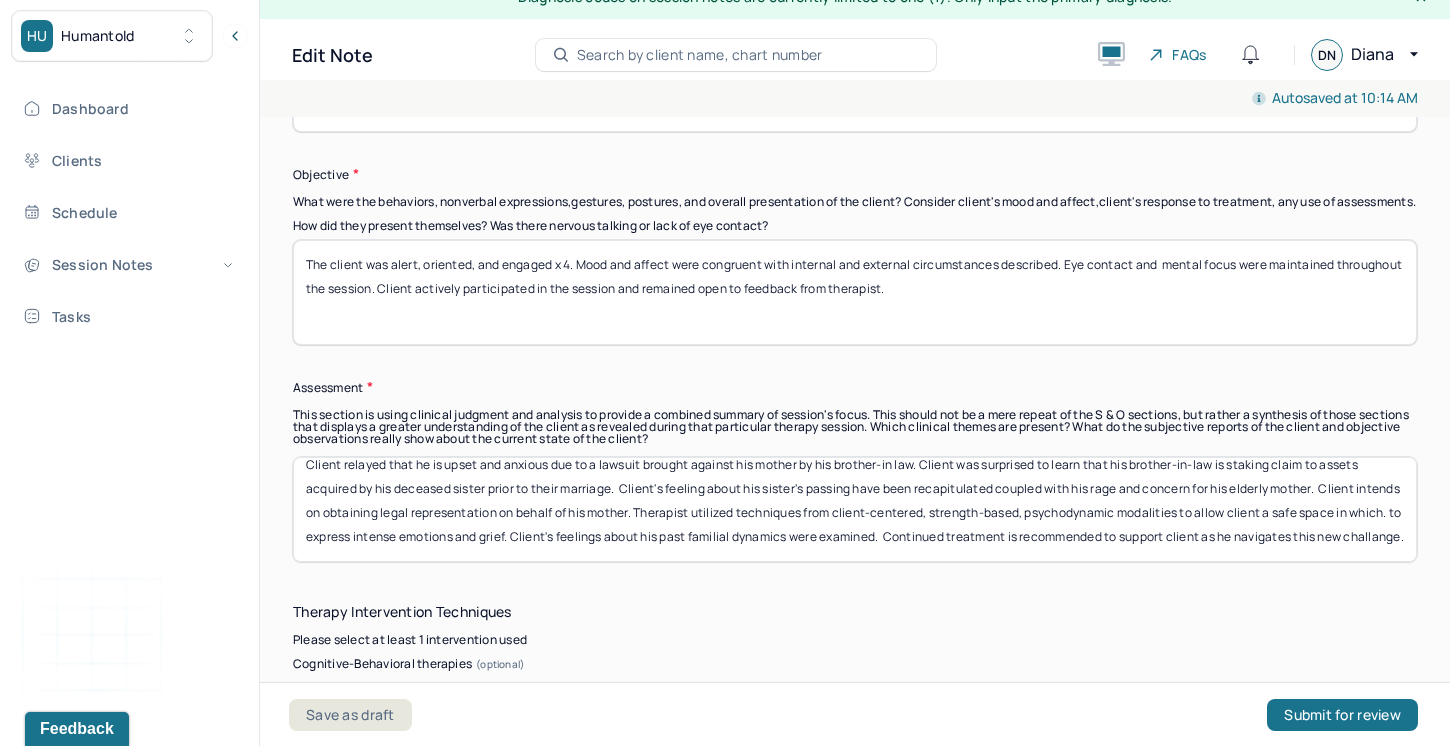 scroll, scrollTop: 40, scrollLeft: 0, axis: vertical 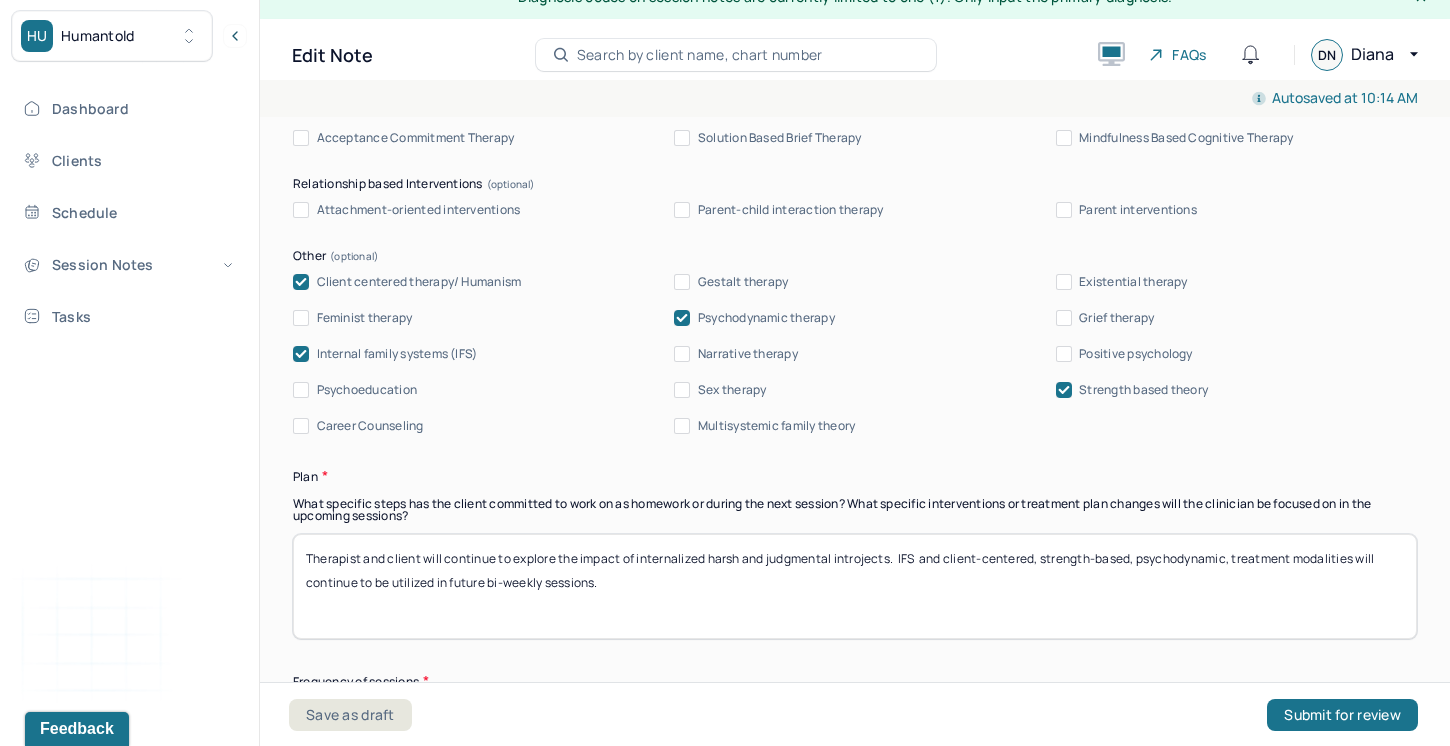 type on "Client relayed that he is upset and anxious due to a lawsuit brought against his mother by his brother-in law. Client was surprised to learn that his brother-in-law is staking claim to assets acquired by his deceased sister prior to their marriage.  Client's feeling about his sister's passing have been recapitulated coupled with his rage and concern for his elderly mother.  Client intends on obtaining legal representation on behalf of his mother. Therapist utilized techniques from client-centered, strength-based, psychodynamic modalities to allow client a safe space in which. to express intense emotions and grief. Client's feelings about his past familial dynamics were examined.  Continued treatment is recommended to support client as he navigates this new challange." 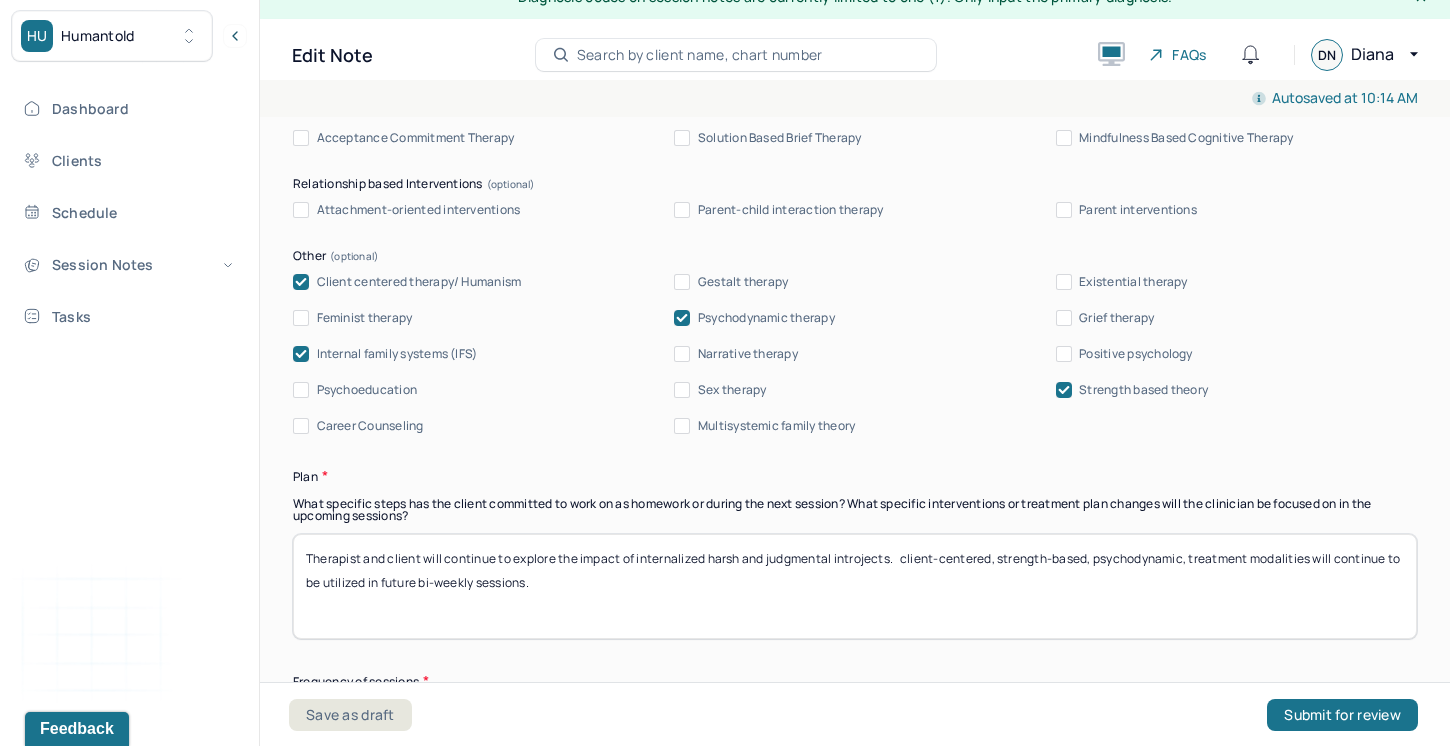 click on "Therapist and client will continue to explore the impact of internalized harsh and judgmental introjects.   client-centered, strength-based, psychodynamic, treatment modalities will continue to be utilized in future bi-weekly sessions." at bounding box center (855, 586) 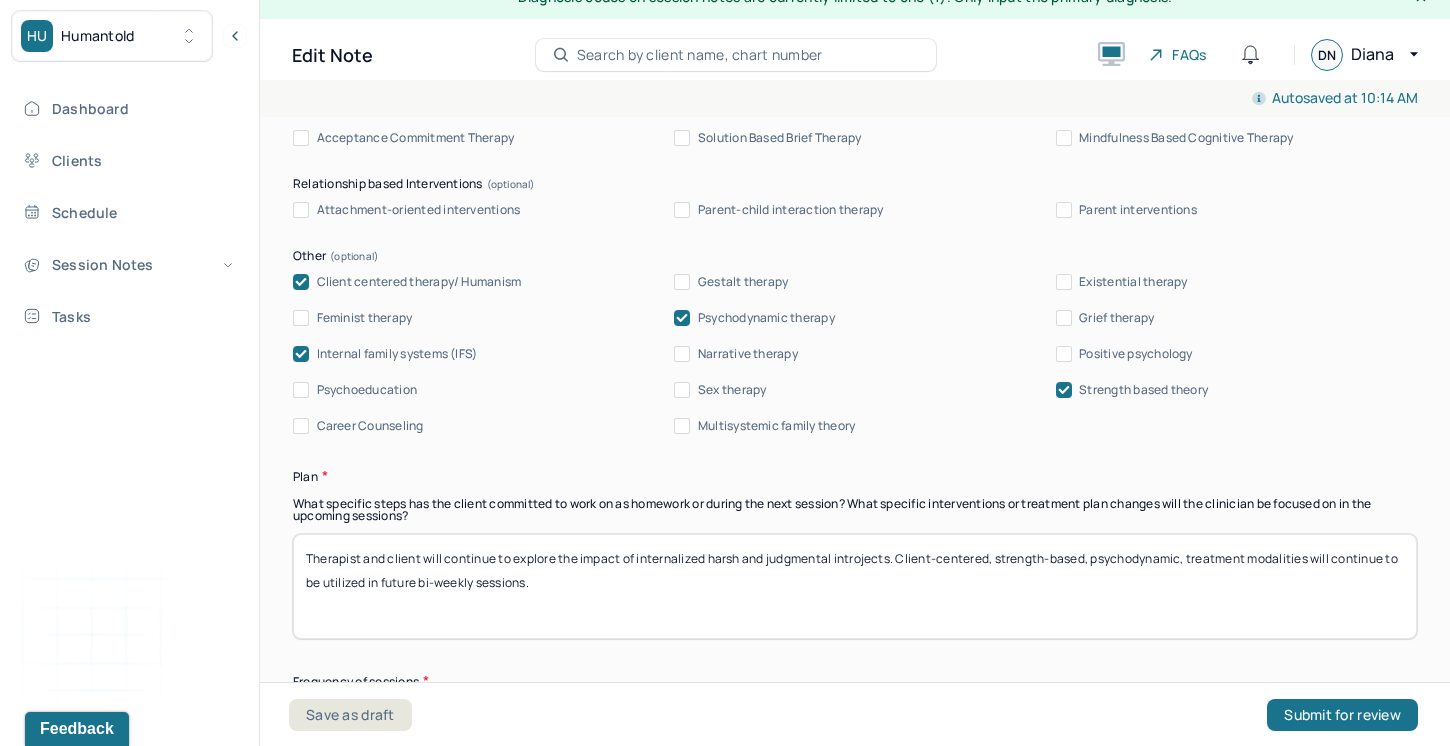 drag, startPoint x: 897, startPoint y: 569, endPoint x: 299, endPoint y: 558, distance: 598.10114 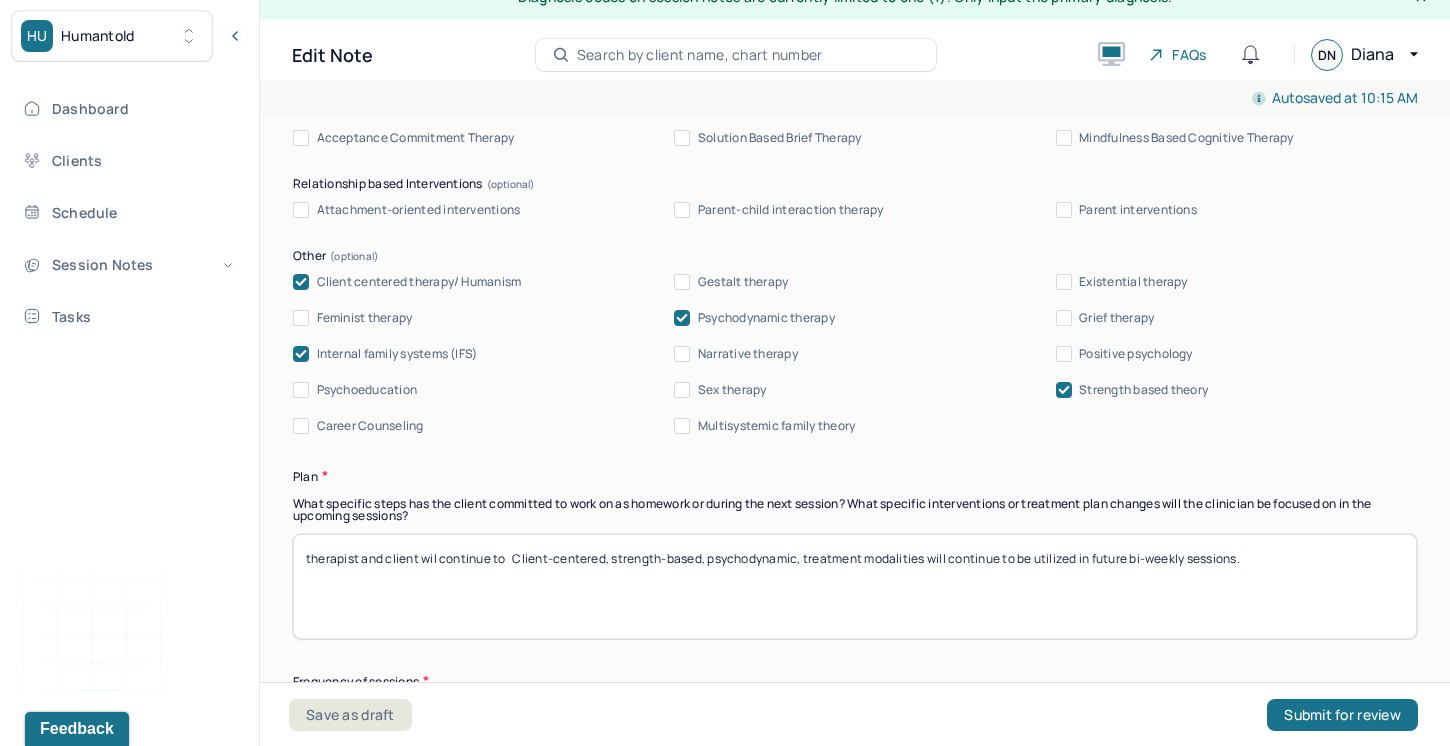 click on "therapist and client wil continue to   Client-centered, strength-based, psychodynamic, treatment modalities will continue to be utilized in future bi-weekly sessions." at bounding box center (855, 586) 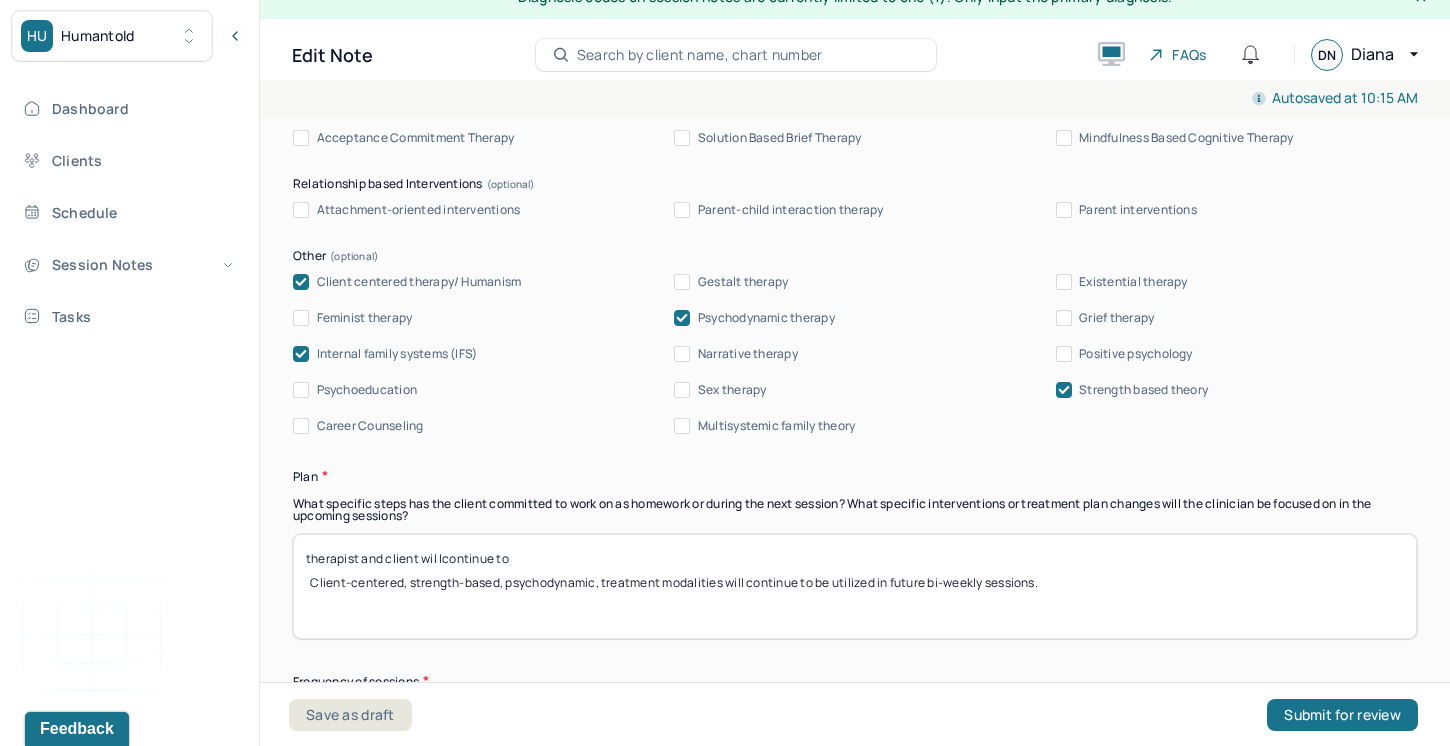 drag, startPoint x: 533, startPoint y: 566, endPoint x: 257, endPoint y: 559, distance: 276.08875 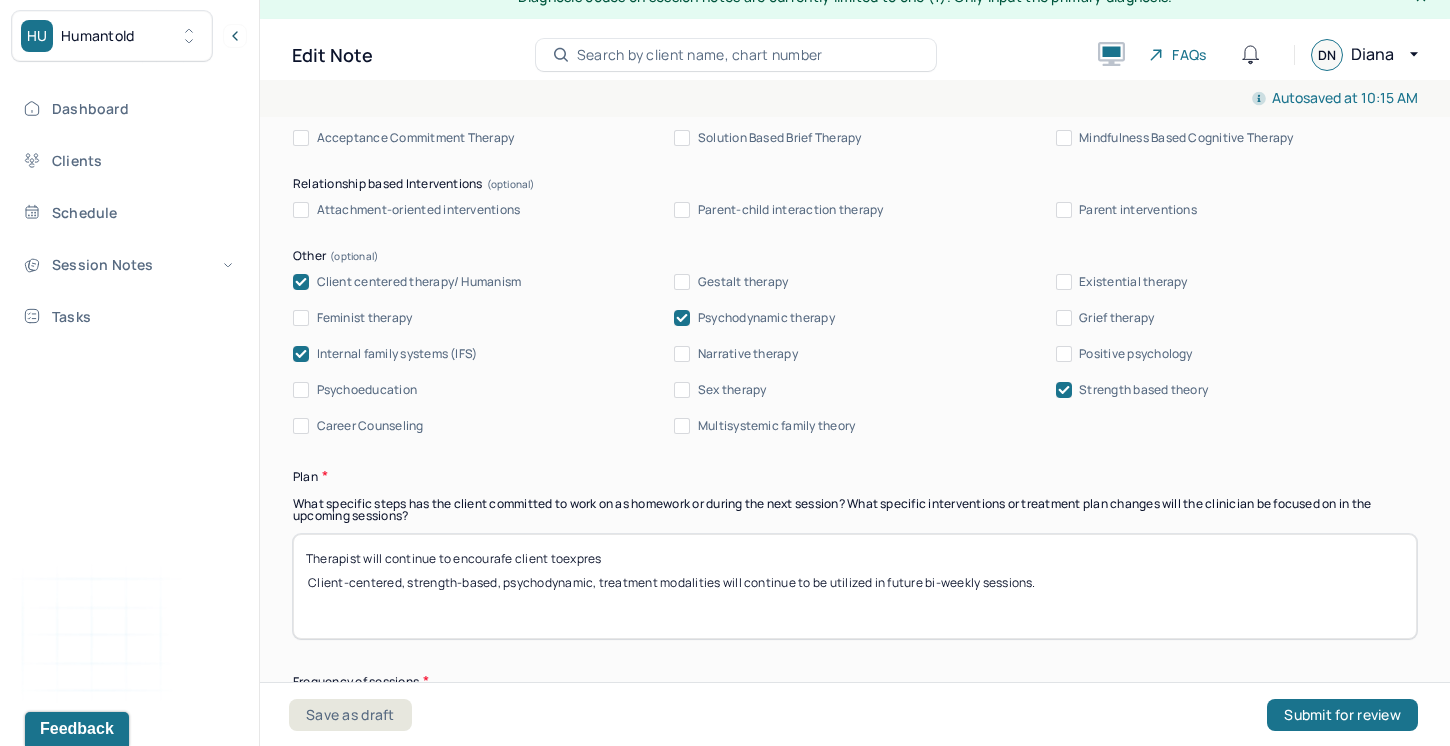 click on "Therapist will continue to encourafe client toexpres
Client-centered, strength-based, psychodynamic, treatment modalities will continue to be utilized in future bi-weekly sessions." at bounding box center [855, 586] 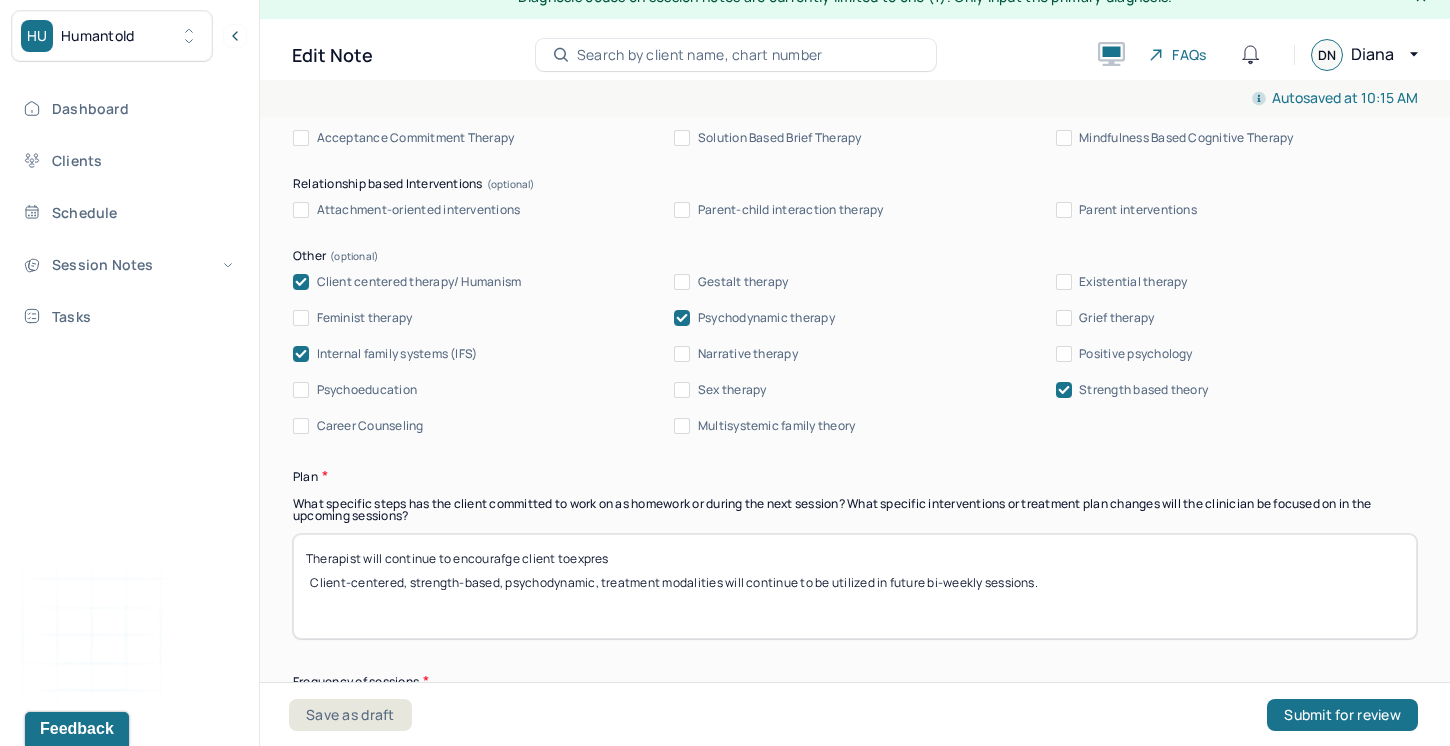 drag, startPoint x: 520, startPoint y: 567, endPoint x: 455, endPoint y: 567, distance: 65 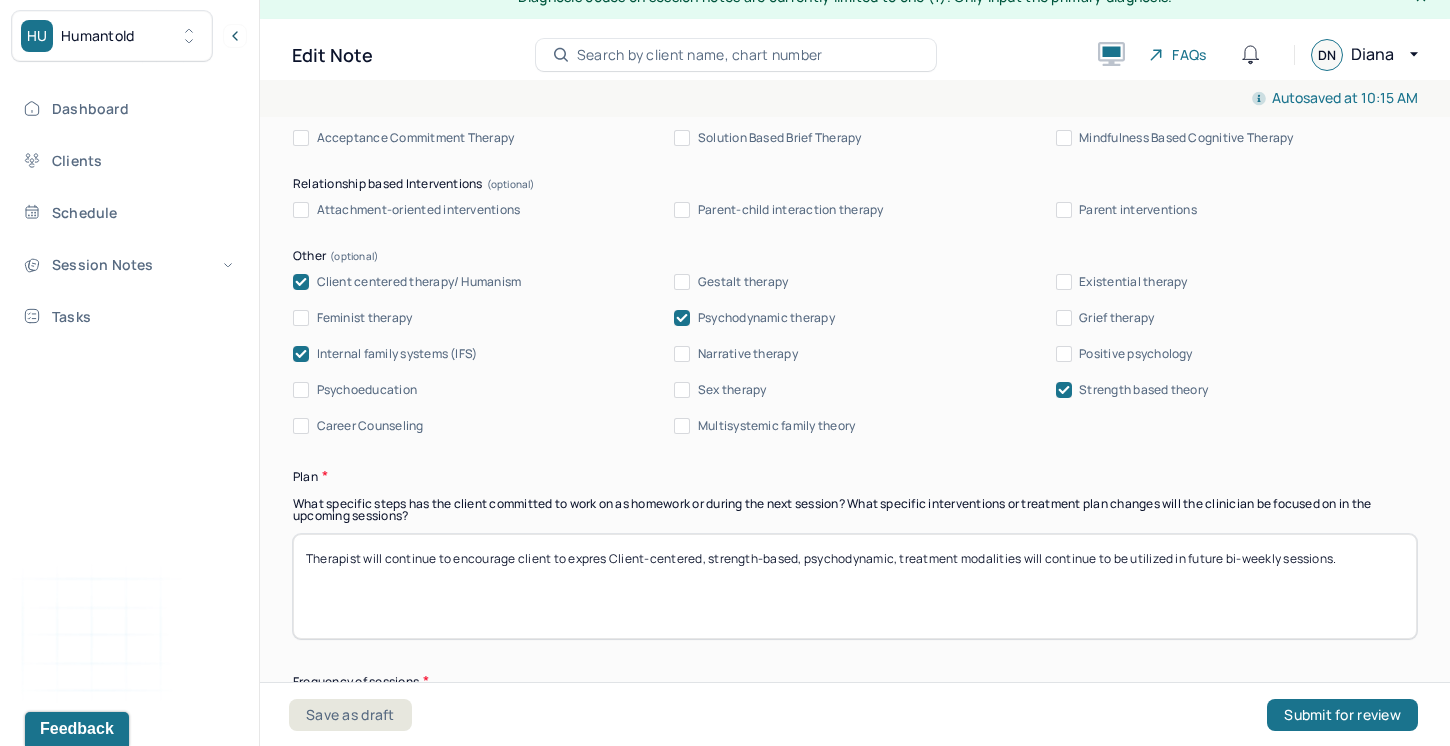 click on "Therapist will continue to encourage client toexpres =
Client-centered, strength-based, psychodynamic, treatment modalities will continue to be utilized in future bi-weekly sessions." at bounding box center (855, 586) 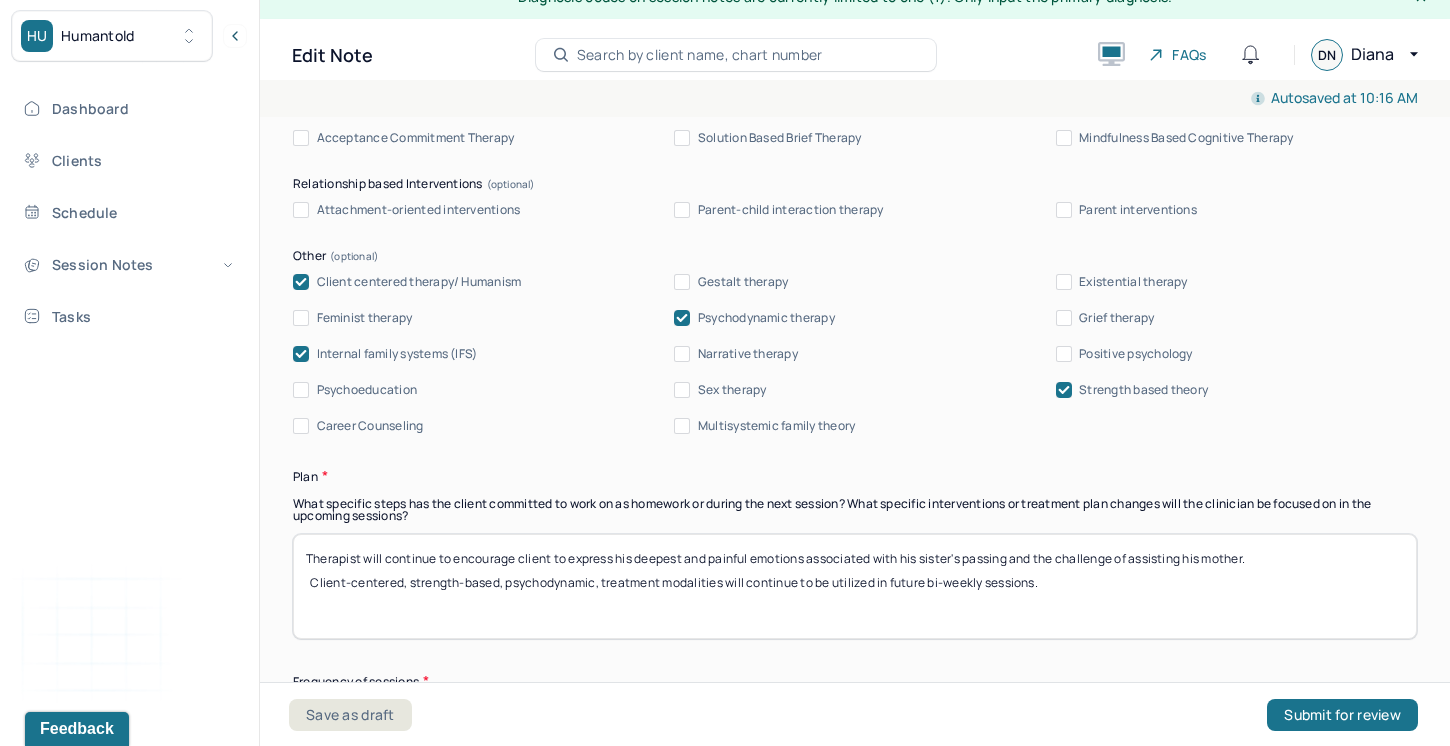 drag, startPoint x: 312, startPoint y: 593, endPoint x: 288, endPoint y: 593, distance: 24 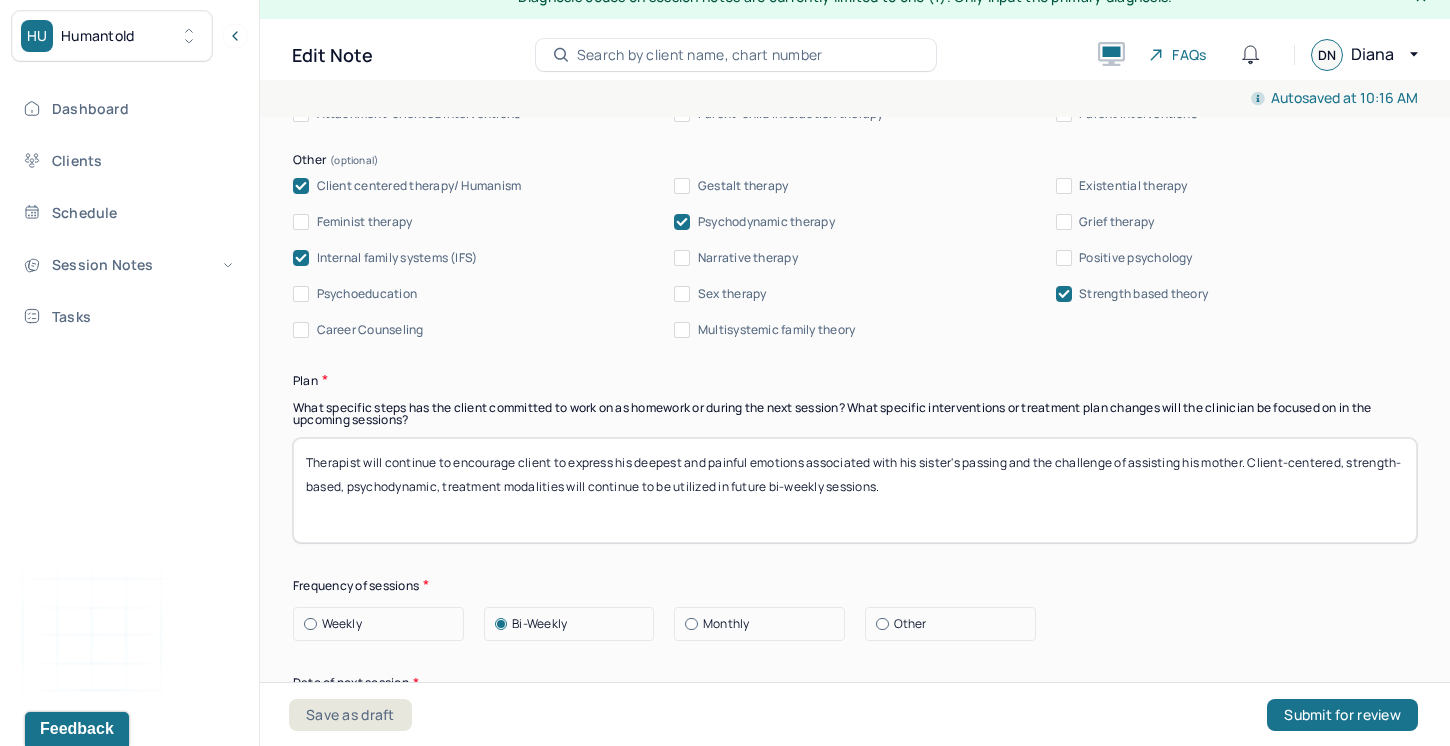 scroll, scrollTop: 2337, scrollLeft: 0, axis: vertical 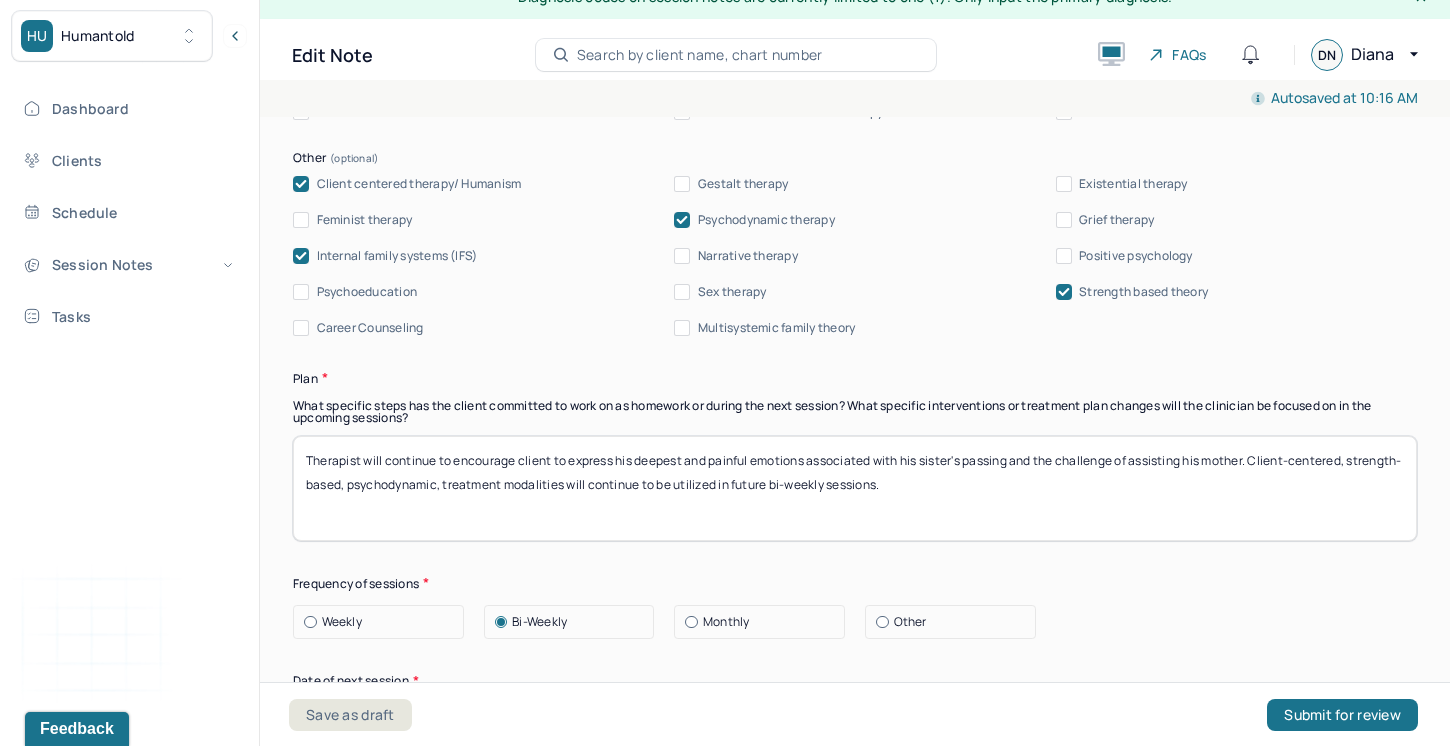 drag, startPoint x: 621, startPoint y: 493, endPoint x: 561, endPoint y: 490, distance: 60.074955 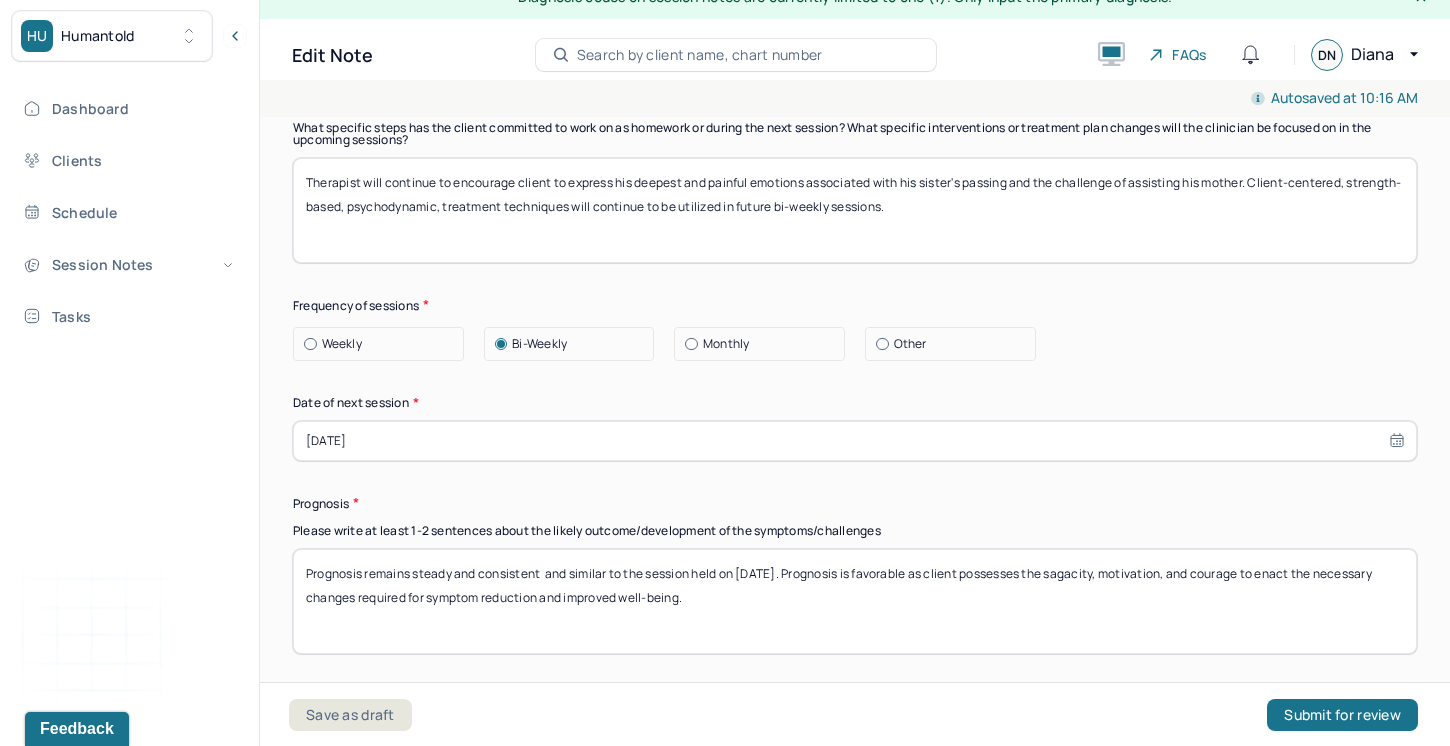 scroll, scrollTop: 2617, scrollLeft: 0, axis: vertical 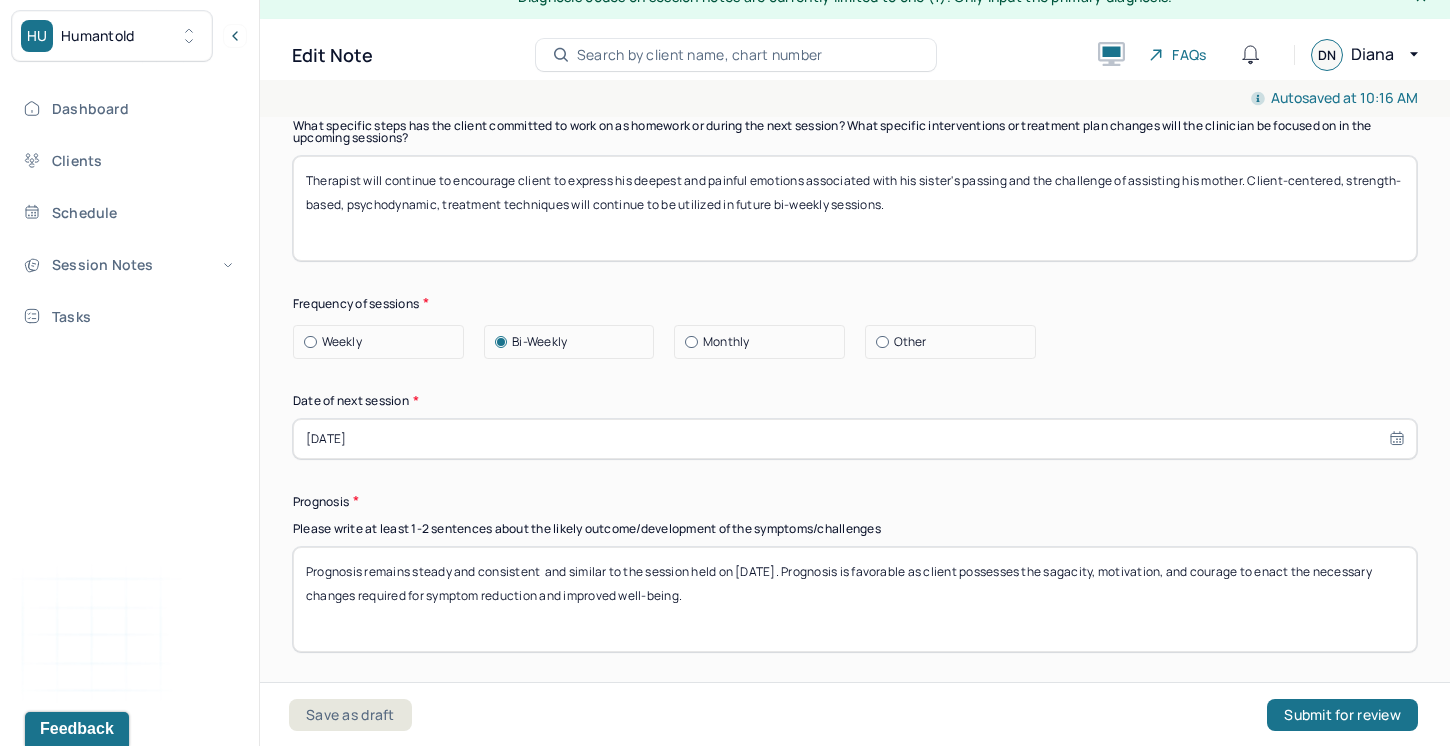type on "Therapist will continue to encourage client to express his deepest and painful emotions associated with his sister's passing and the challenge of assisting his mother. Client-centered, strength-based, psychodynamic, treatment techniques will continue to be utilized in future bi-weekly sessions." 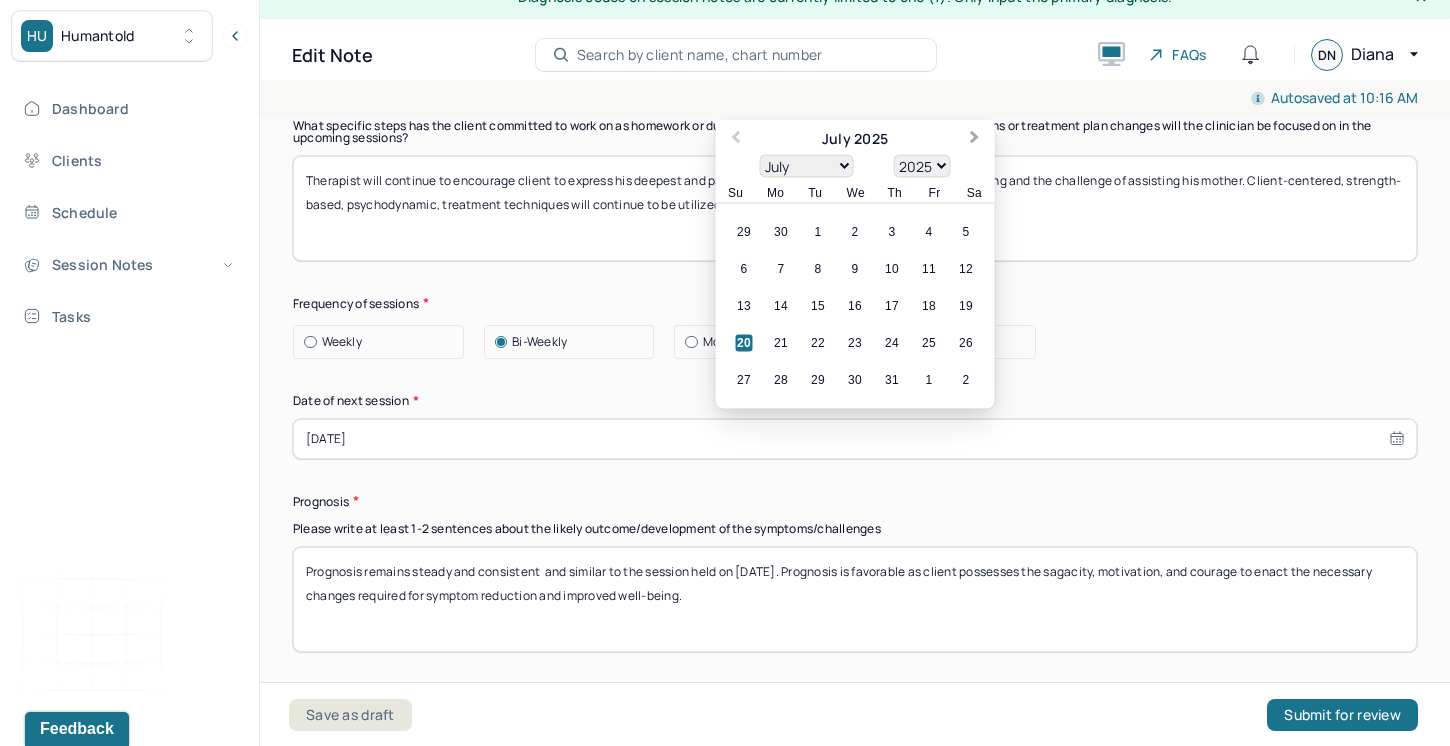 click on "Next Month" at bounding box center [977, 140] 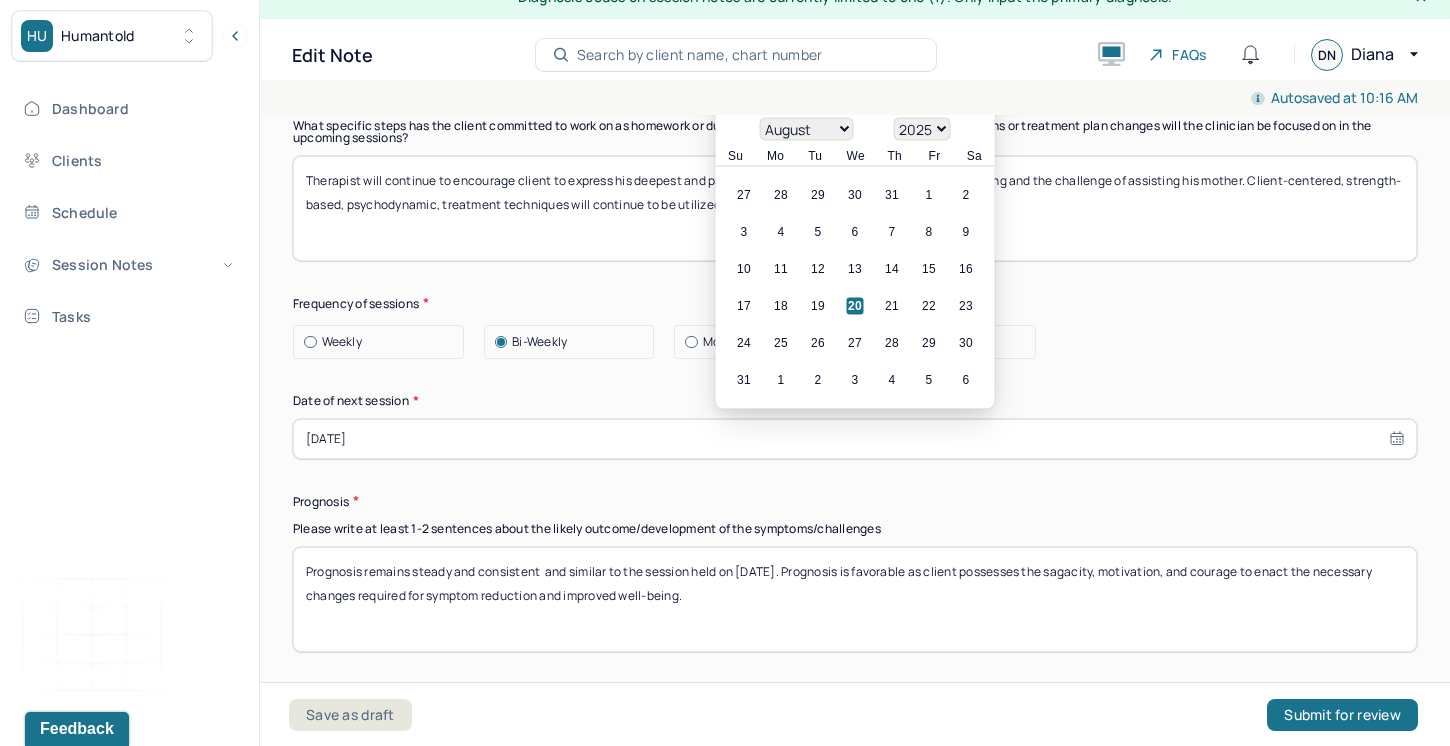 click on "January February March April May June July August September October November December" at bounding box center [807, 128] 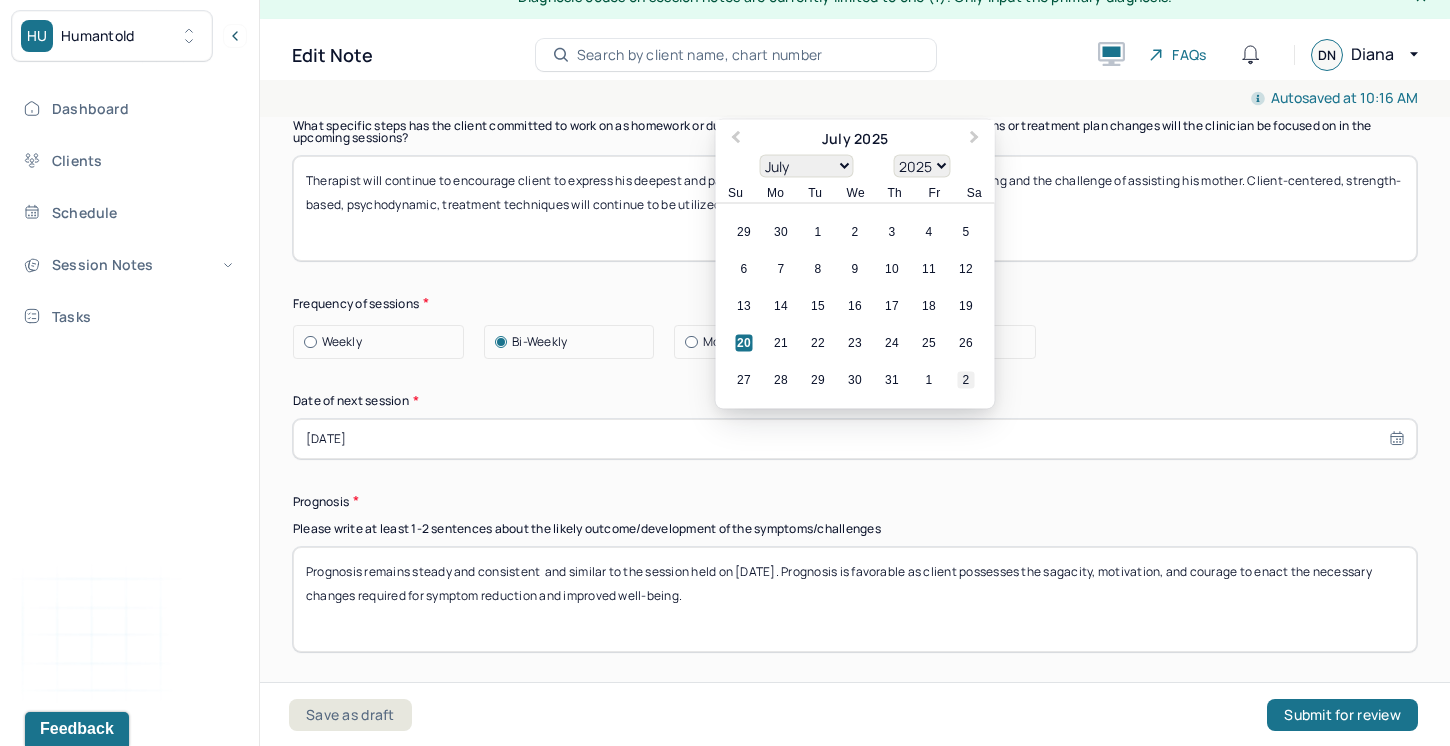 click on "2" at bounding box center (966, 379) 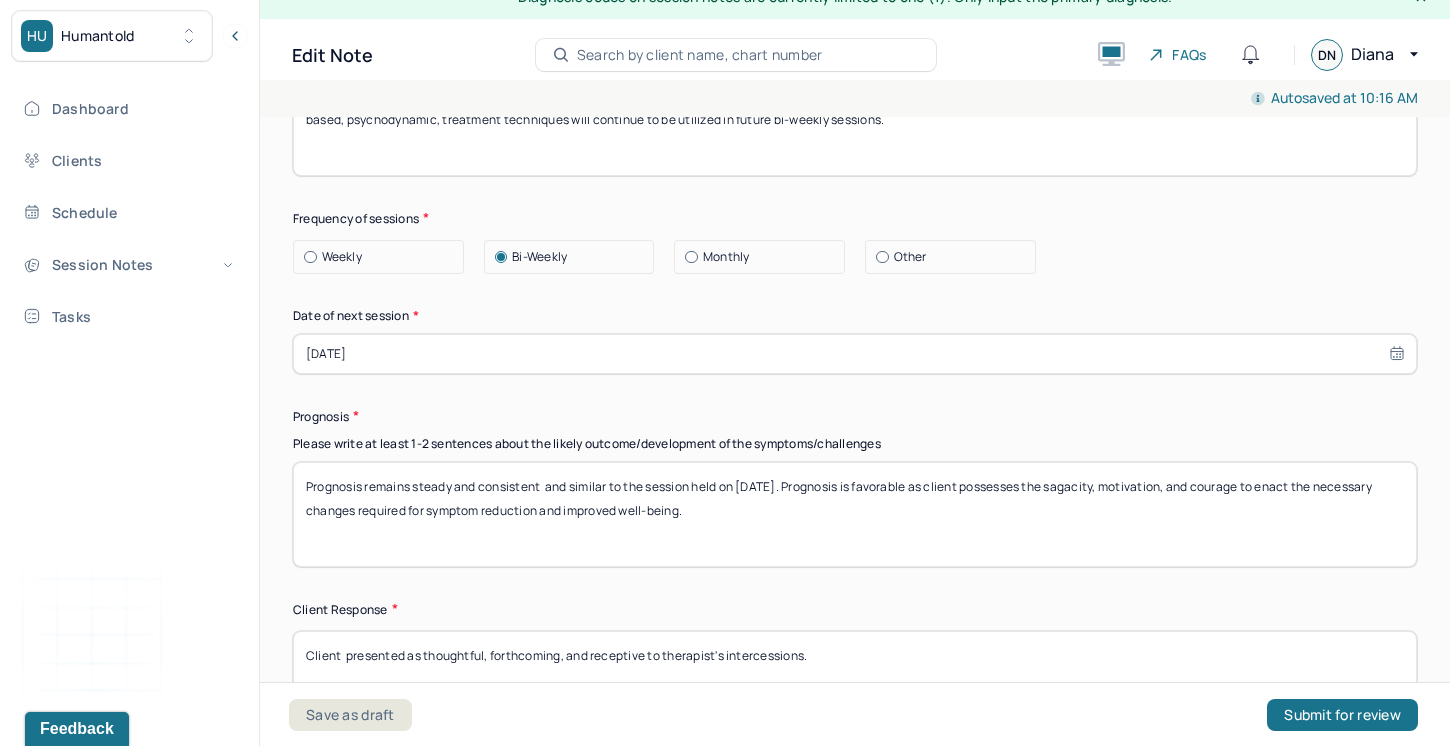 scroll, scrollTop: 2703, scrollLeft: 0, axis: vertical 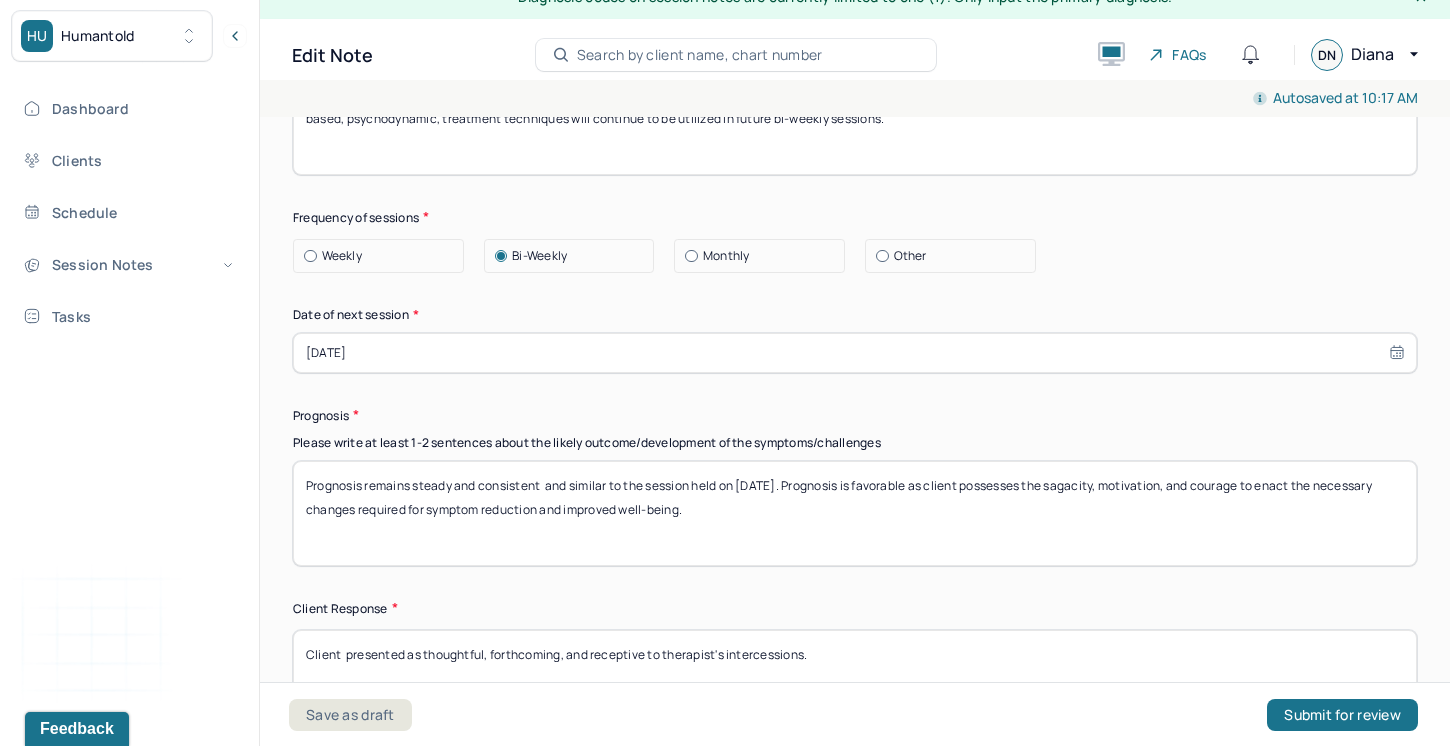 drag, startPoint x: 784, startPoint y: 492, endPoint x: 742, endPoint y: 490, distance: 42.047592 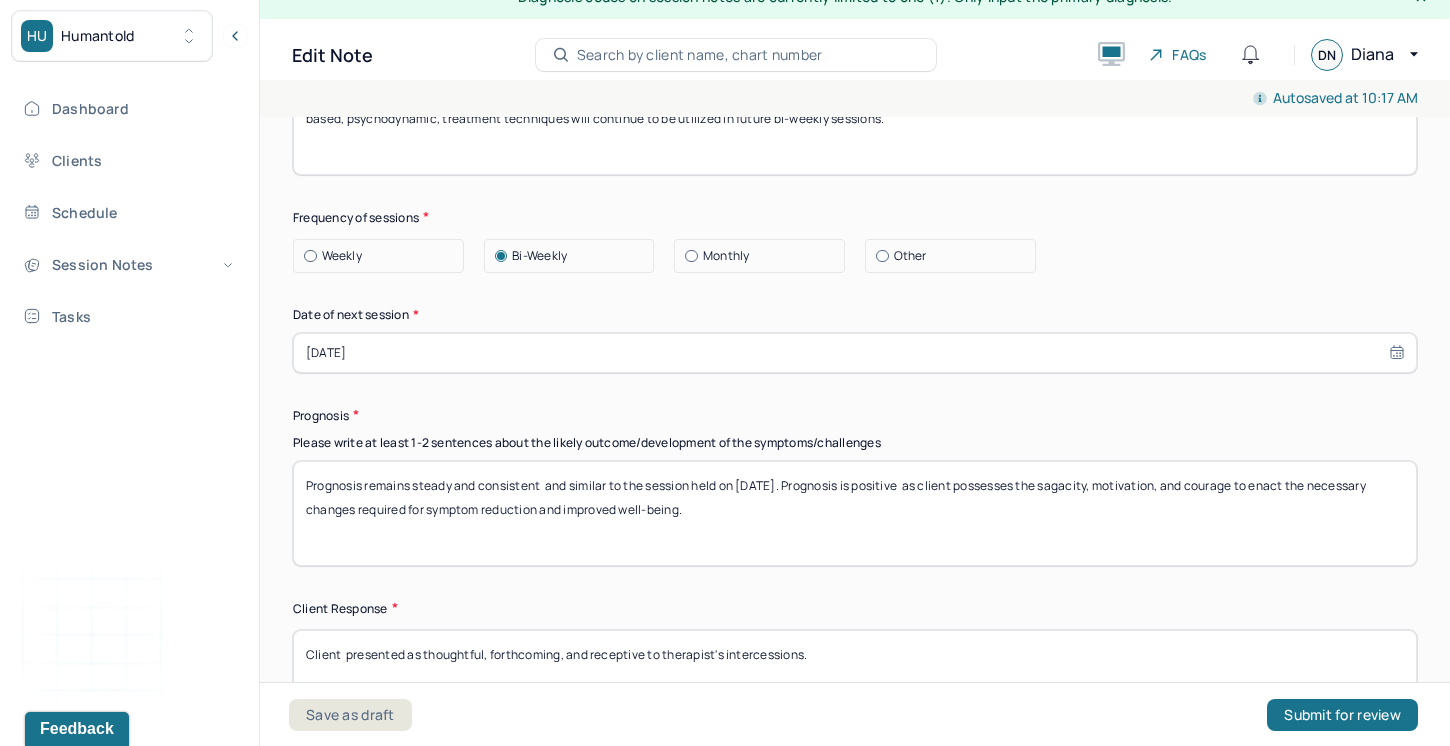 drag, startPoint x: 1084, startPoint y: 491, endPoint x: 1064, endPoint y: 491, distance: 20 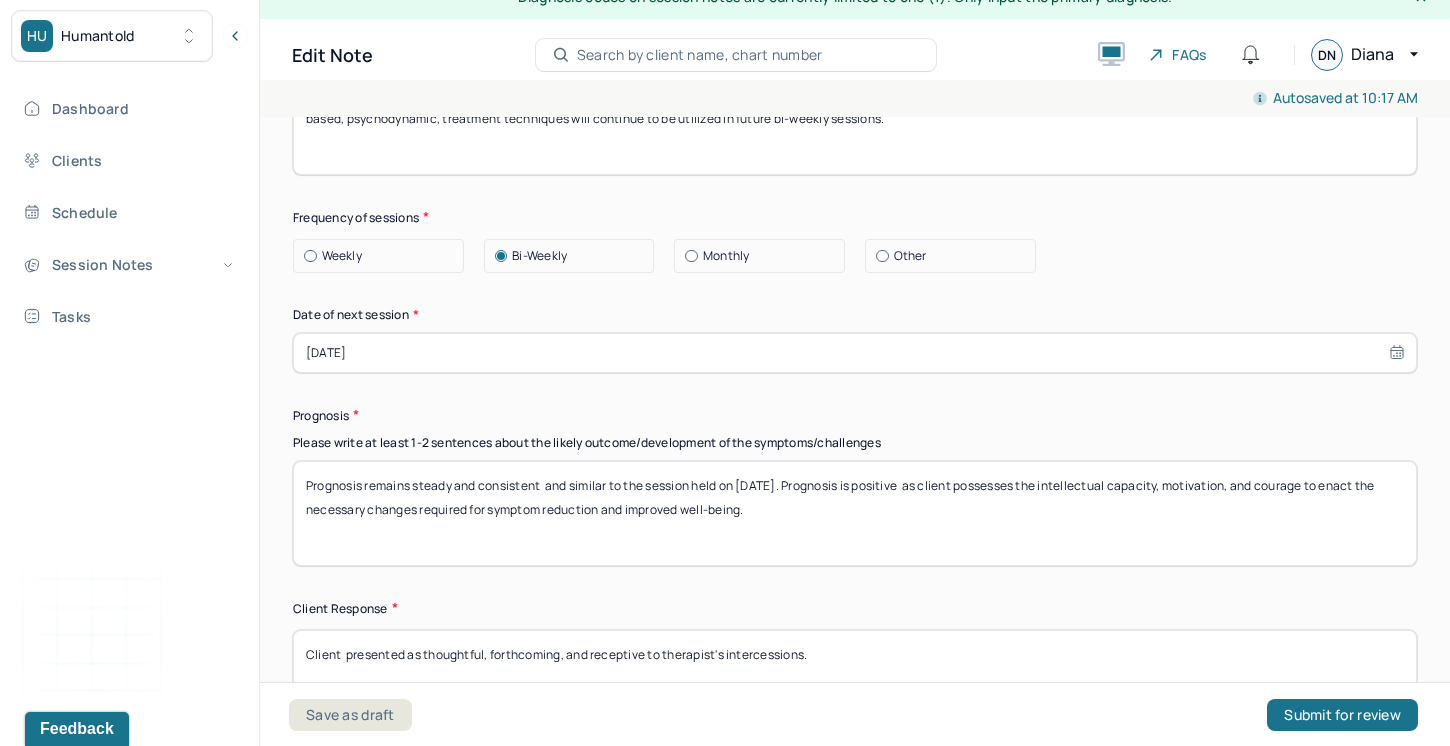 drag, startPoint x: 1234, startPoint y: 492, endPoint x: 1168, endPoint y: 495, distance: 66.068146 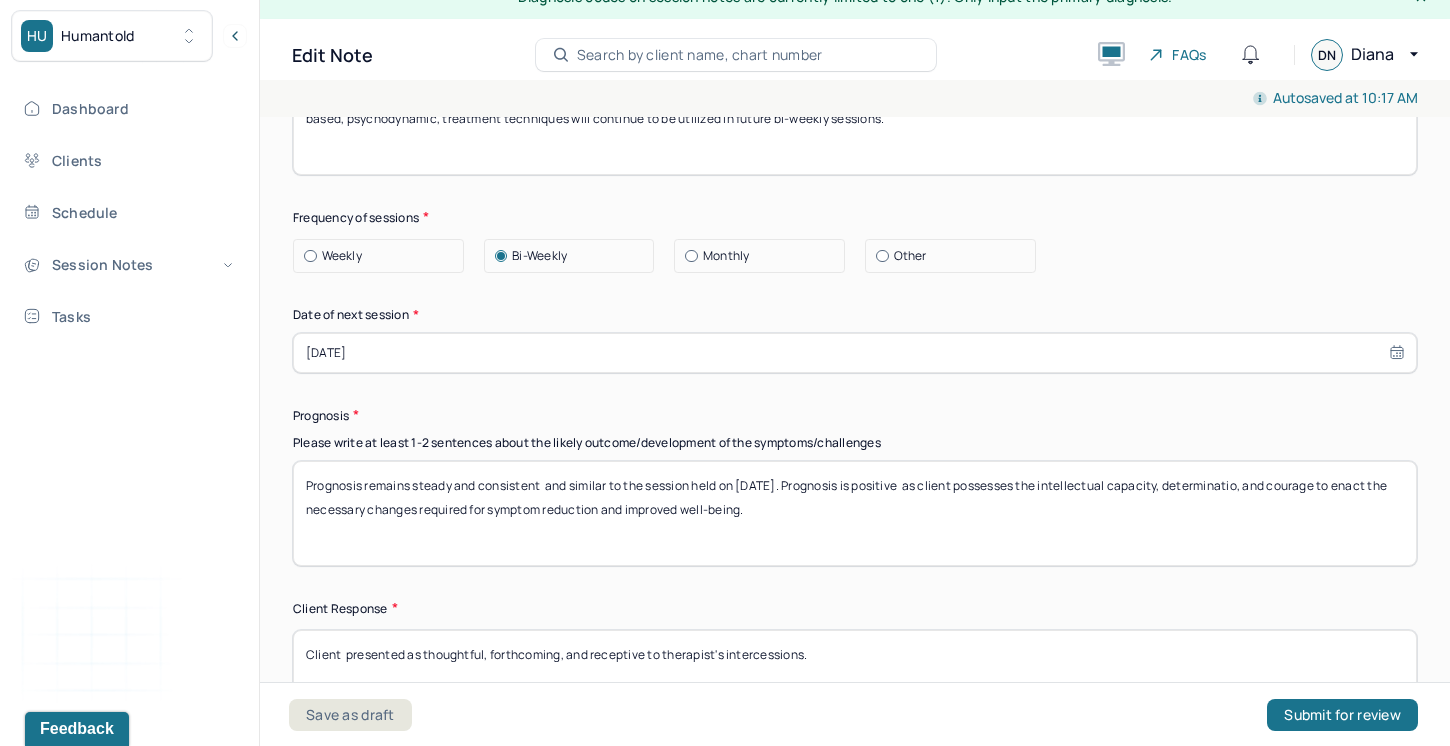 click on "Prognosis remains steady and consistent  and similar to the session held on [DATE]. Prognosis is positive  as client possesses the intellectual capacity, determinatio, and courage to enact the necessary changes required for symptom reduction and improved well-being." at bounding box center [855, 513] 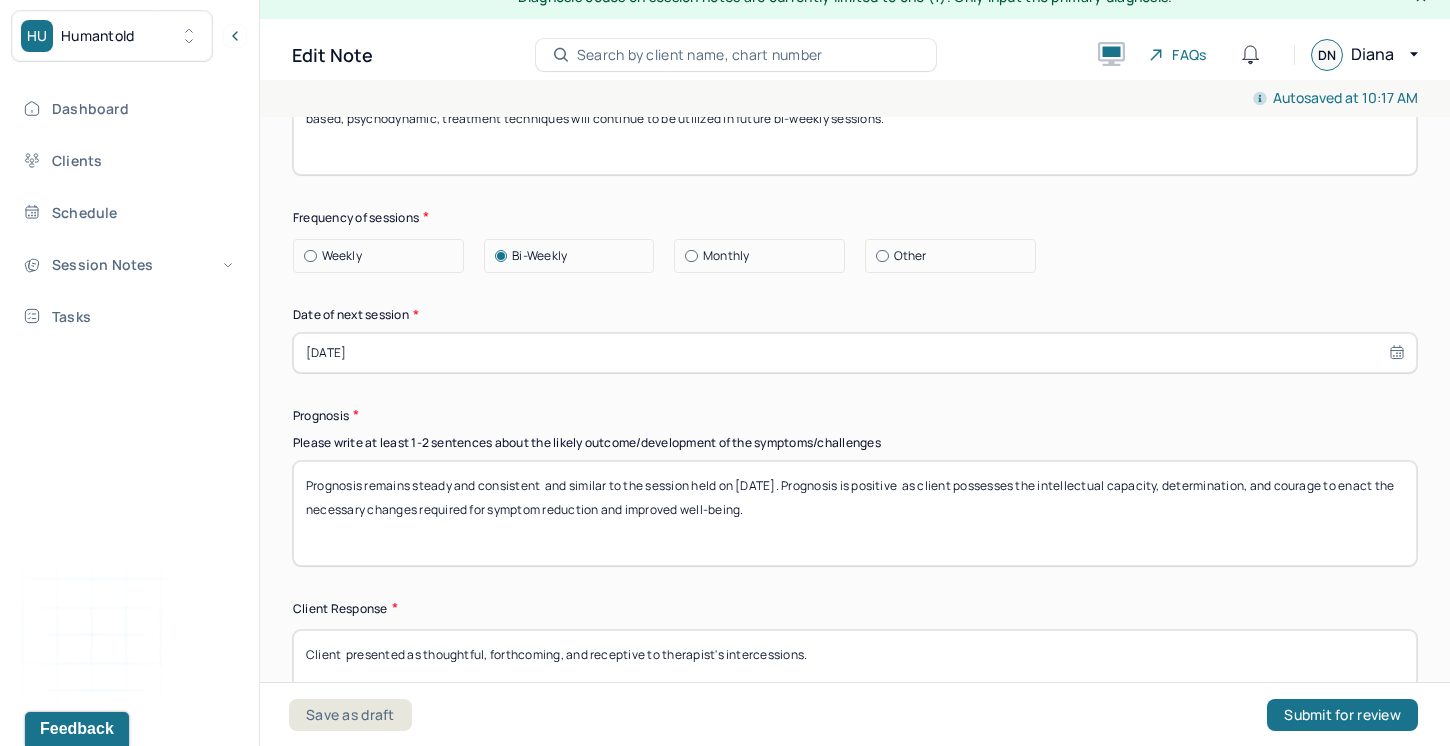 drag, startPoint x: 1326, startPoint y: 496, endPoint x: 1282, endPoint y: 499, distance: 44.102154 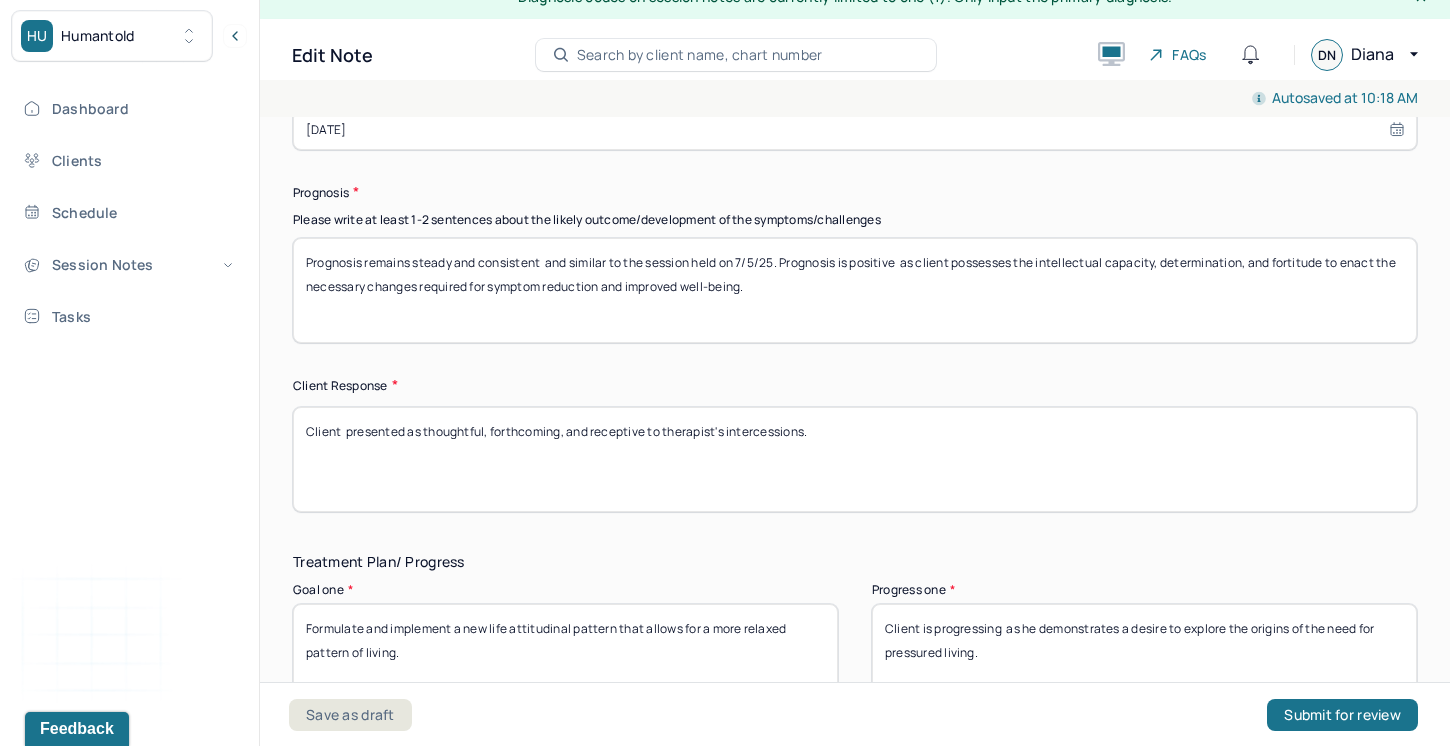 scroll, scrollTop: 2948, scrollLeft: 0, axis: vertical 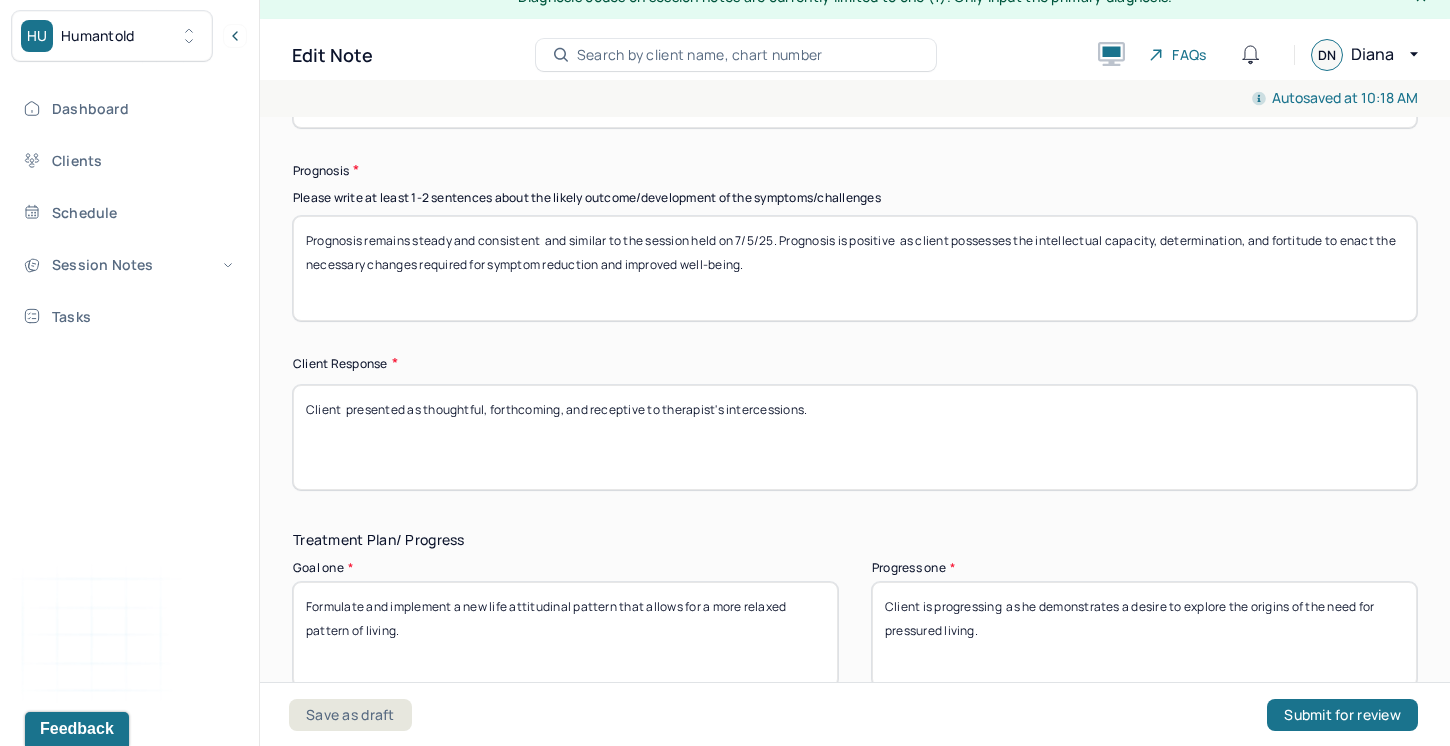 type on "Prognosis remains steady and consistent  and similar to the session held on 7/5/25. Prognosis is positive  as client possesses the intellectual capacity, determination, and fortitude to enact the necessary changes required for symptom reduction and improved well-being." 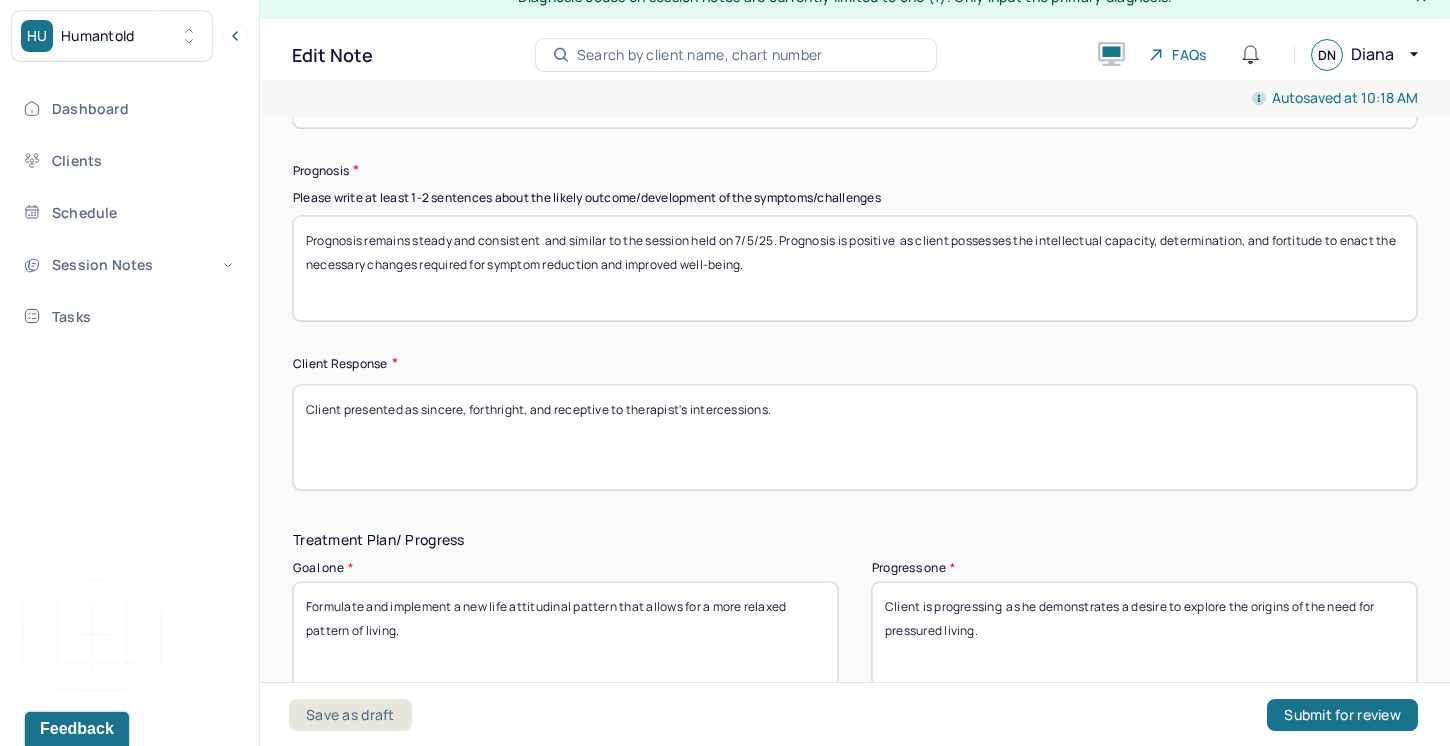 drag, startPoint x: 618, startPoint y: 416, endPoint x: 558, endPoint y: 415, distance: 60.00833 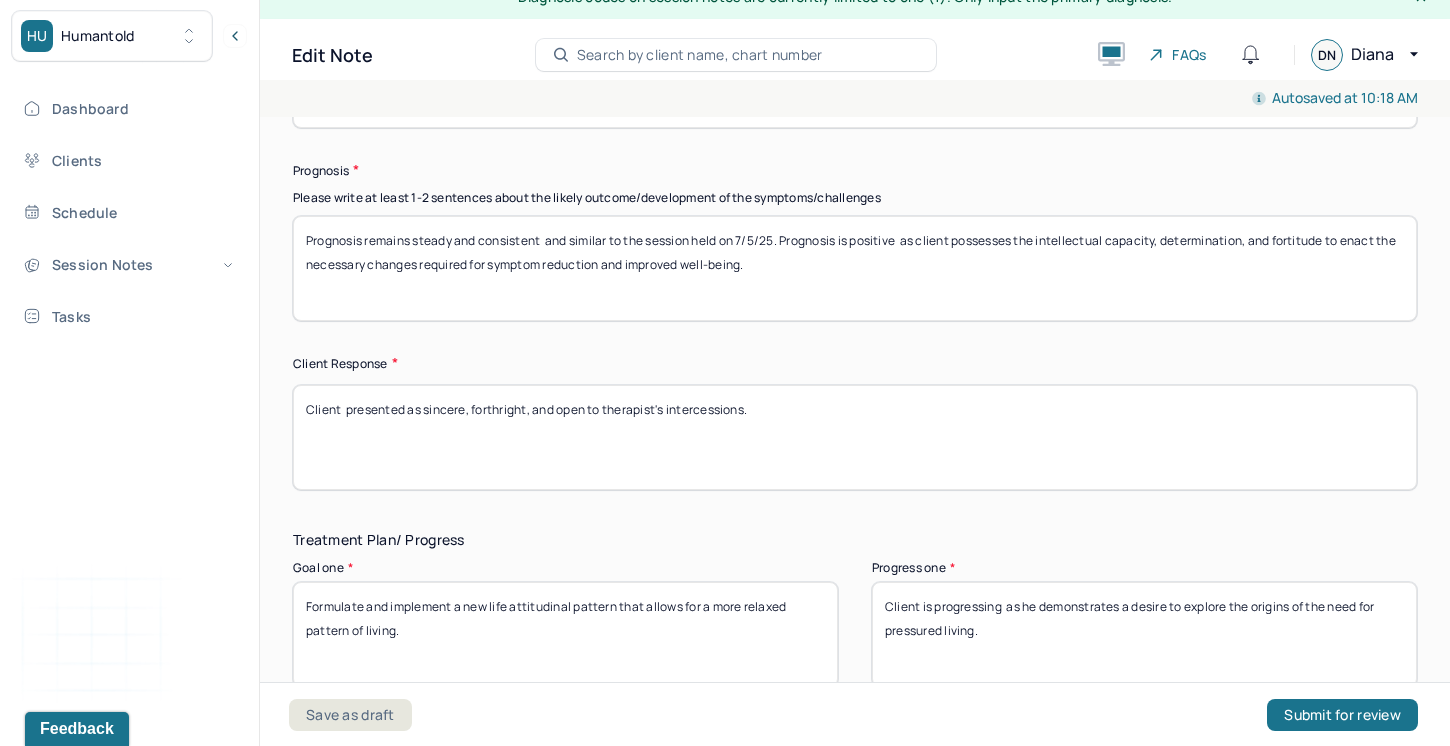 drag, startPoint x: 765, startPoint y: 422, endPoint x: 672, endPoint y: 419, distance: 93.04838 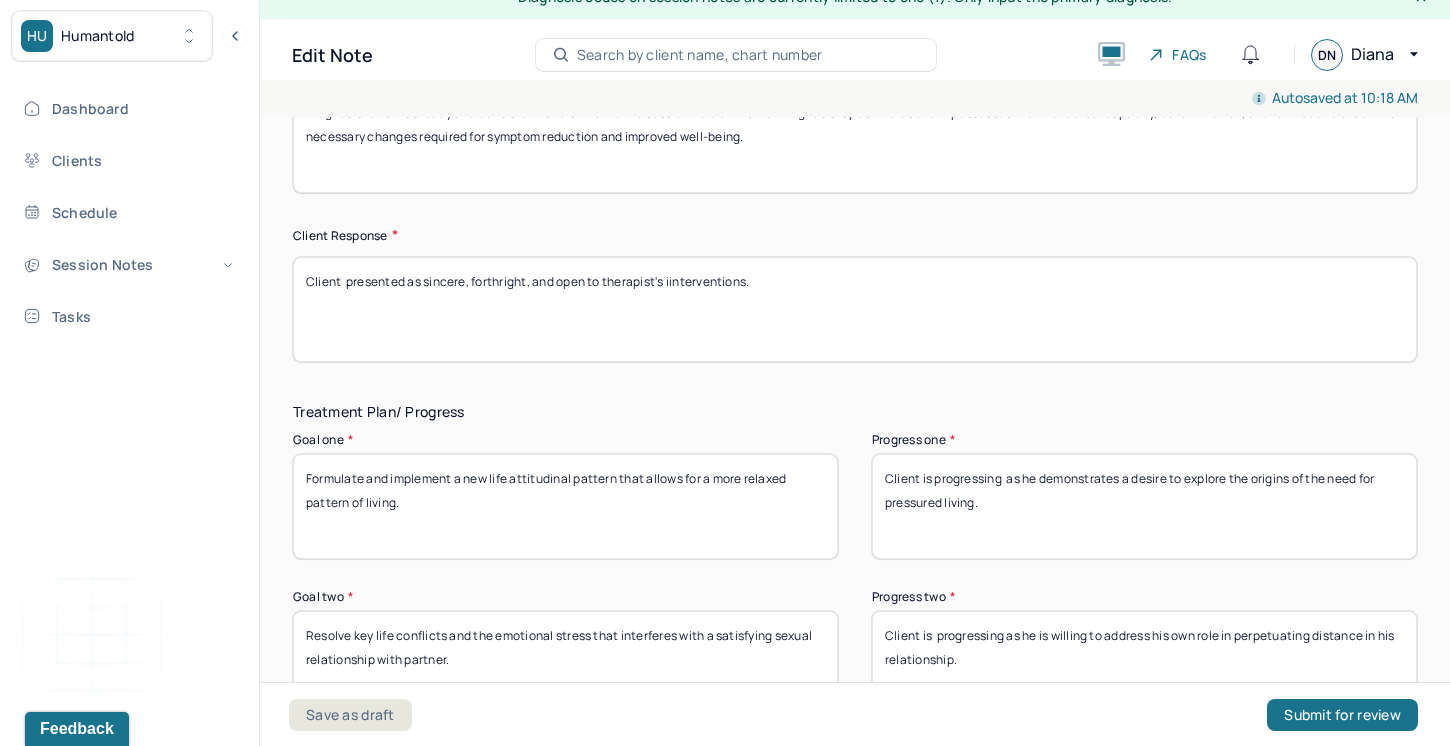 scroll, scrollTop: 3086, scrollLeft: 0, axis: vertical 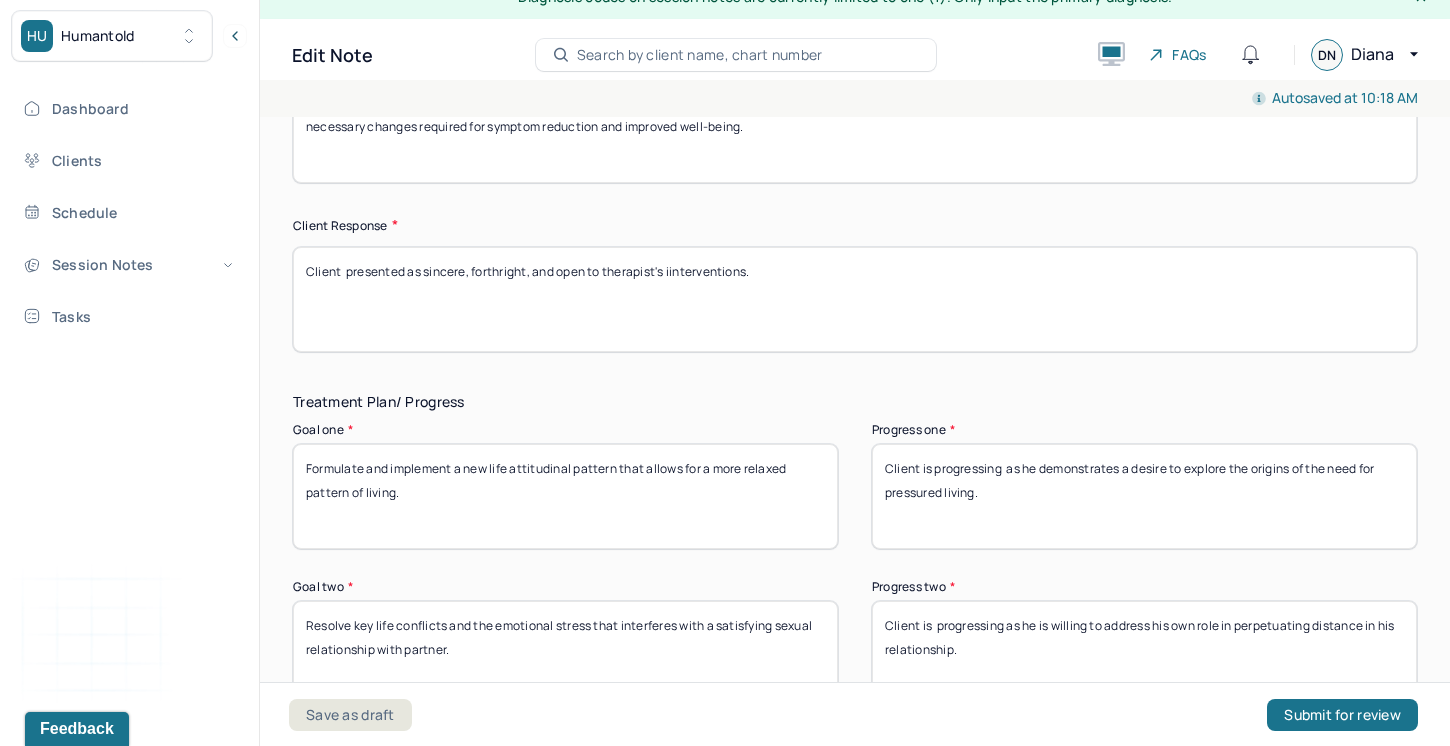 type on "Client  presented as sincere, forthright, and open to therapist's iinterventions." 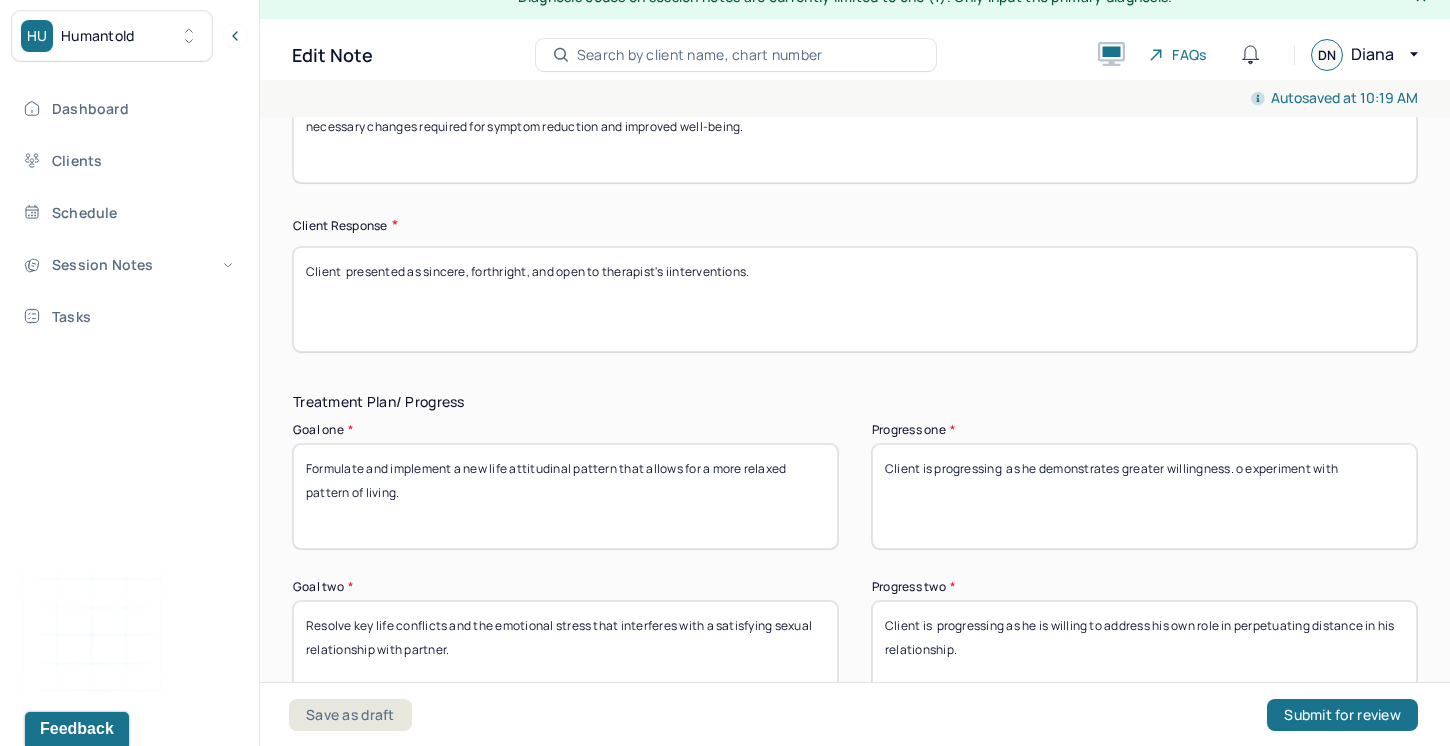 click on "Client is progressing  as he demonstrates greater willingness. o experiment with" at bounding box center [1144, 496] 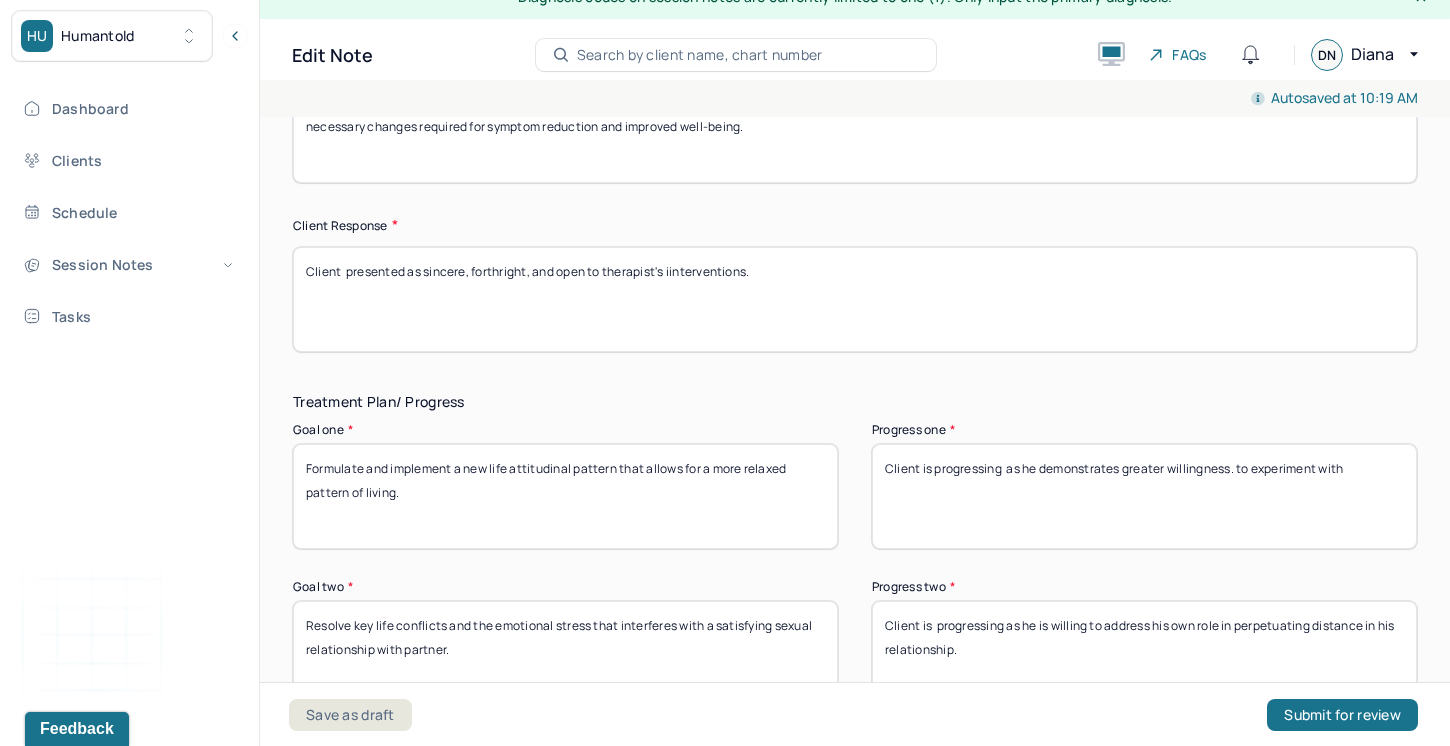 click on "Client is progressing  as he demonstrates greater willingness. to experiment with" at bounding box center [1144, 496] 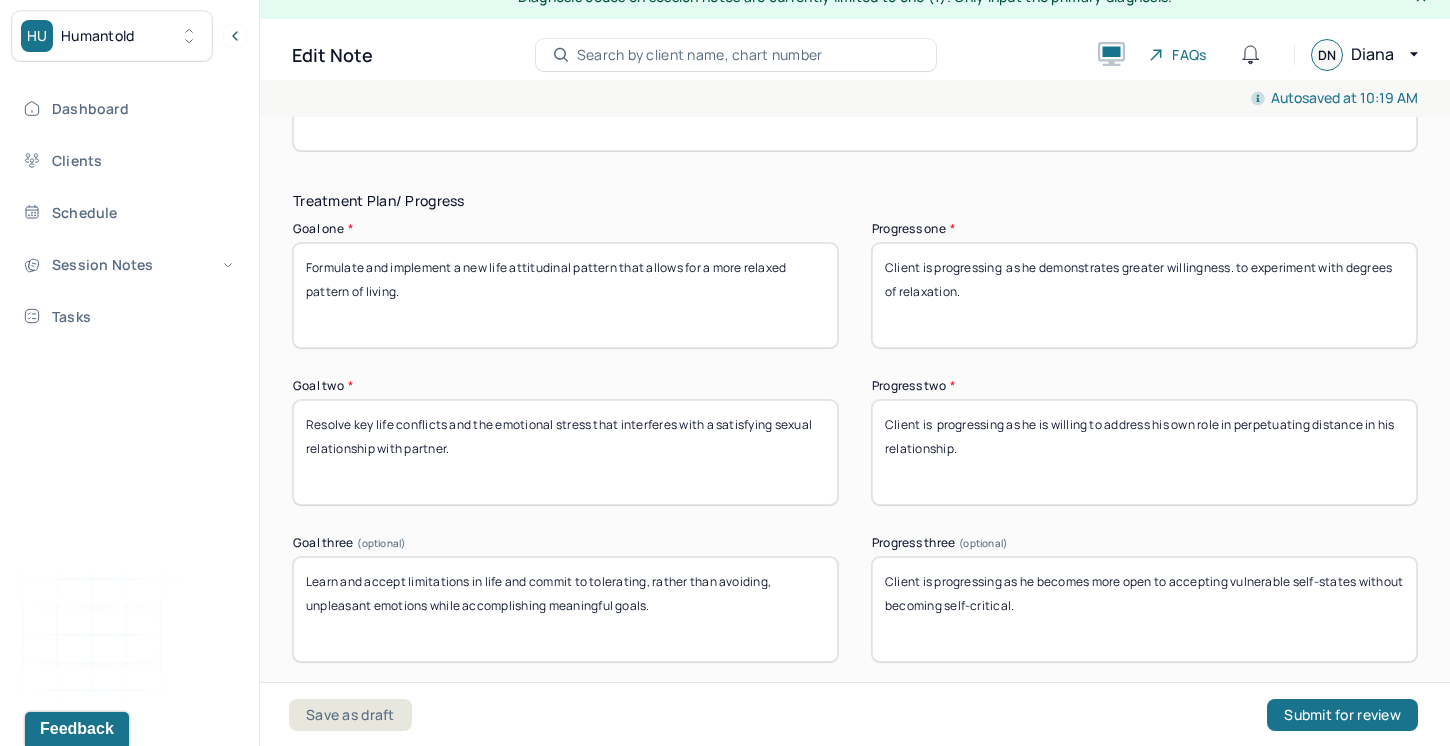 scroll, scrollTop: 3295, scrollLeft: 0, axis: vertical 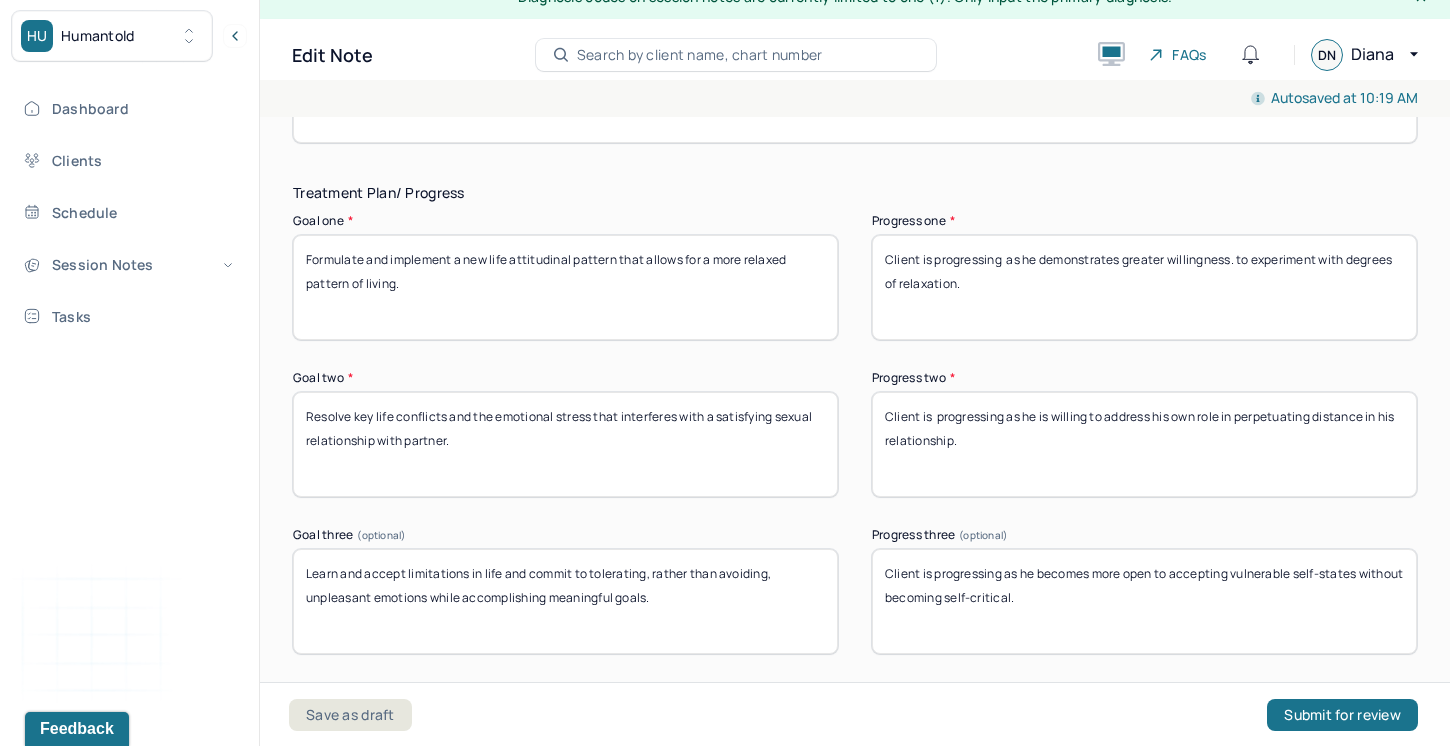 type on "Client is progressing  as he demonstrates greater willingness. to experiment with degrees of relaxation." 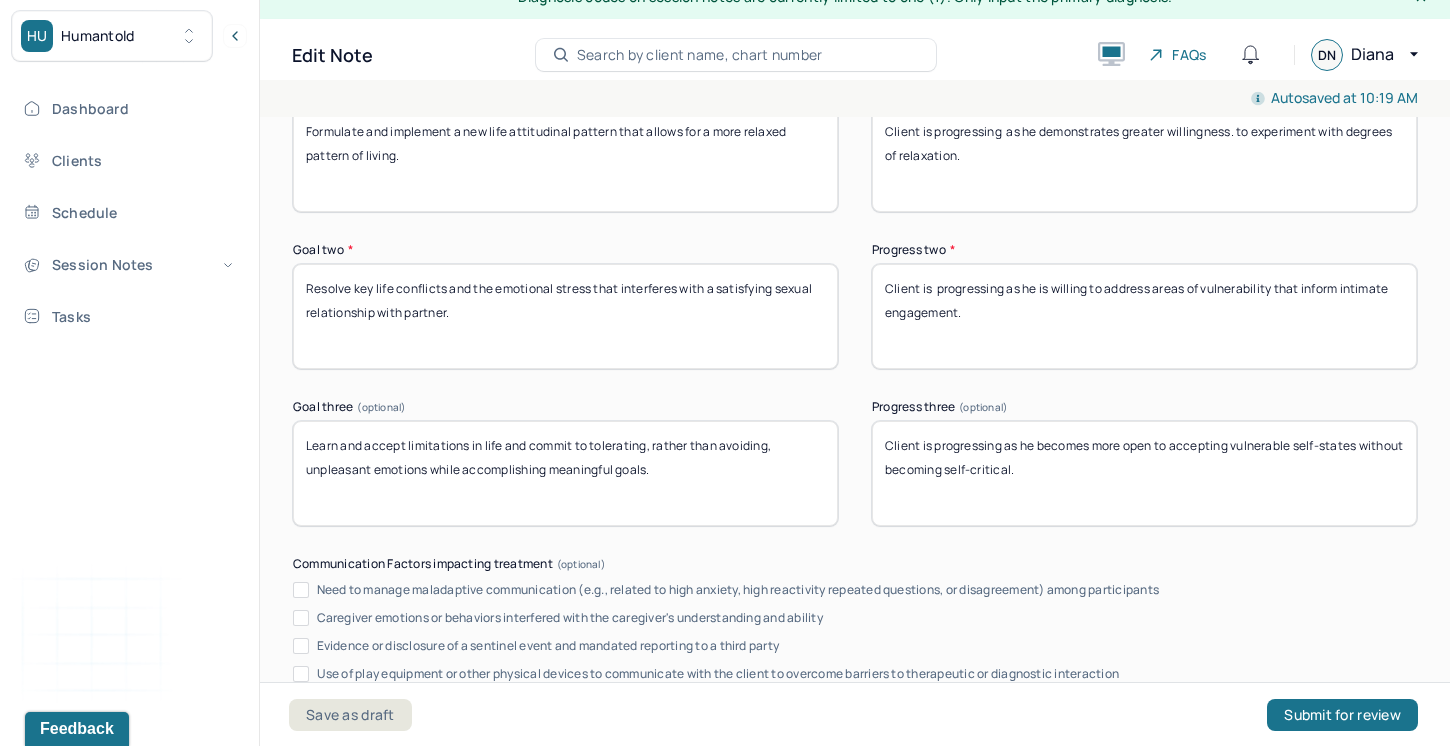 scroll, scrollTop: 3426, scrollLeft: 0, axis: vertical 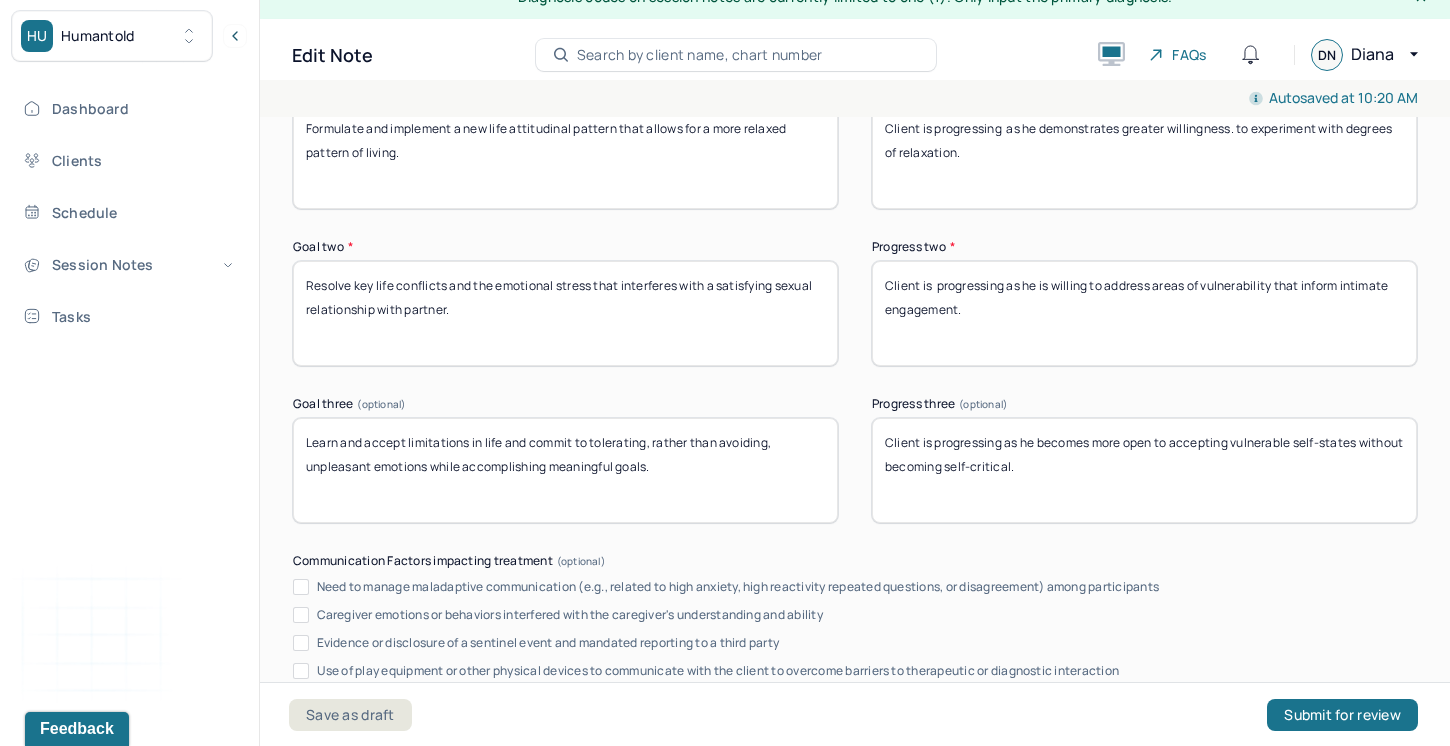 type on "Client is  progressing as he is willing to address areas of vulnerability that inform intimate engagement." 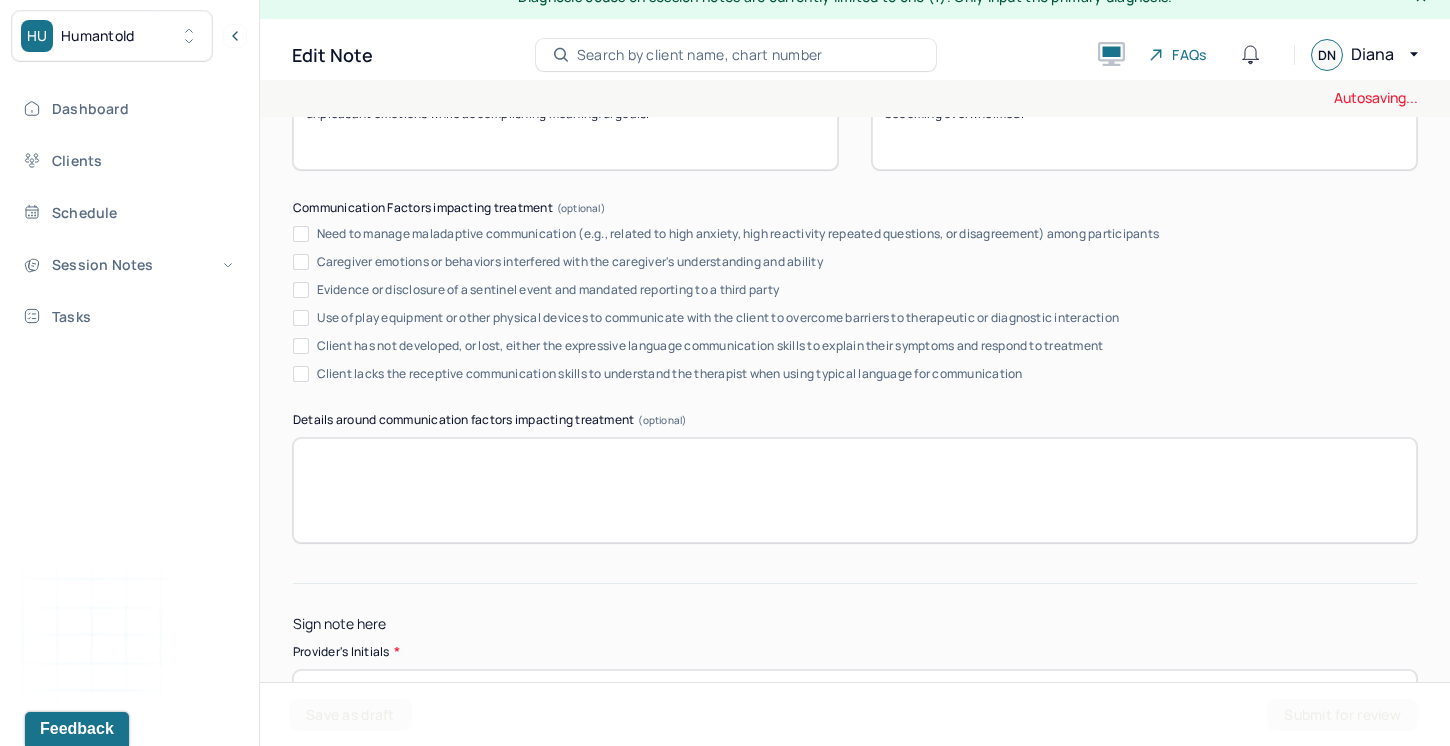 scroll, scrollTop: 3913, scrollLeft: 0, axis: vertical 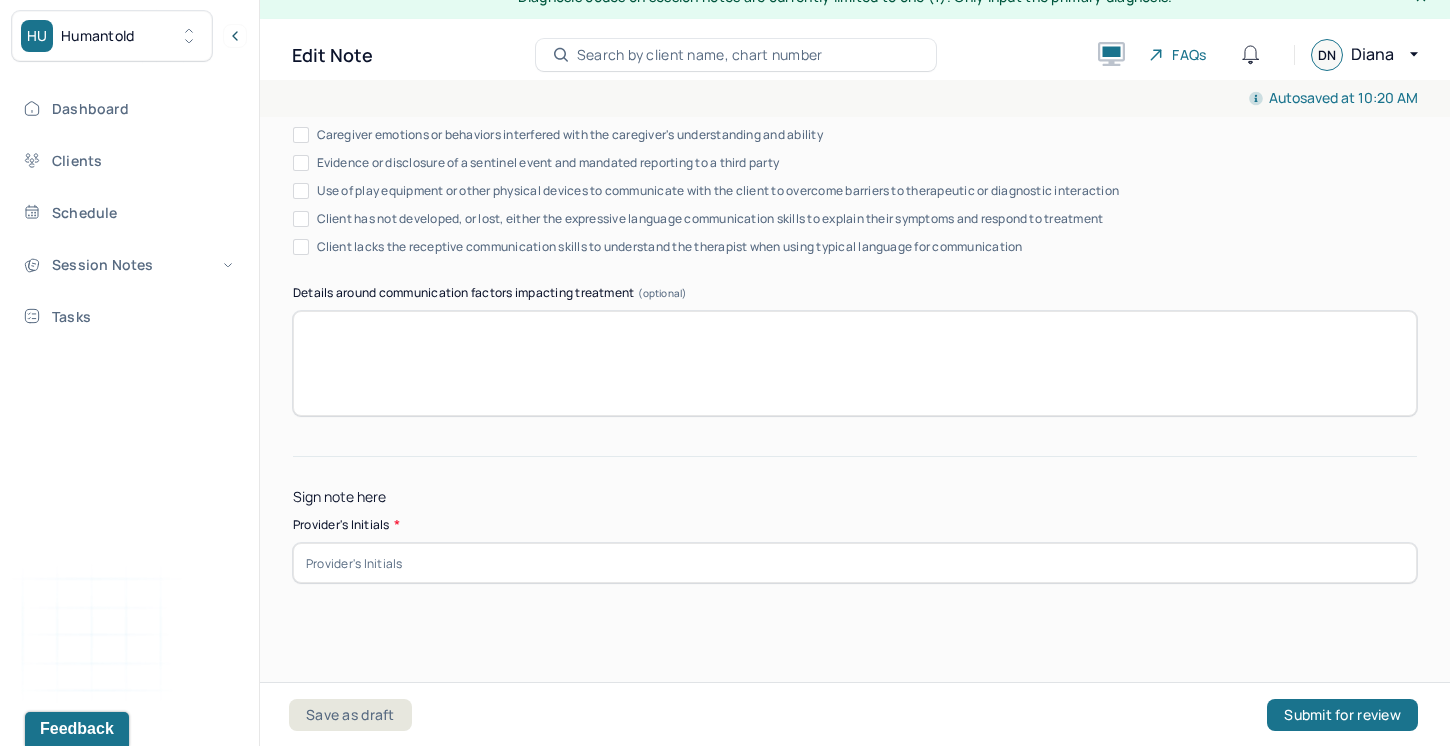 type on "Client is progressing as he becomes more open to experiencing painful affects without becoming overwhelmed." 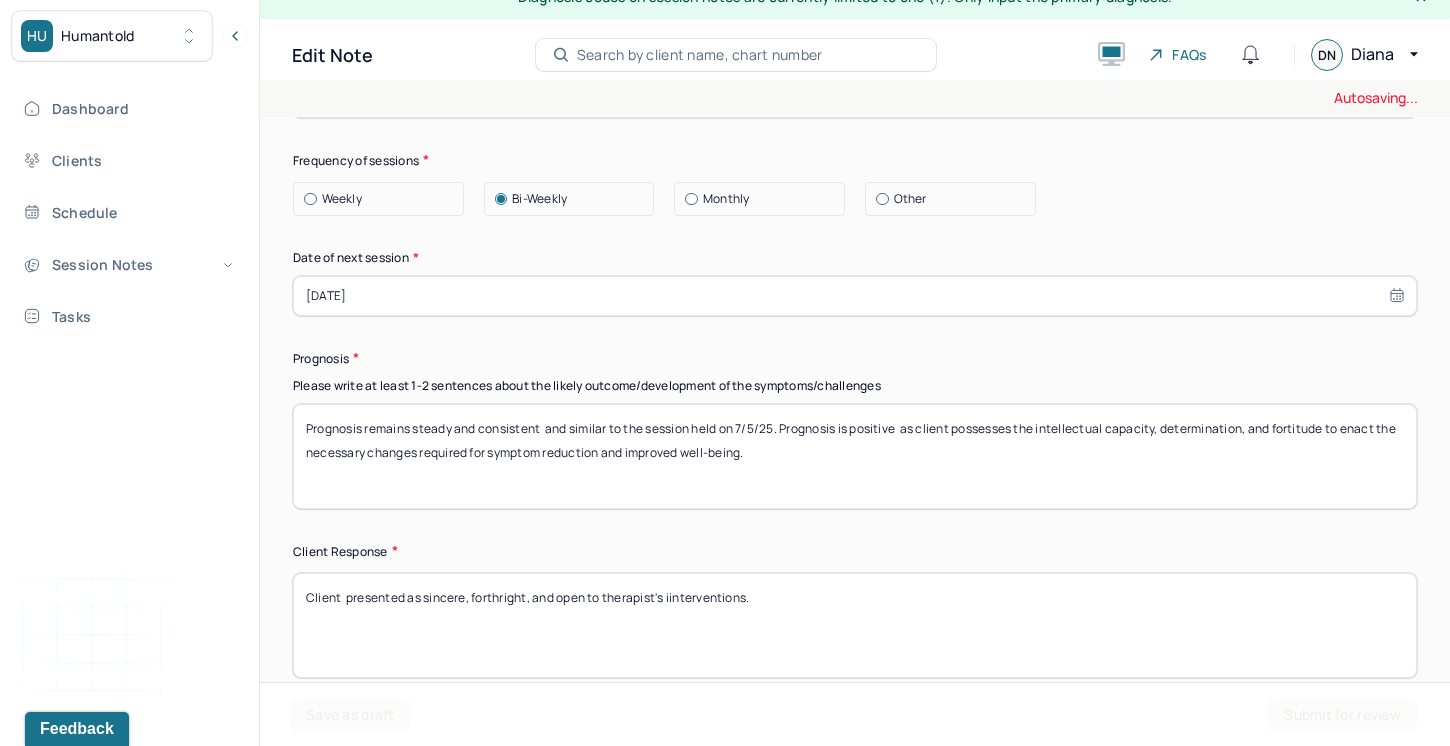 scroll, scrollTop: 2755, scrollLeft: 0, axis: vertical 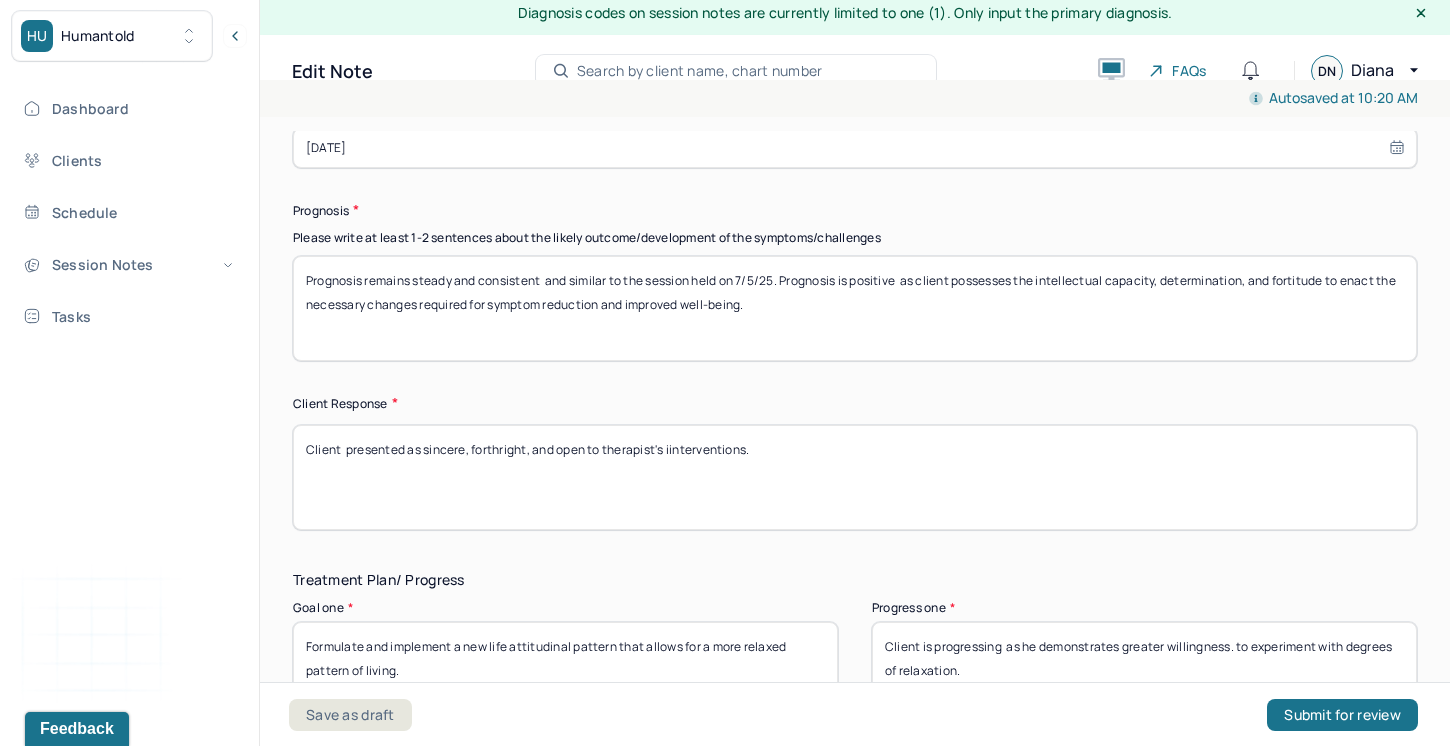 type on "DN" 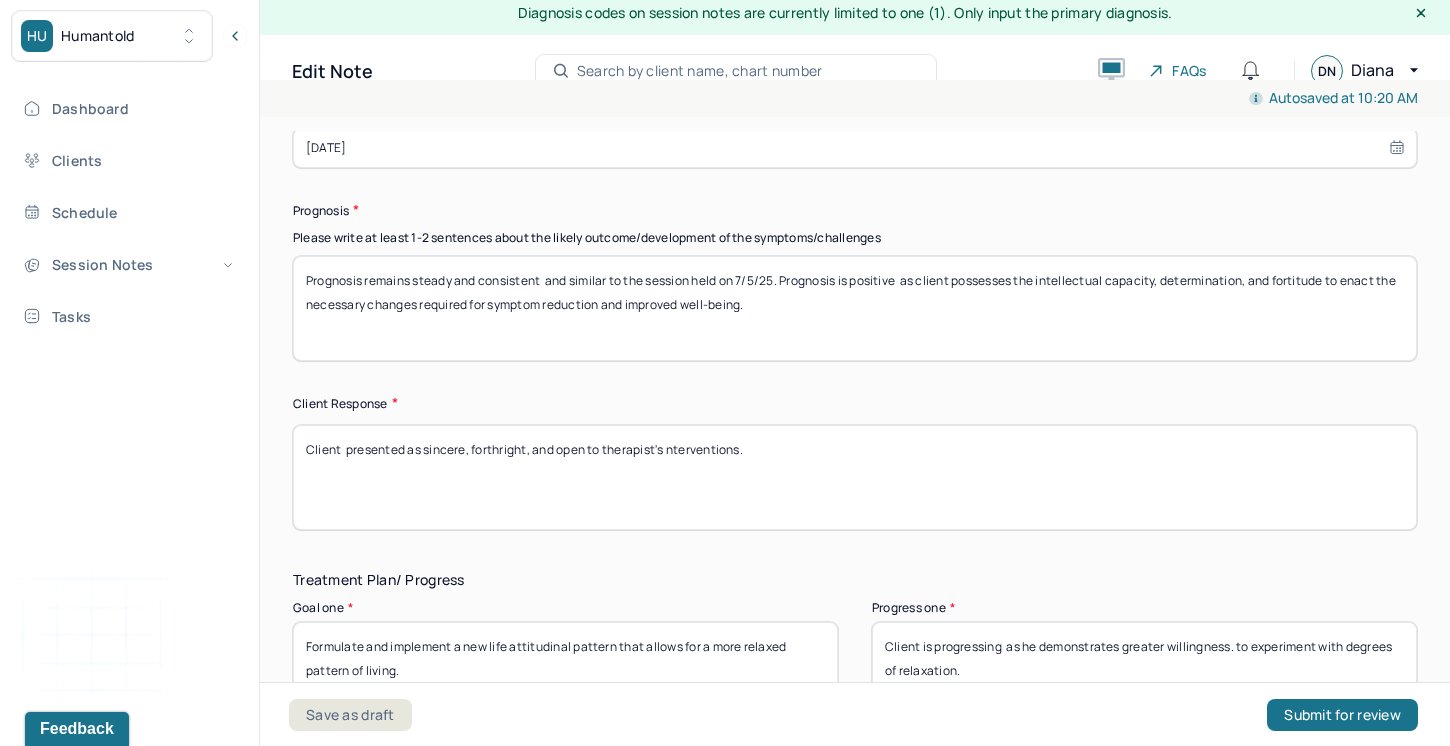 click on "Client  presented as sincere, forthright, and open to therapist'siinterventions." at bounding box center (855, 477) 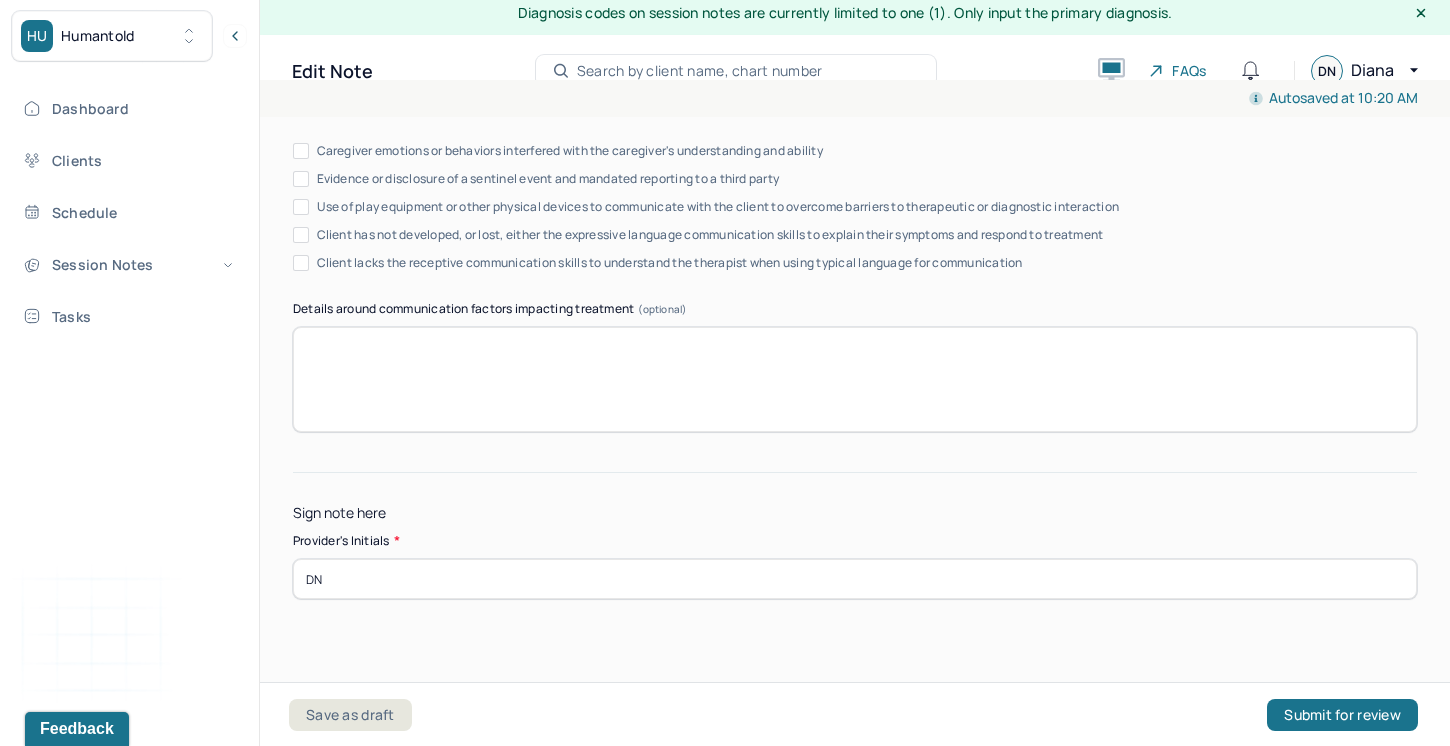 scroll, scrollTop: 3913, scrollLeft: 0, axis: vertical 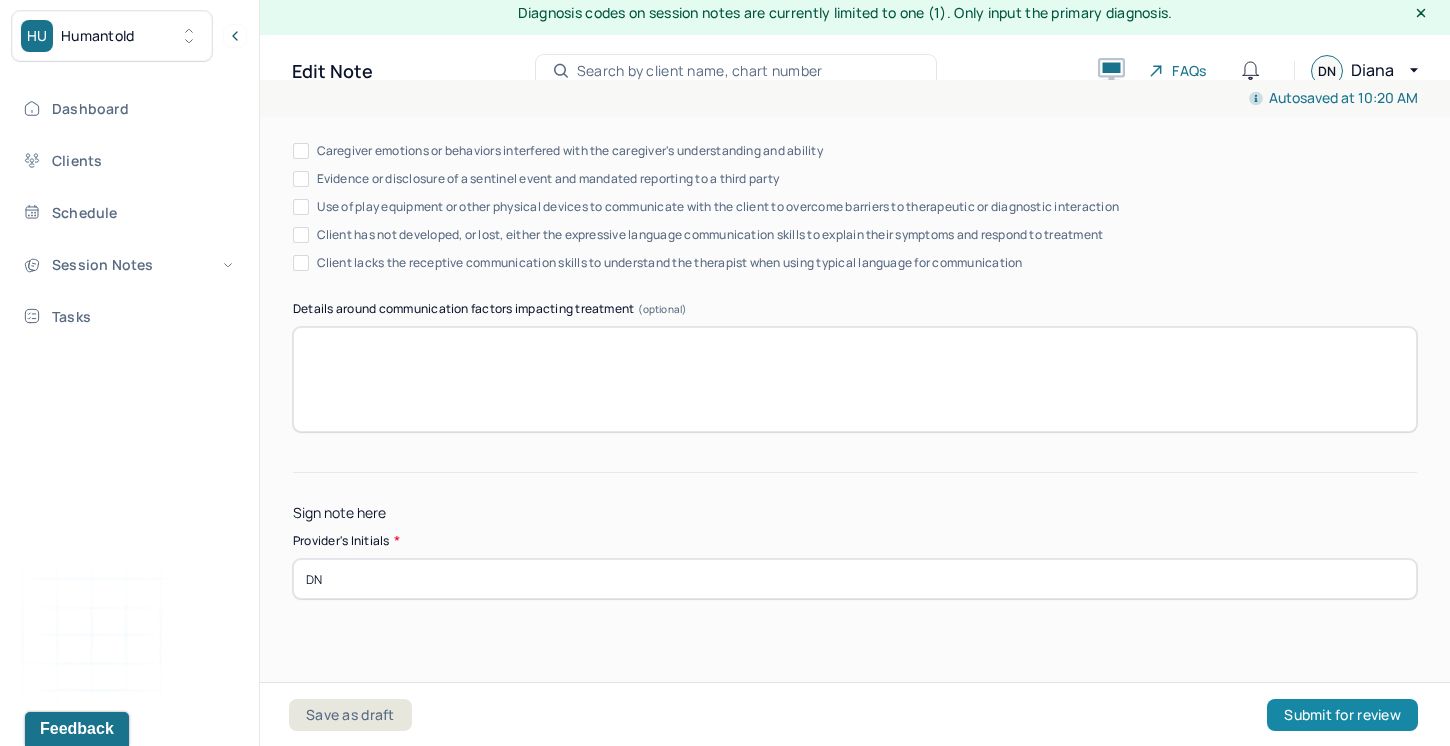type on "Client  presented as sincere, forthright, and open to therapist's interventions." 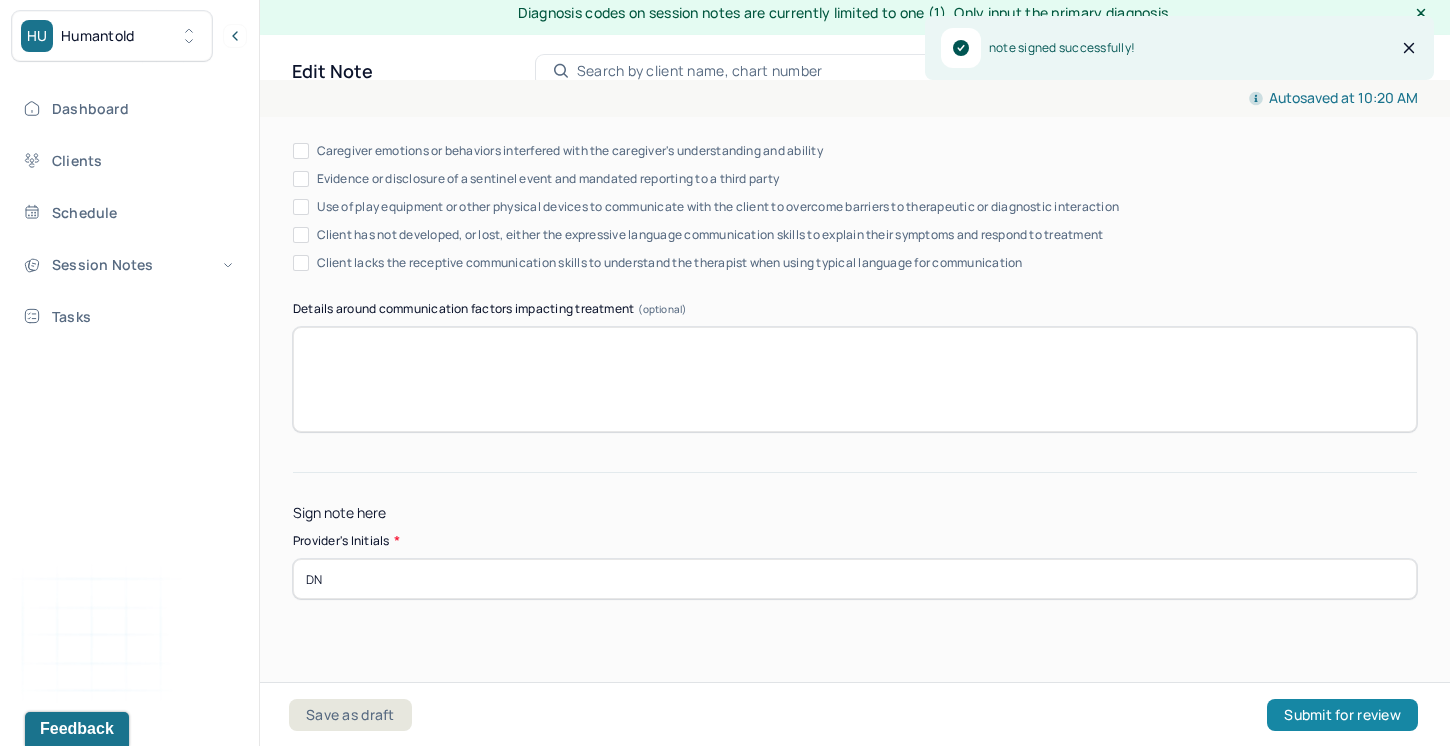 scroll, scrollTop: 0, scrollLeft: 0, axis: both 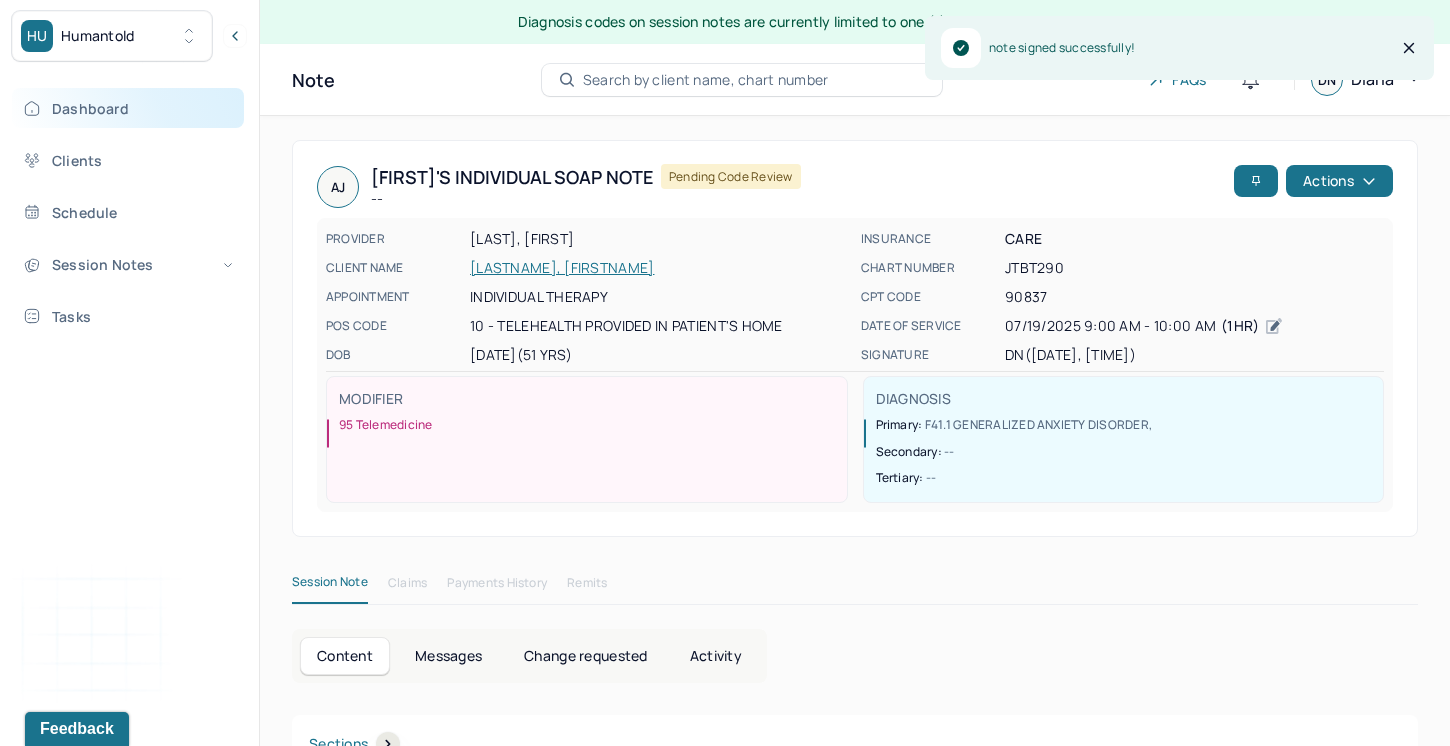 click on "Dashboard" at bounding box center (128, 108) 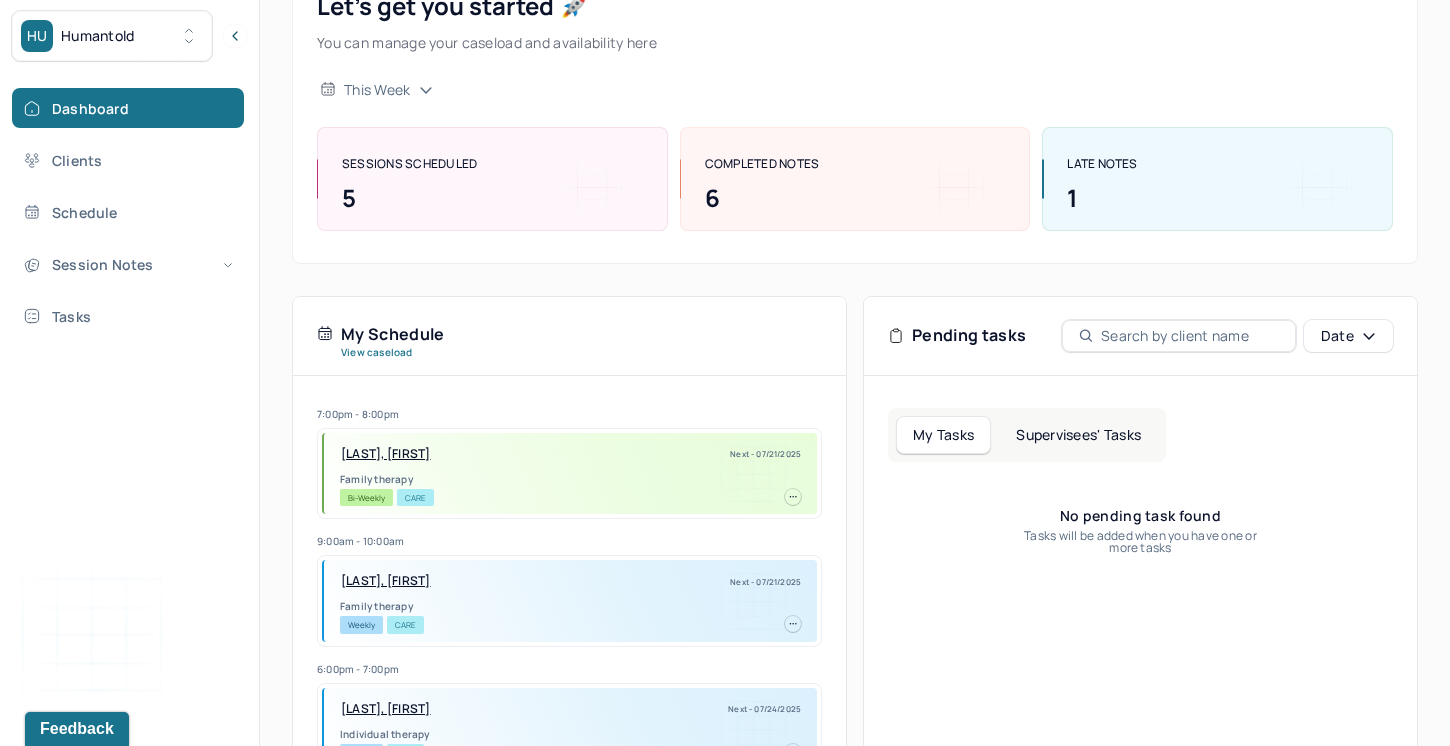 scroll, scrollTop: 182, scrollLeft: 0, axis: vertical 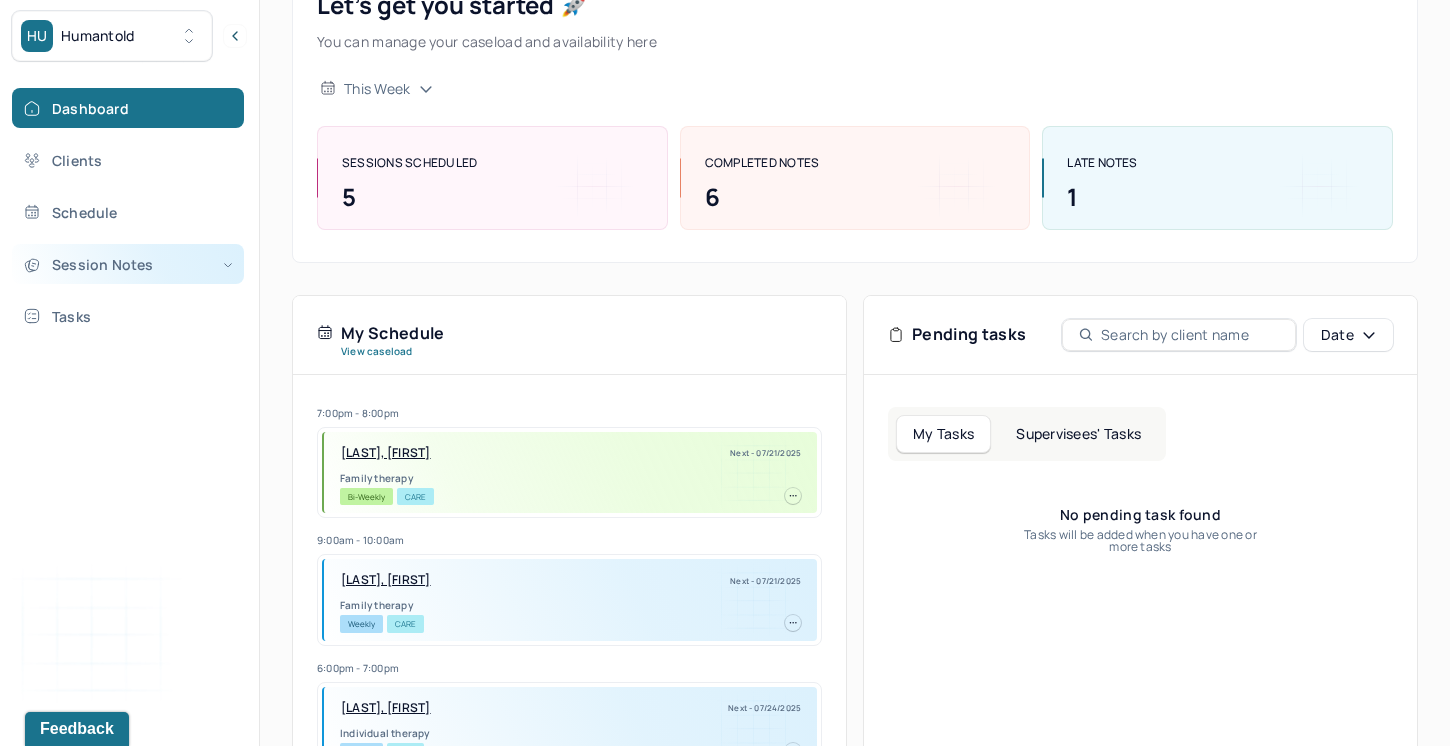 click on "Session Notes" at bounding box center (128, 264) 